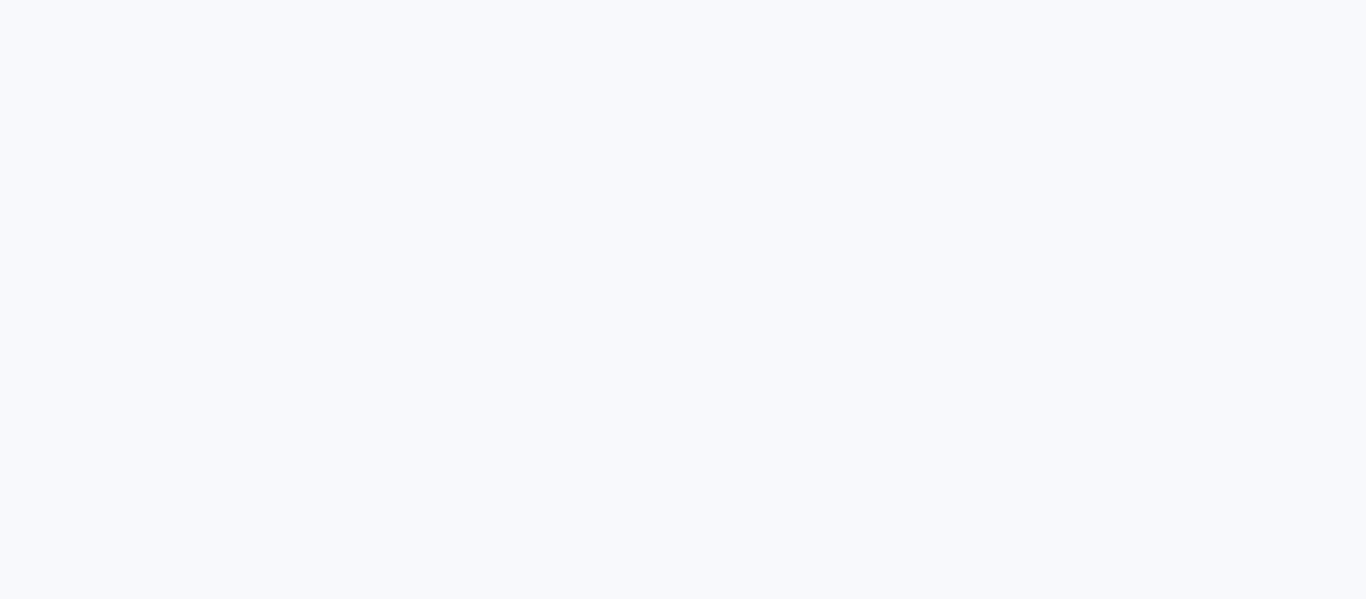 scroll, scrollTop: 0, scrollLeft: 0, axis: both 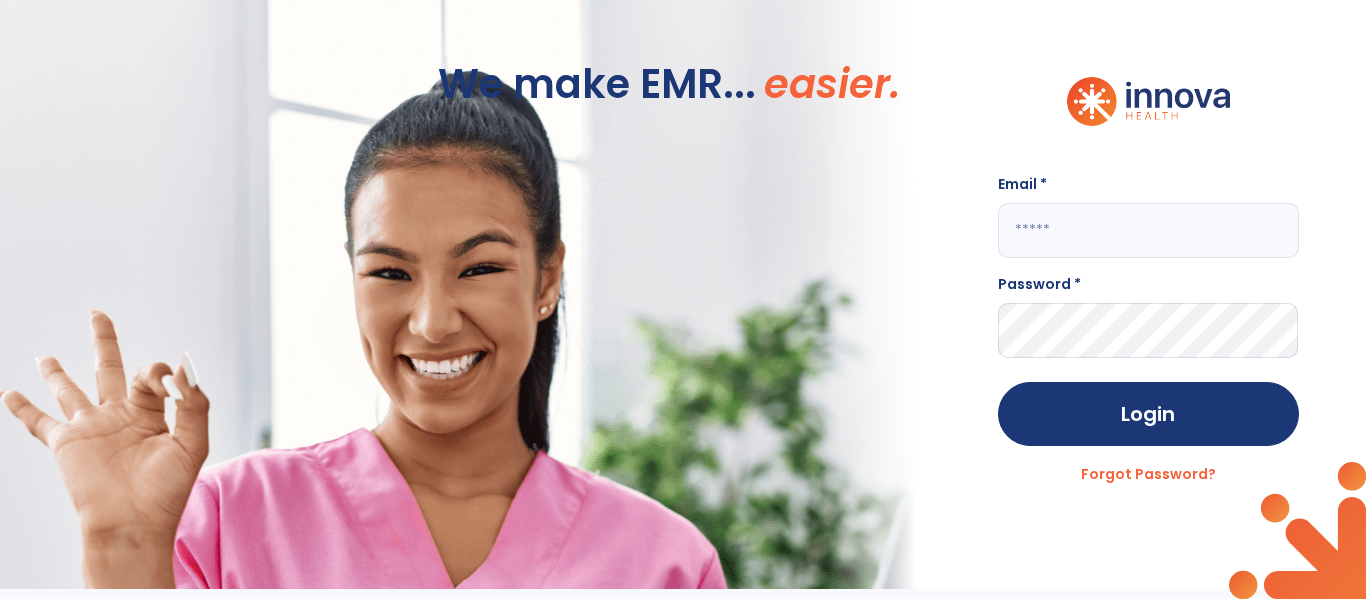 click 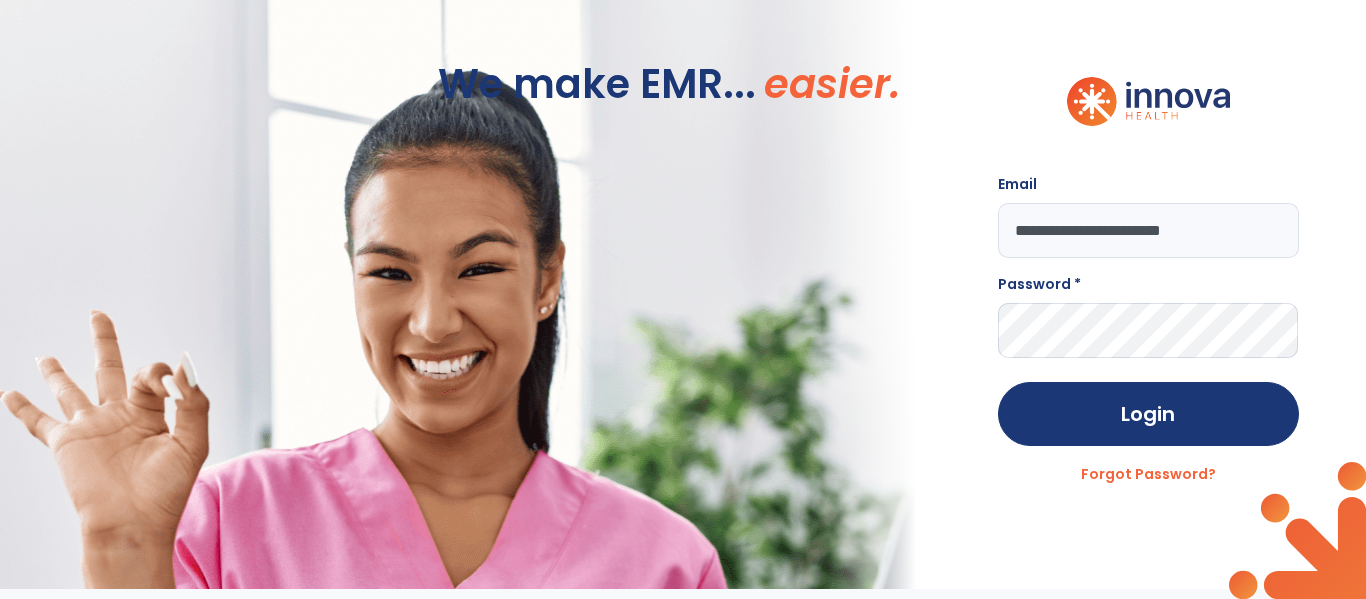 type on "**********" 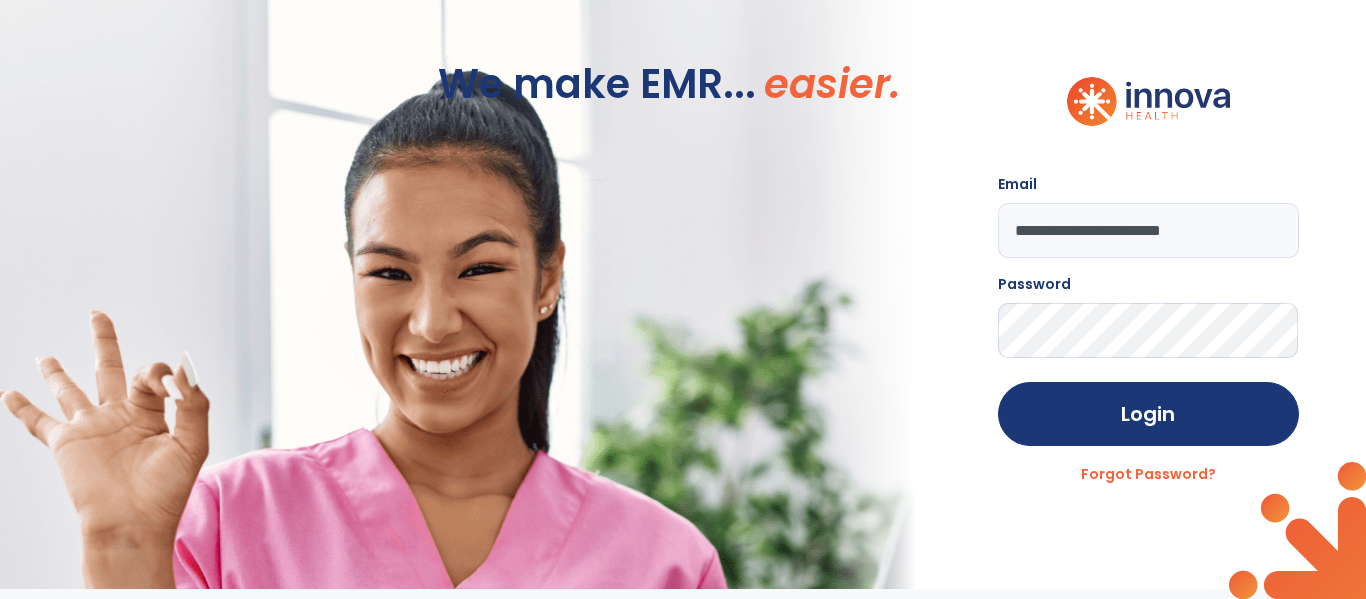 click on "Login" 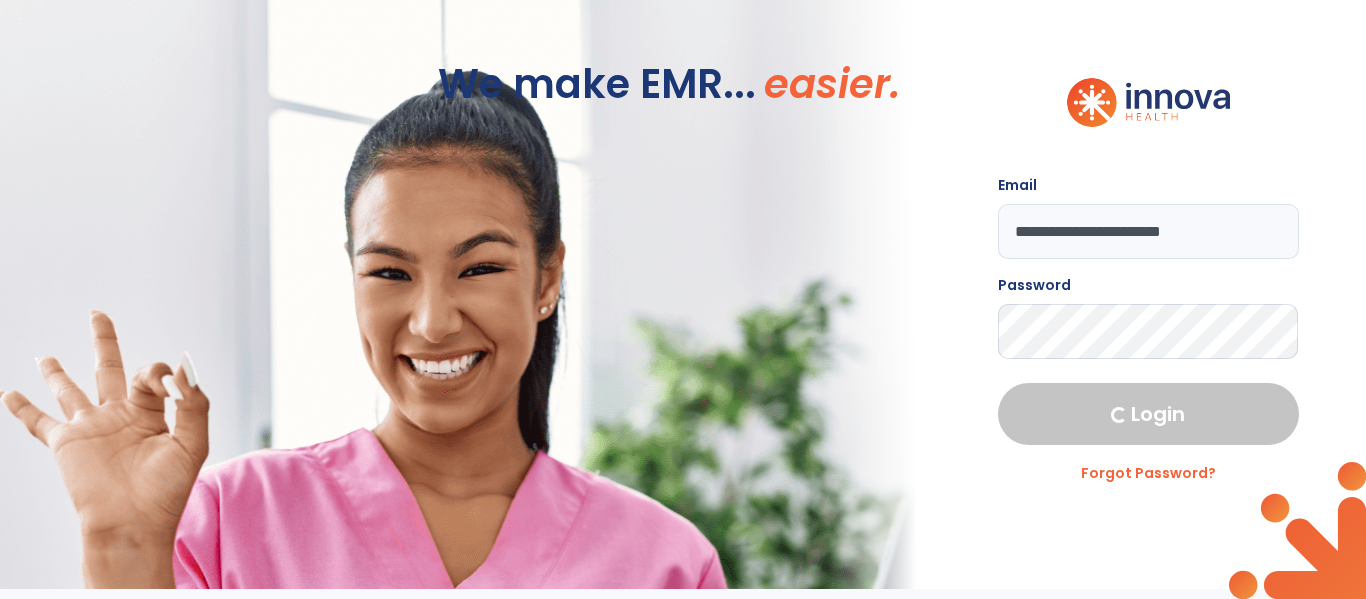 select on "****" 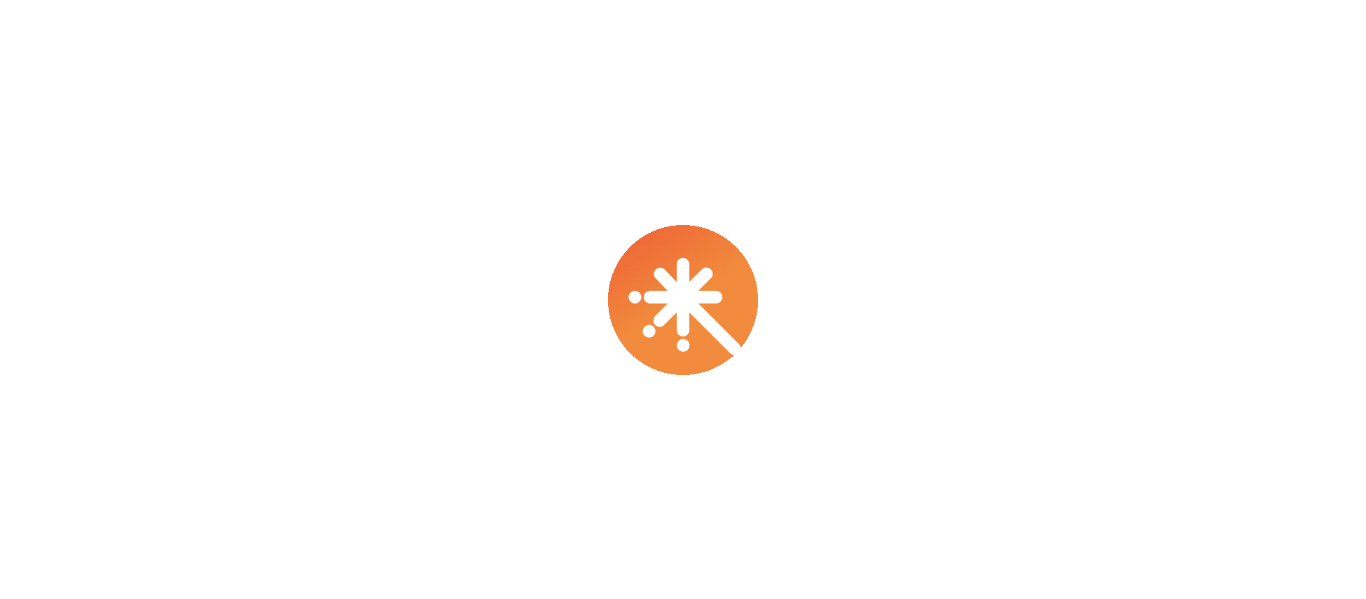 scroll, scrollTop: 0, scrollLeft: 0, axis: both 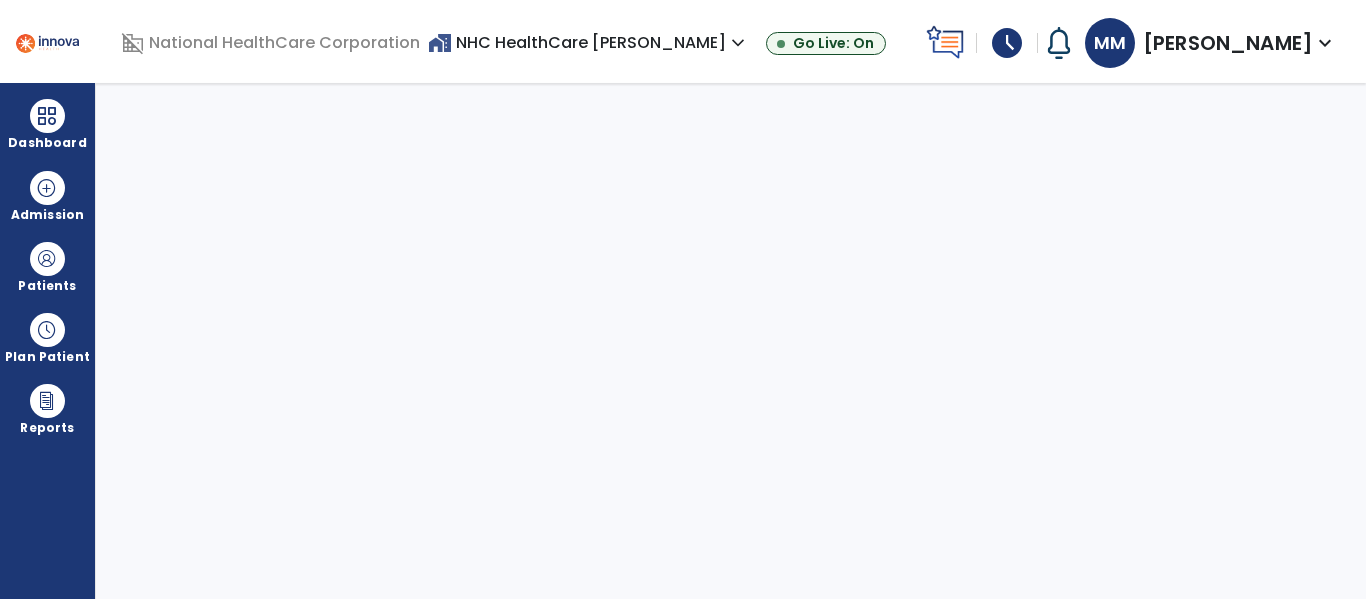 select on "****" 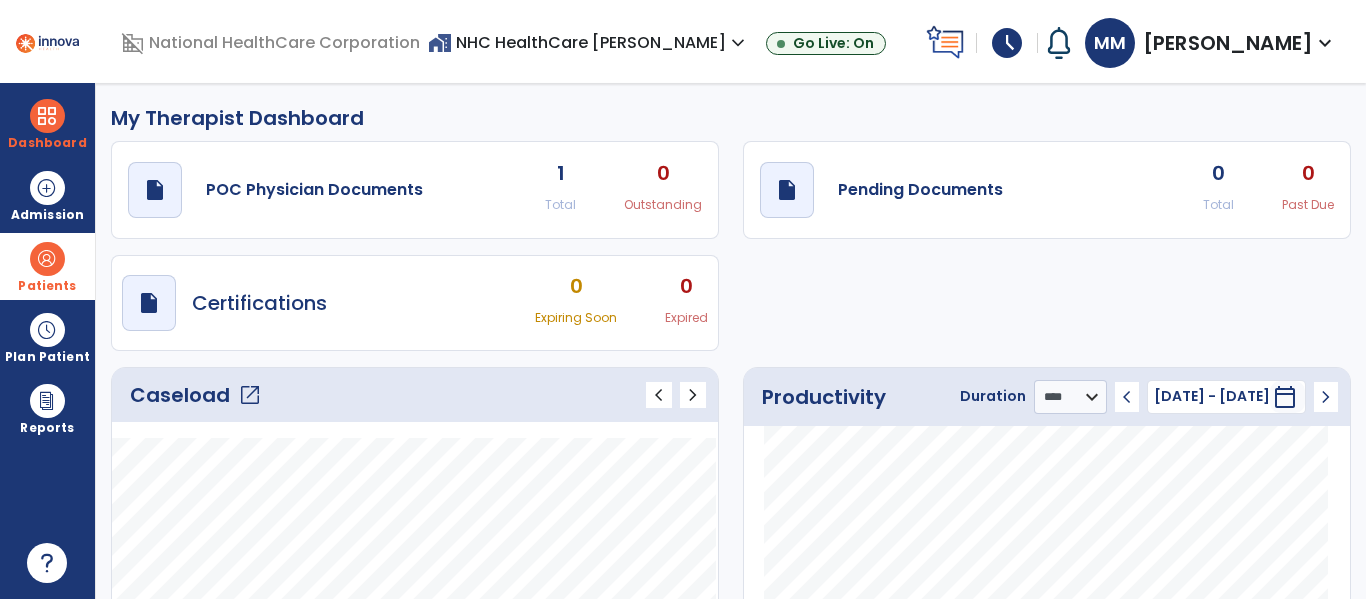 click on "Patients" at bounding box center [47, 286] 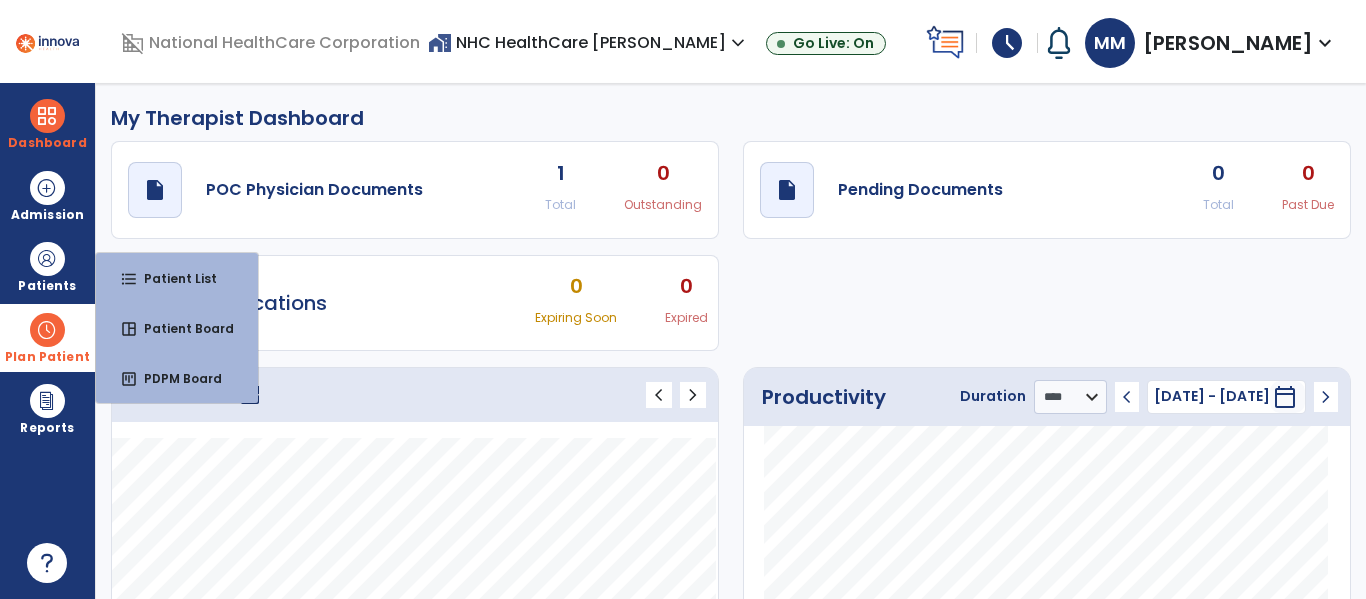 click at bounding box center (47, 330) 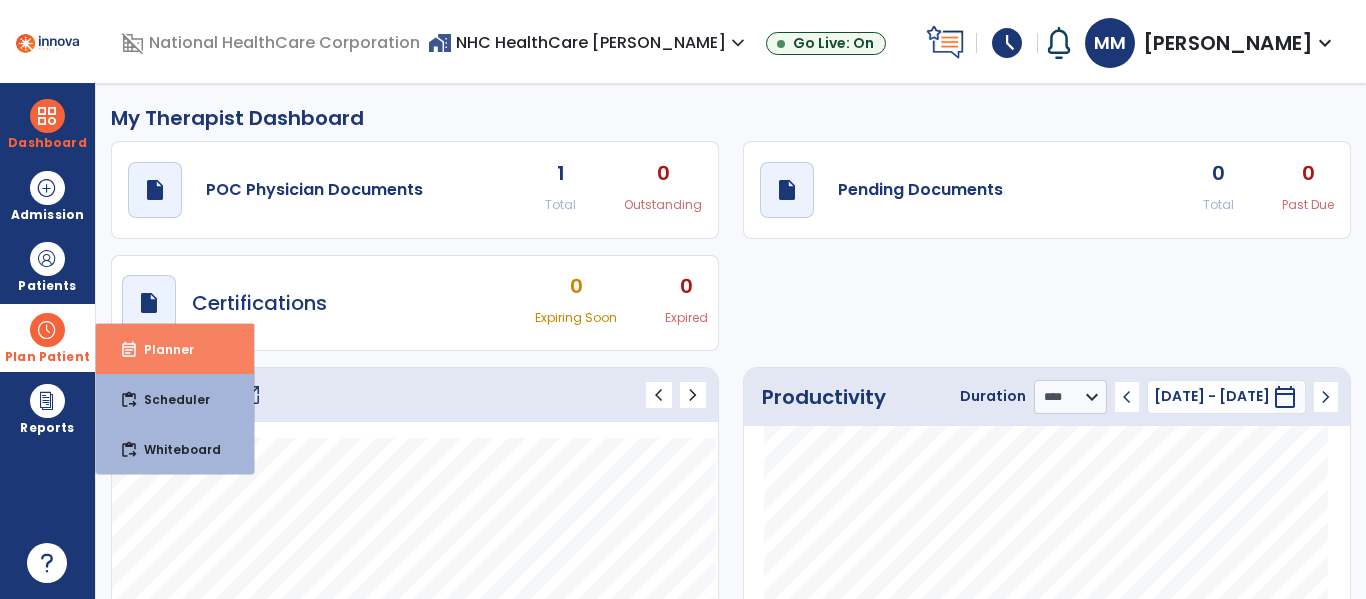 click on "event_note  Planner" at bounding box center [175, 349] 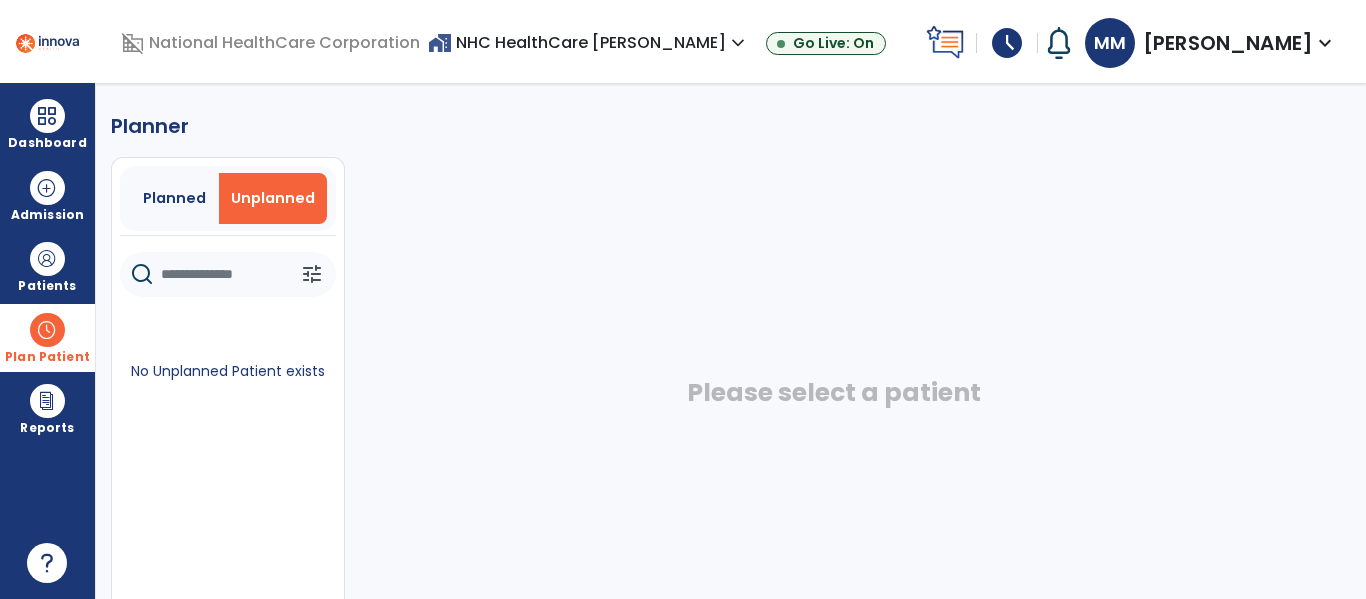 click at bounding box center [47, 330] 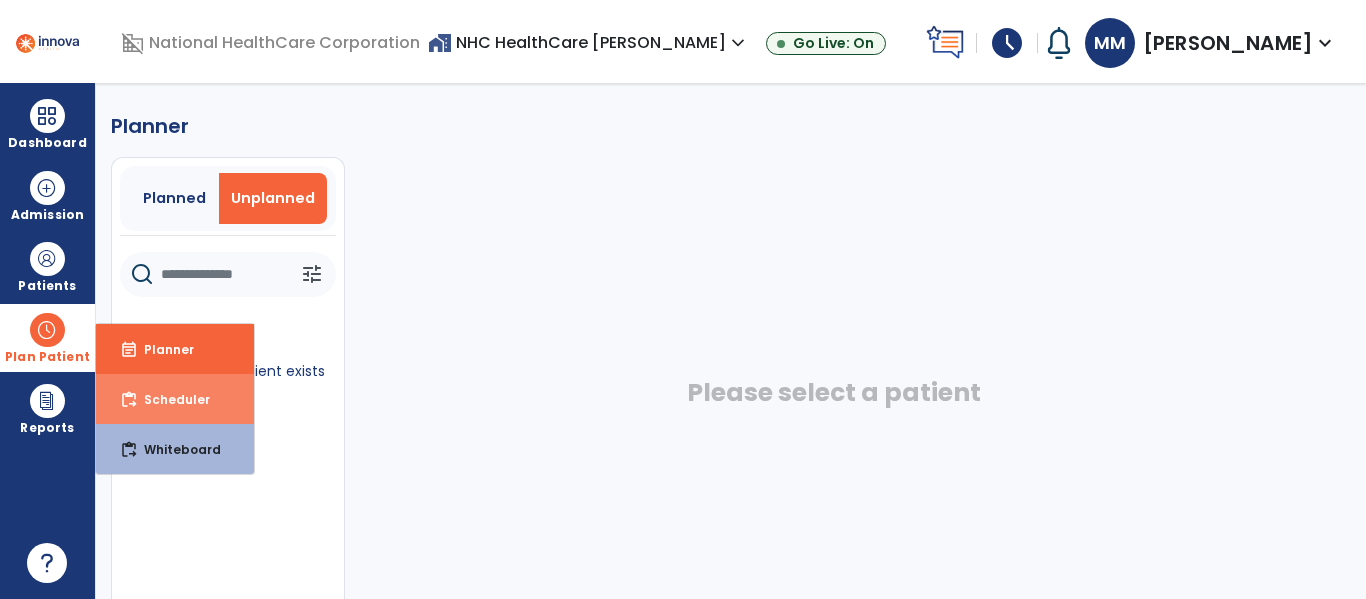 click on "content_paste_go" at bounding box center (129, 400) 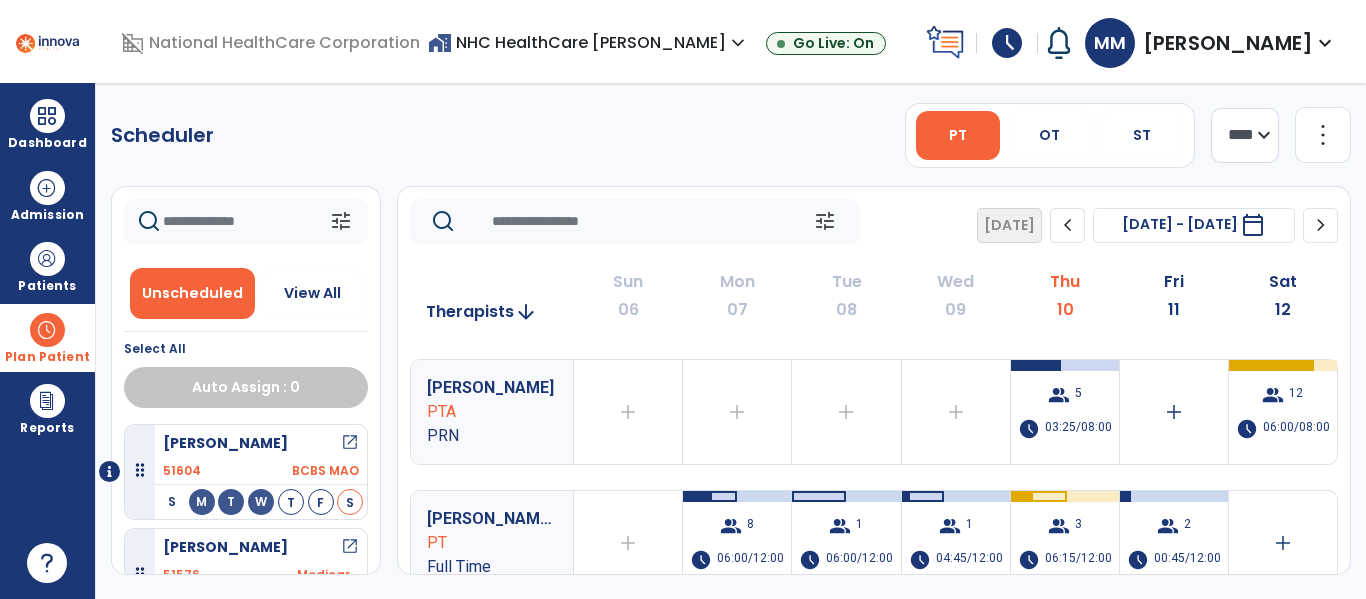 scroll, scrollTop: 384, scrollLeft: 0, axis: vertical 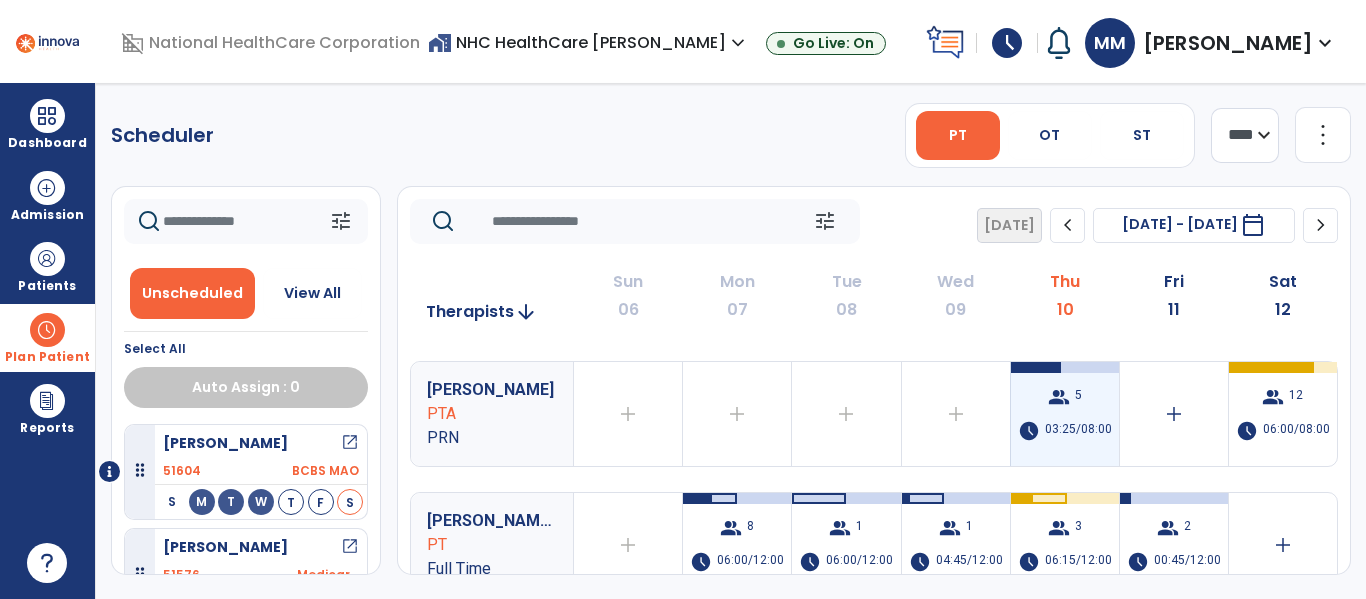 click on "03:25/08:00" at bounding box center [1078, 431] 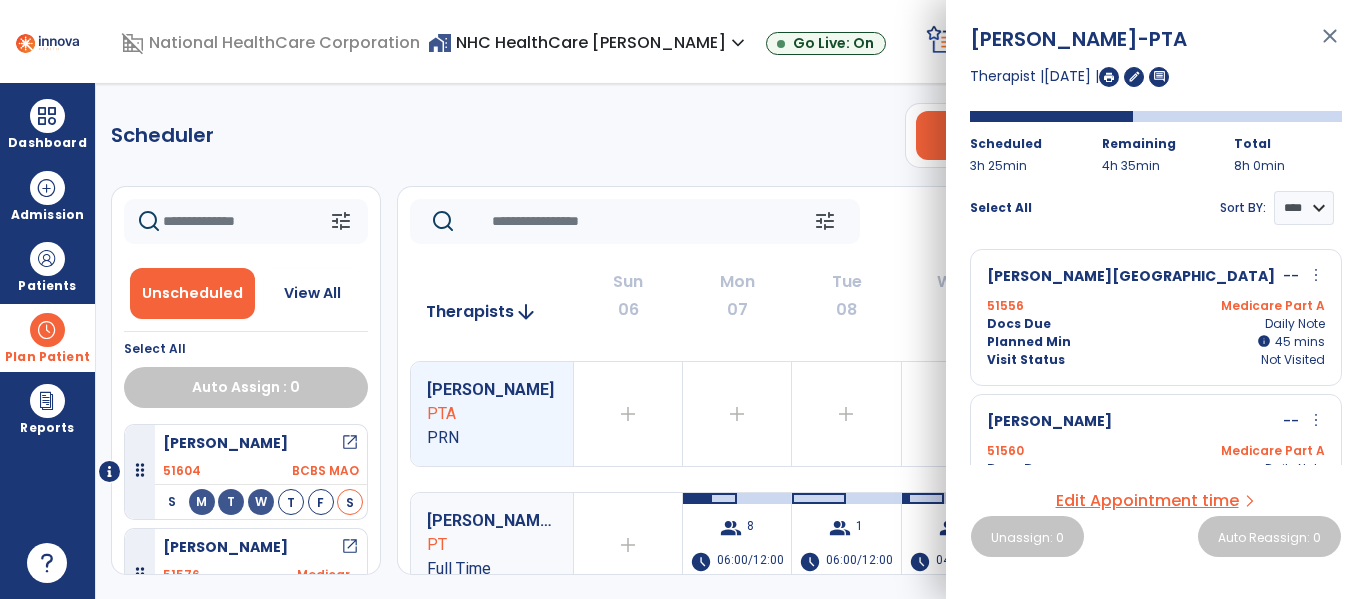 click on "close" at bounding box center (1330, 45) 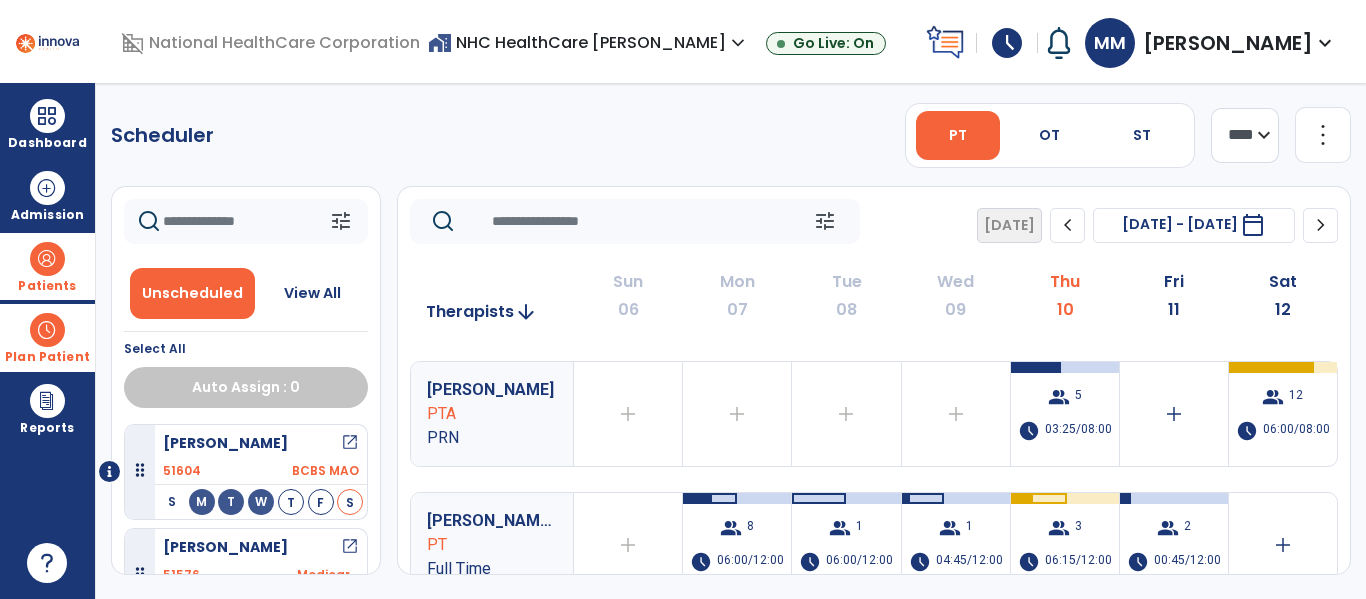 click on "Patients" at bounding box center (47, 266) 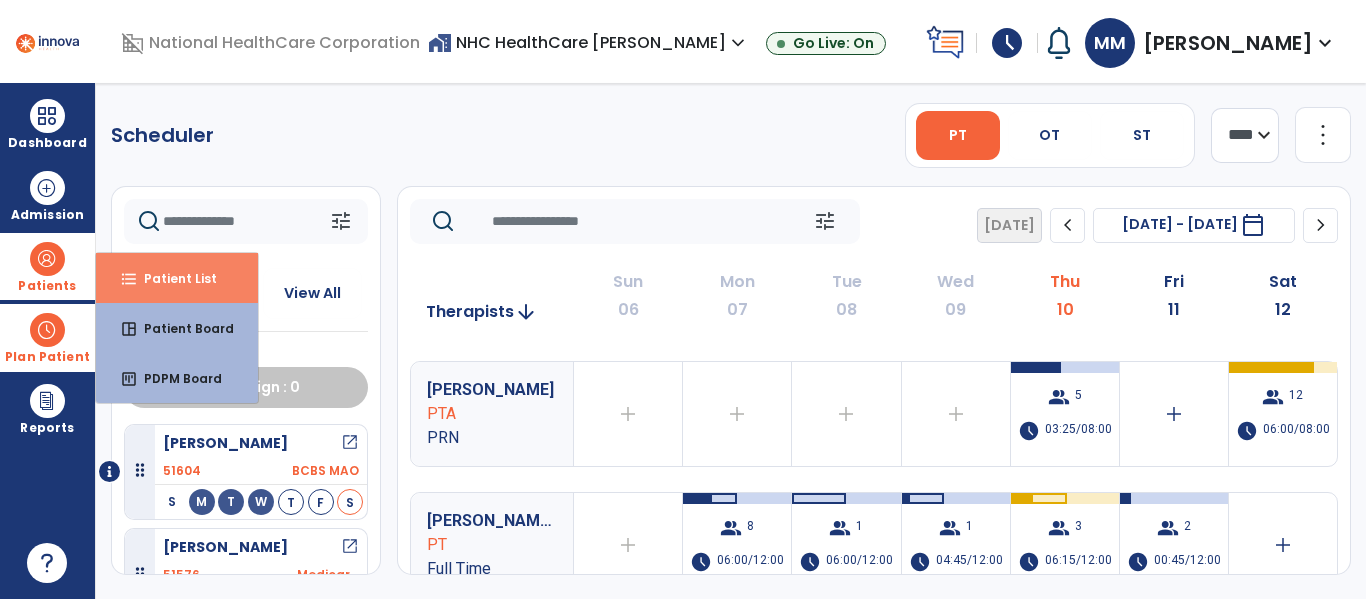 click on "Patient List" at bounding box center [172, 278] 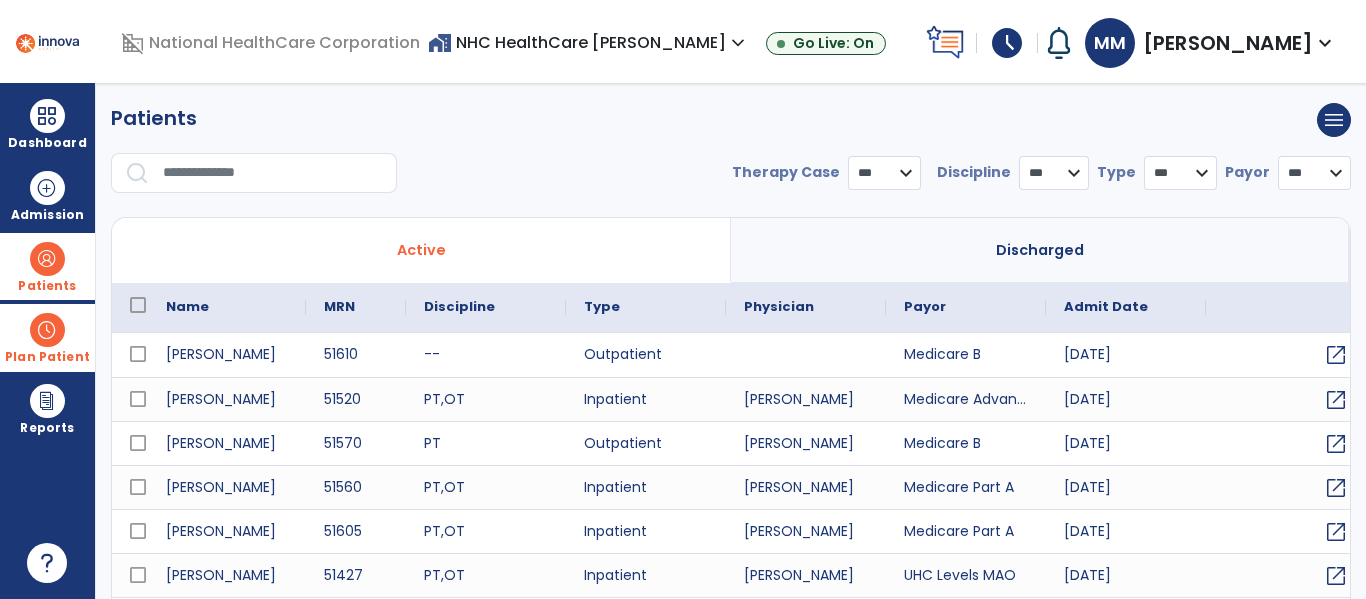 select on "***" 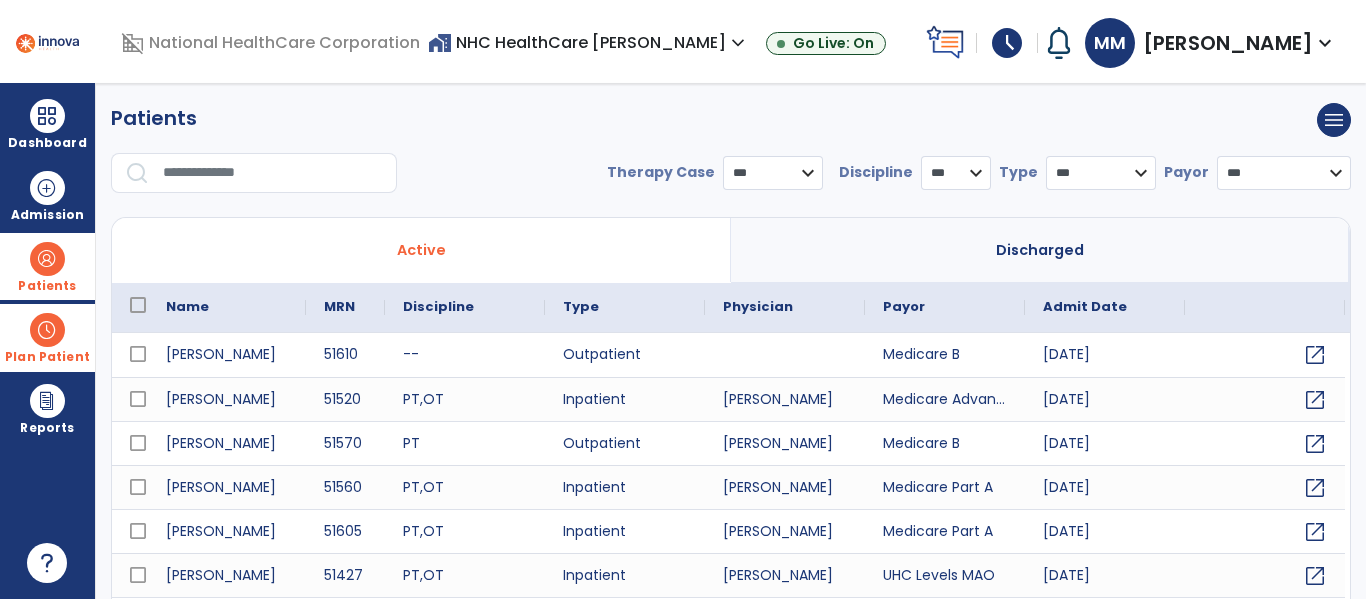 click at bounding box center (273, 173) 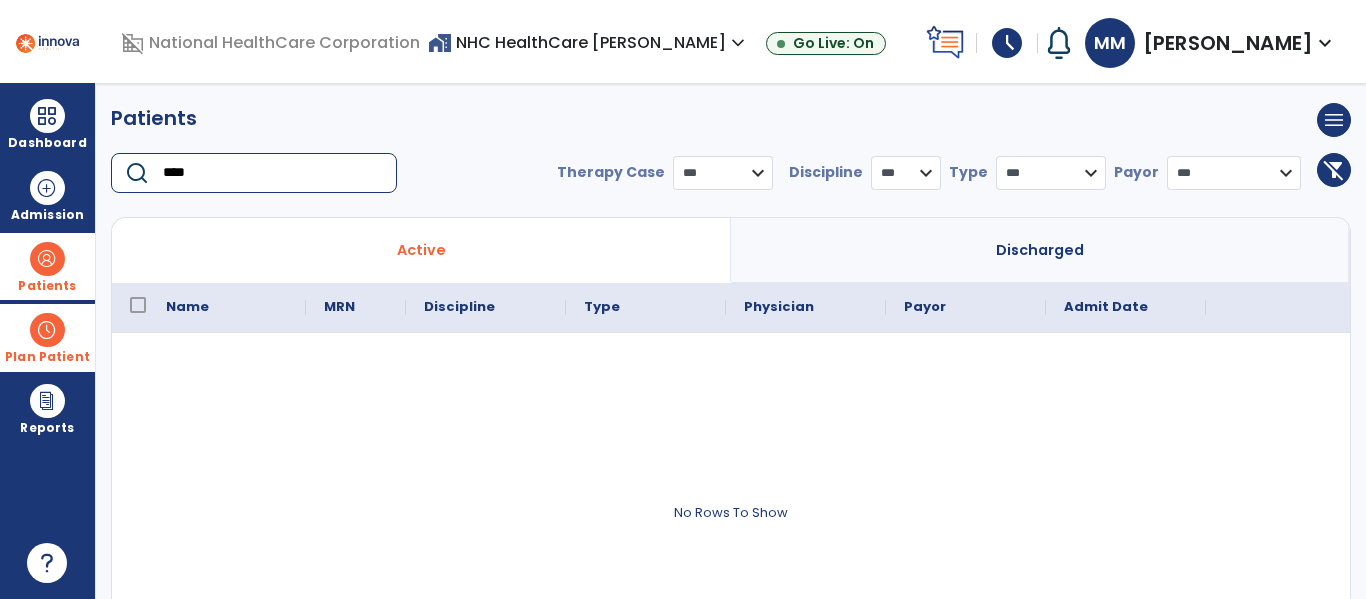 type on "****" 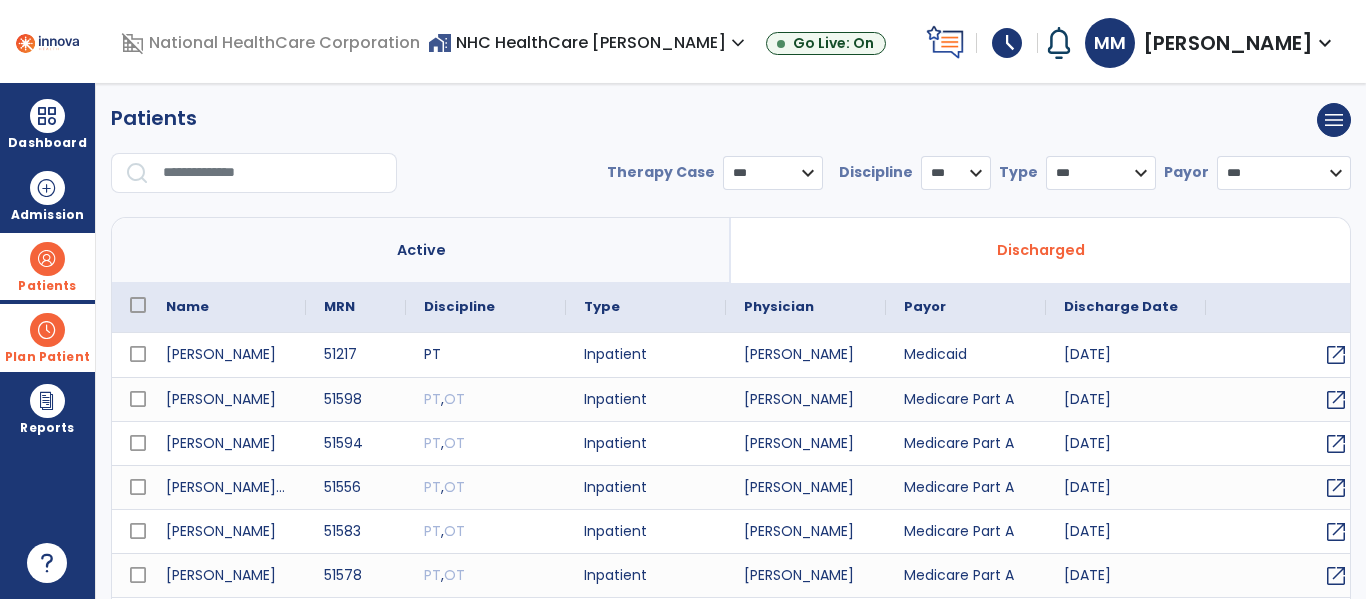 click at bounding box center (273, 173) 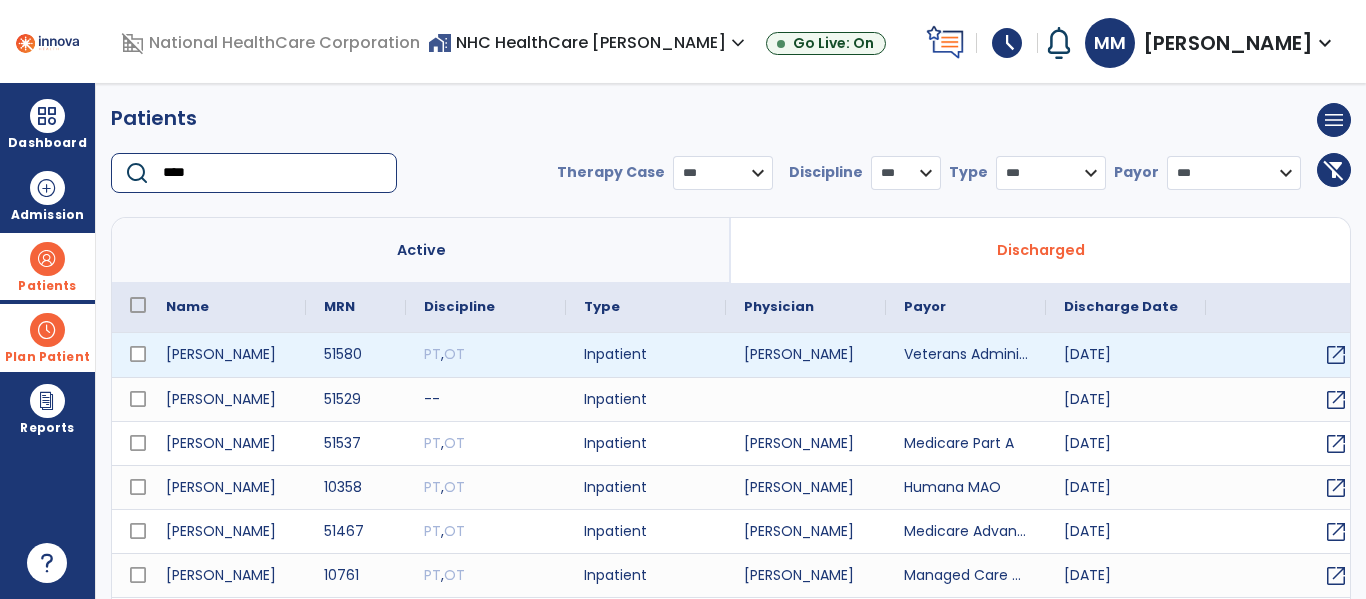 type on "****" 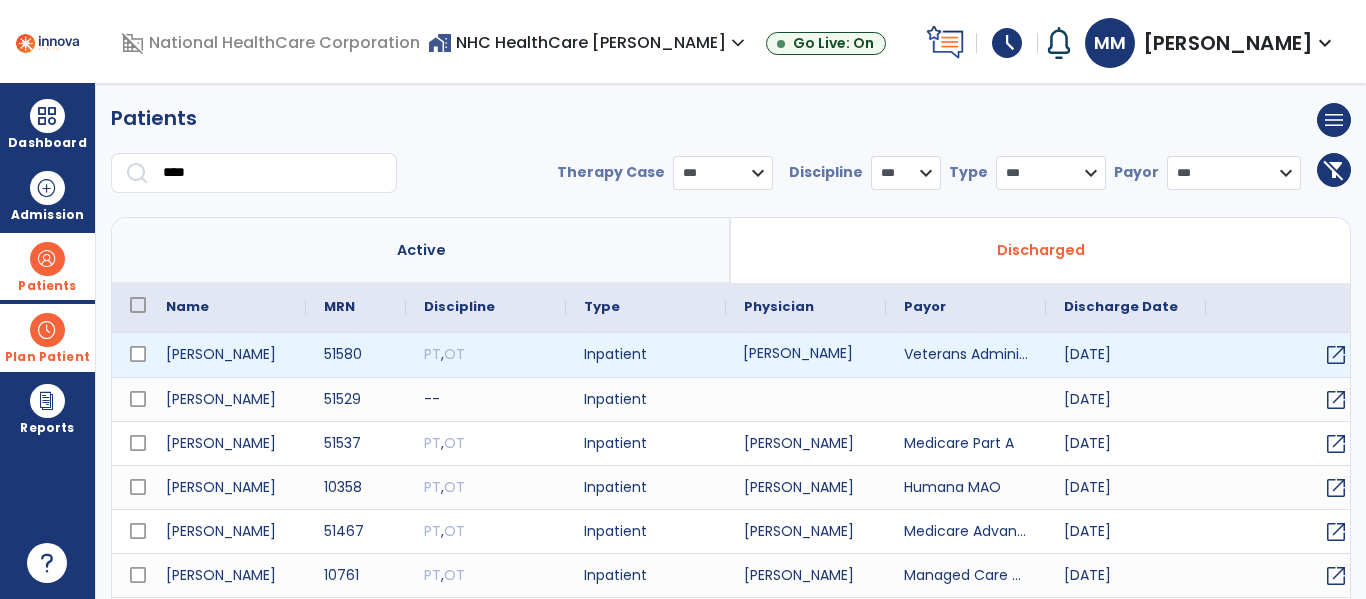 click on "[PERSON_NAME]" at bounding box center [806, 355] 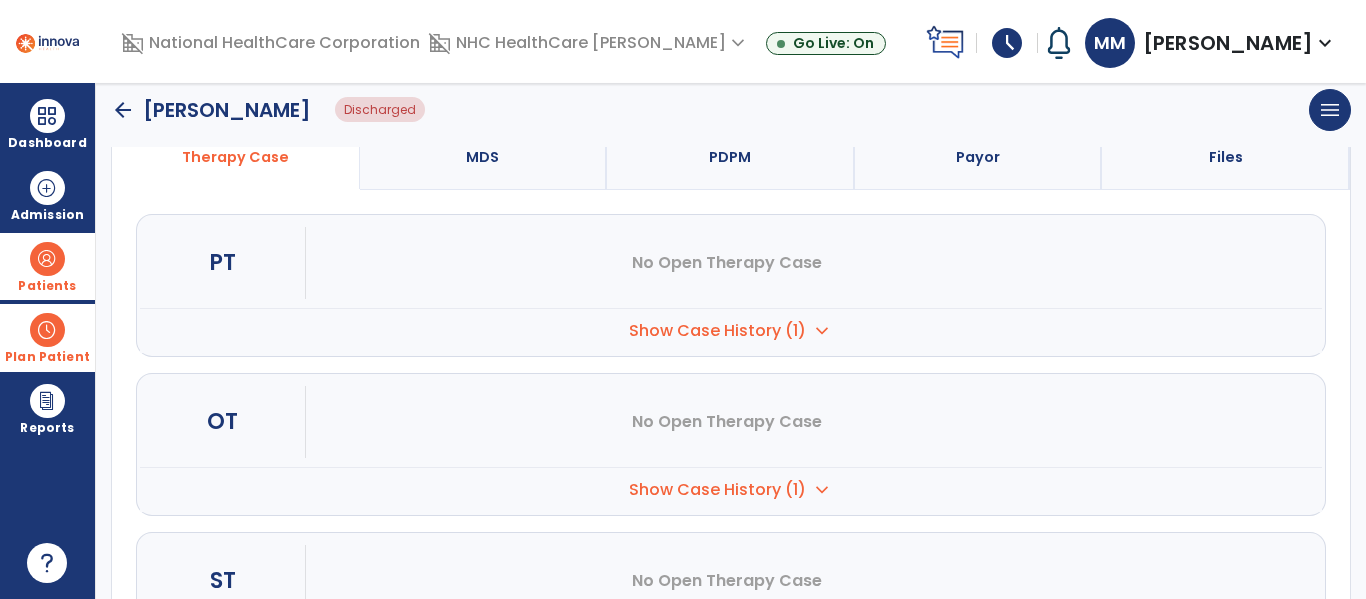 scroll, scrollTop: 176, scrollLeft: 0, axis: vertical 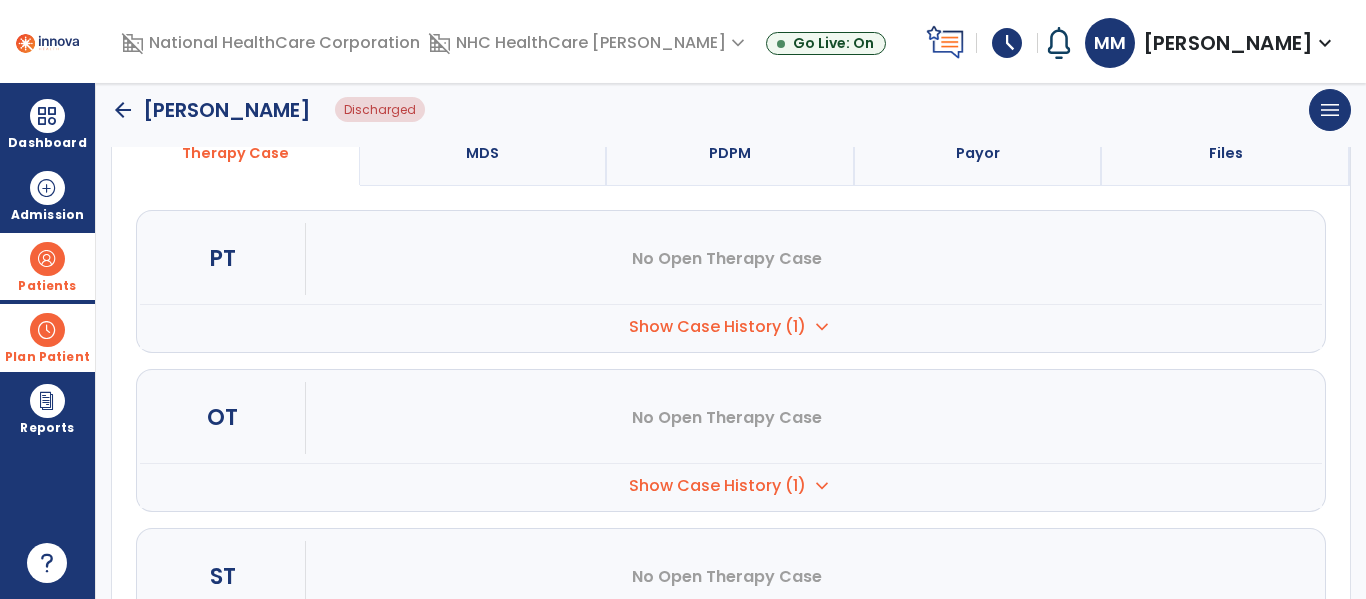 click on "Show Case History (1)" at bounding box center [717, 327] 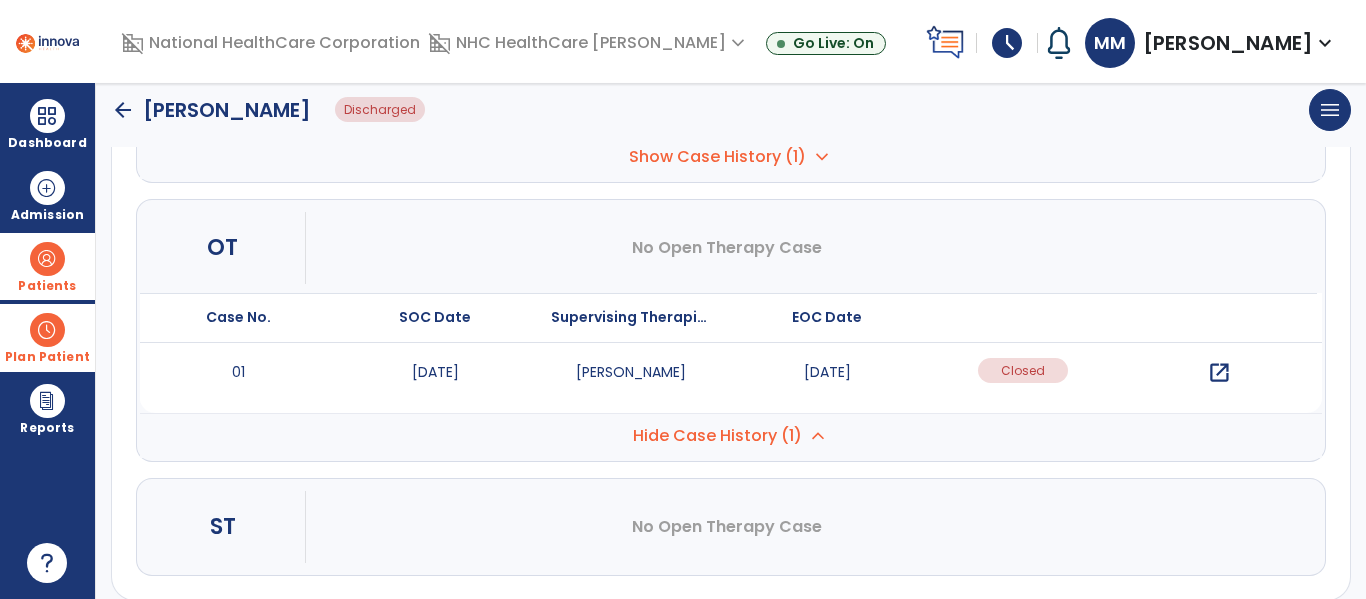 scroll, scrollTop: 346, scrollLeft: 0, axis: vertical 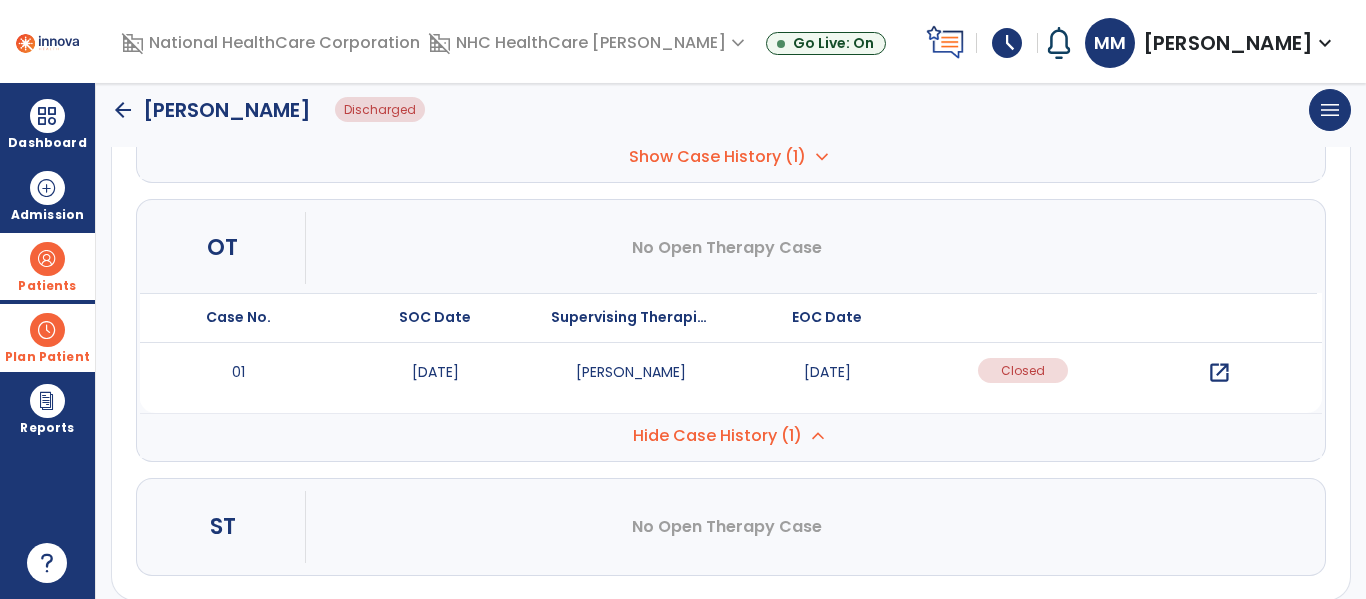 click on "open_in_new" at bounding box center (1219, 373) 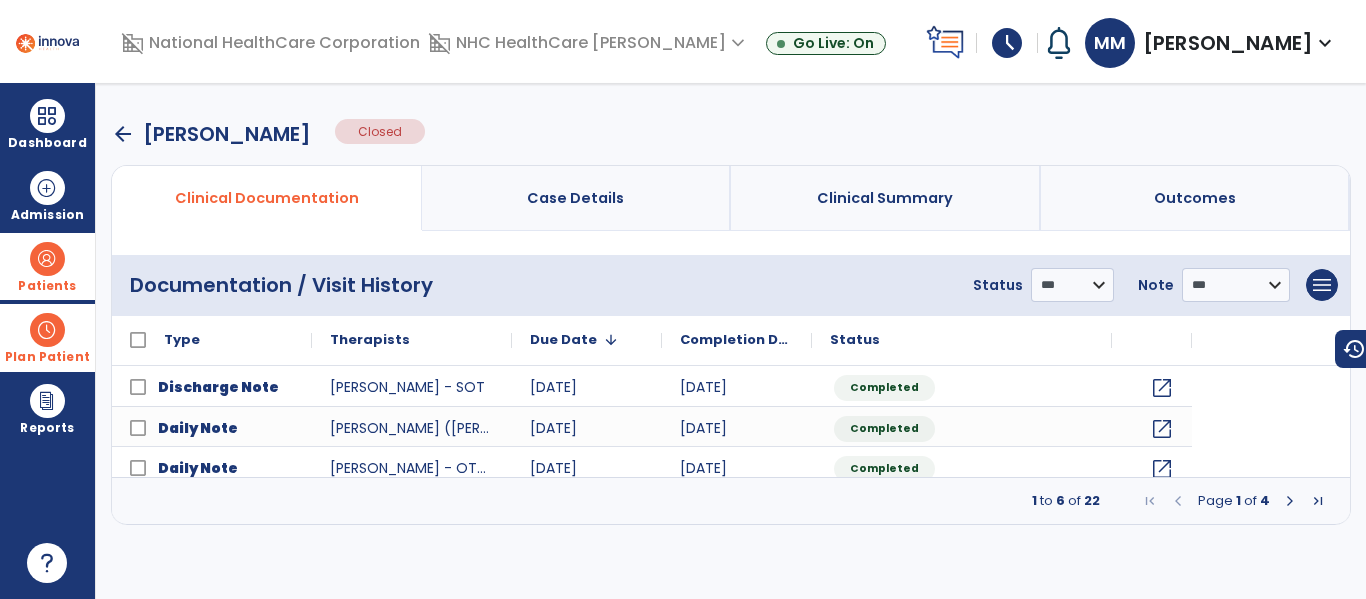 scroll, scrollTop: 0, scrollLeft: 0, axis: both 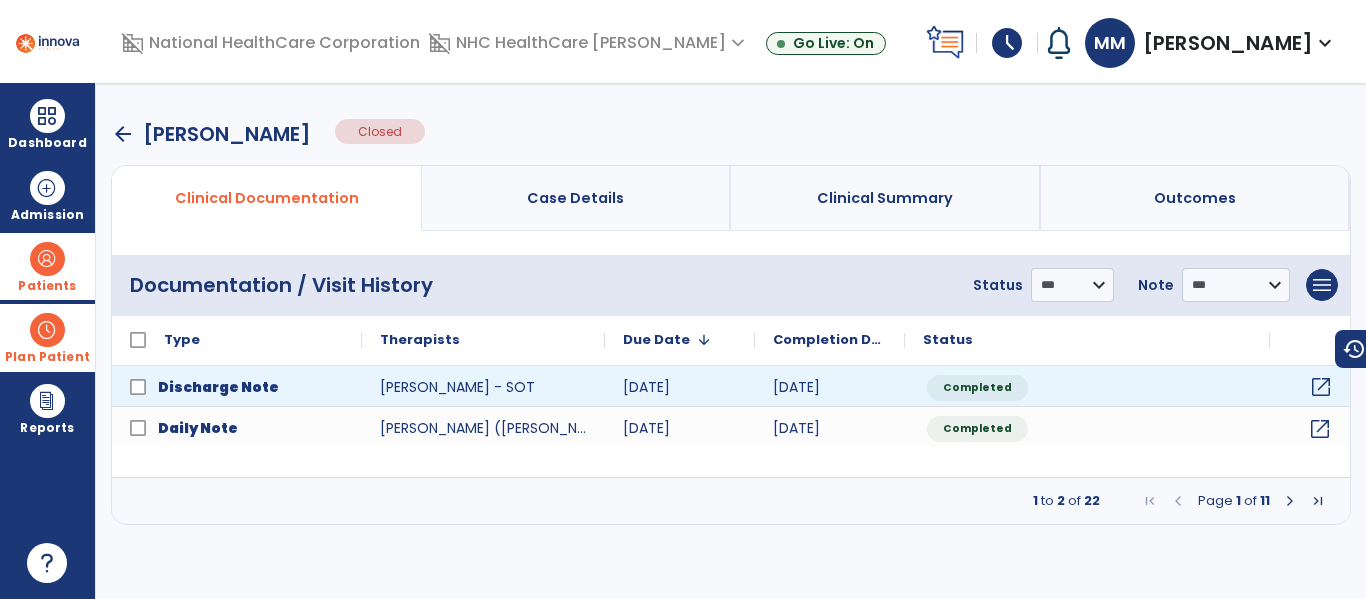 click on "open_in_new" 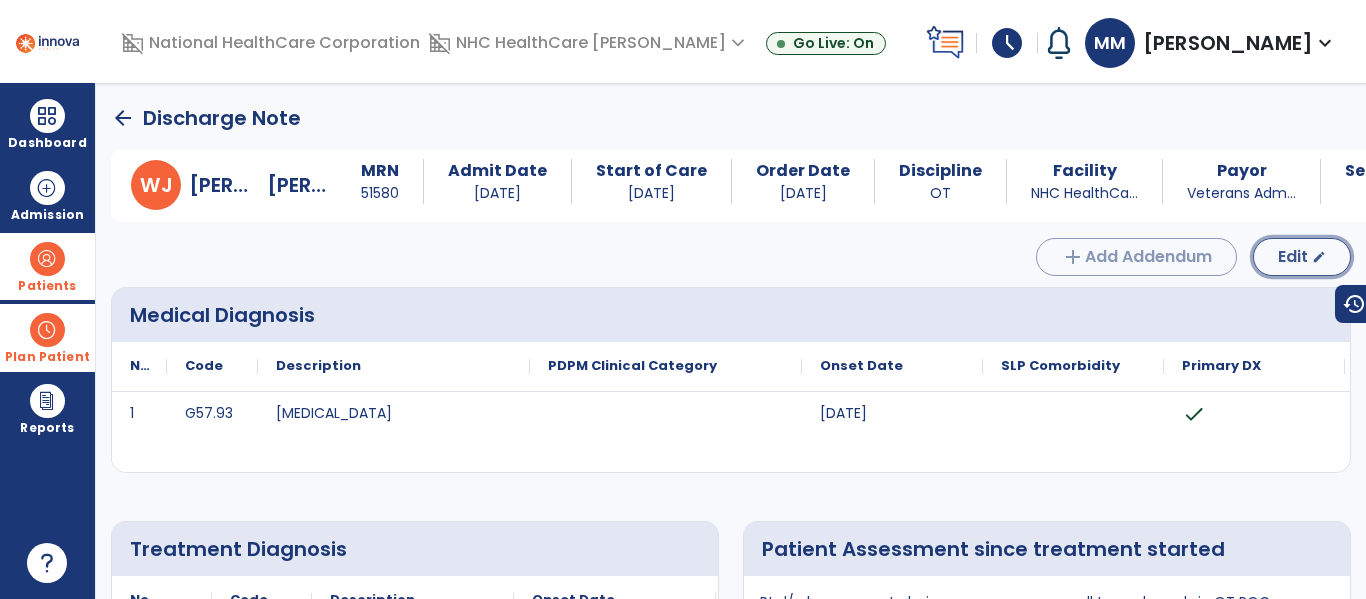 click on "Edit" 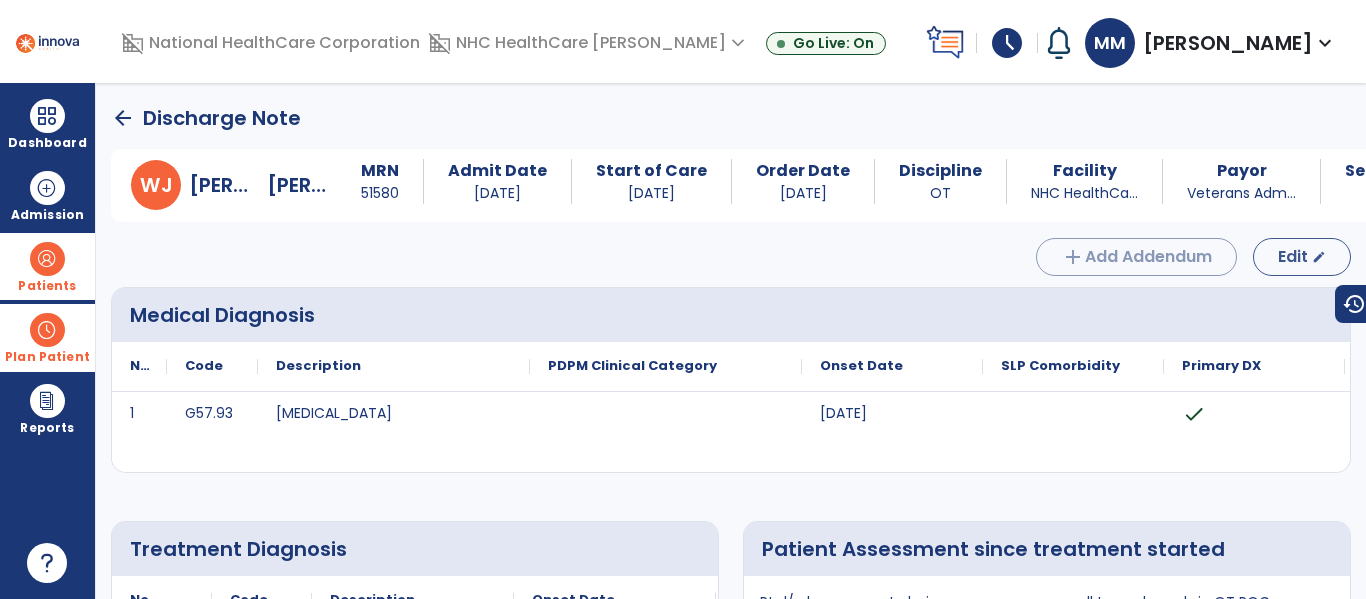 select on "****" 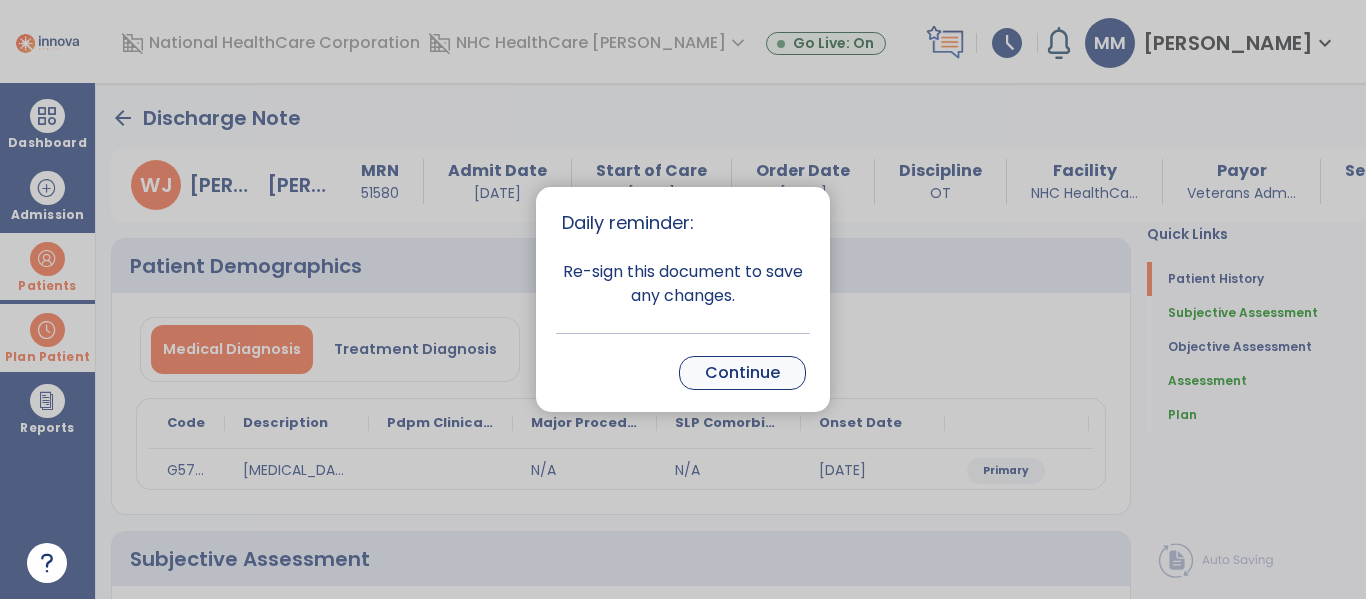 click on "Continue" at bounding box center (742, 373) 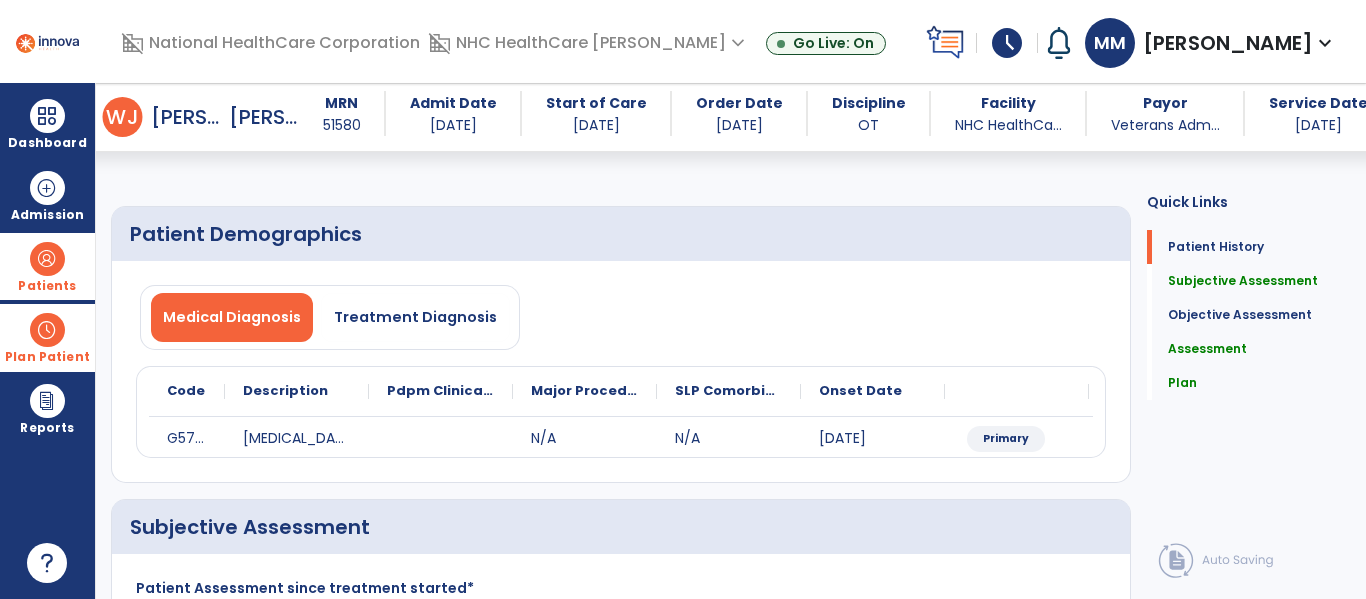 scroll, scrollTop: 0, scrollLeft: 0, axis: both 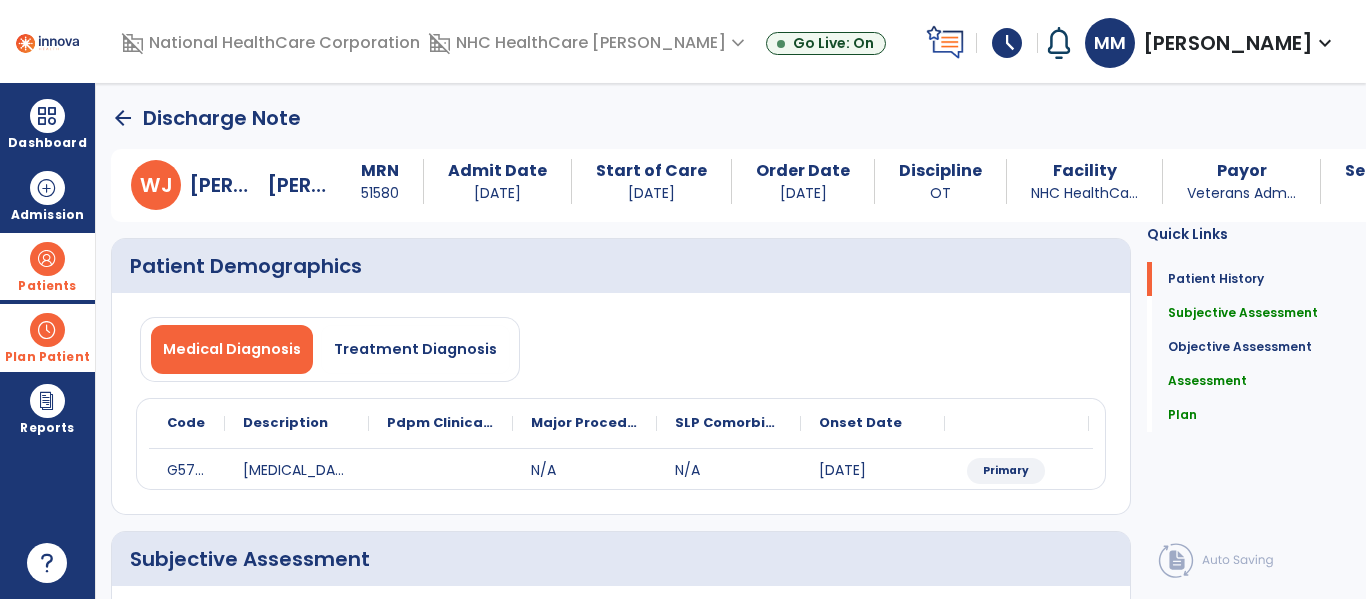click on "arrow_back" 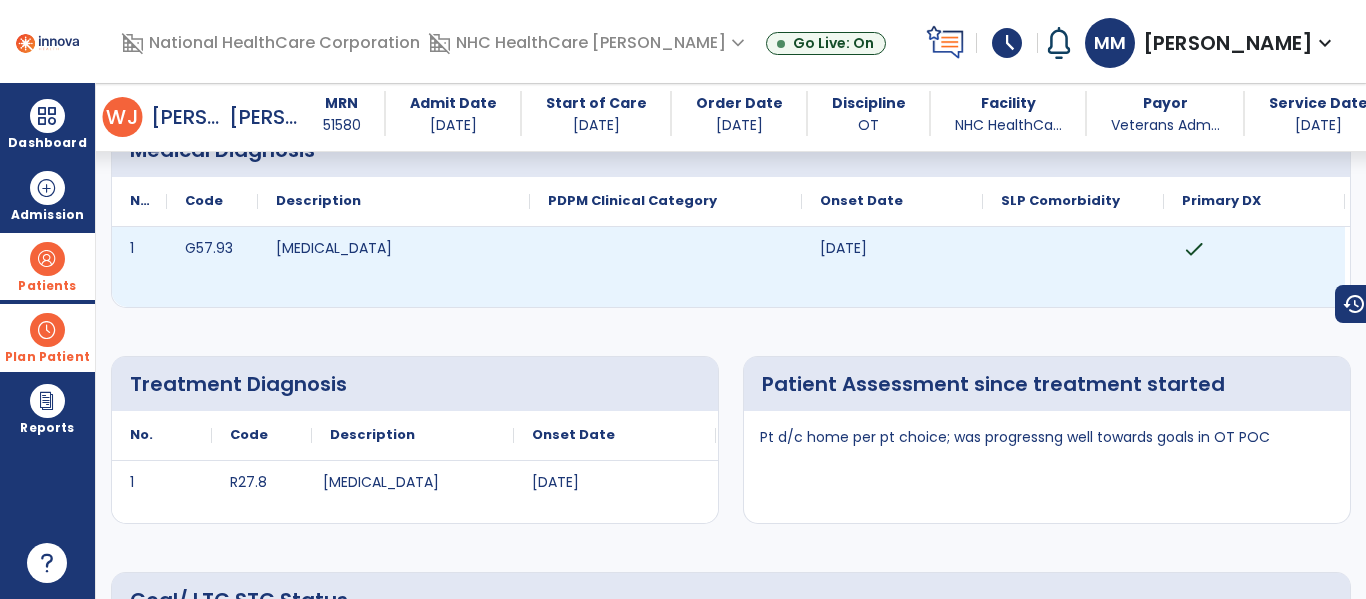 scroll, scrollTop: 0, scrollLeft: 0, axis: both 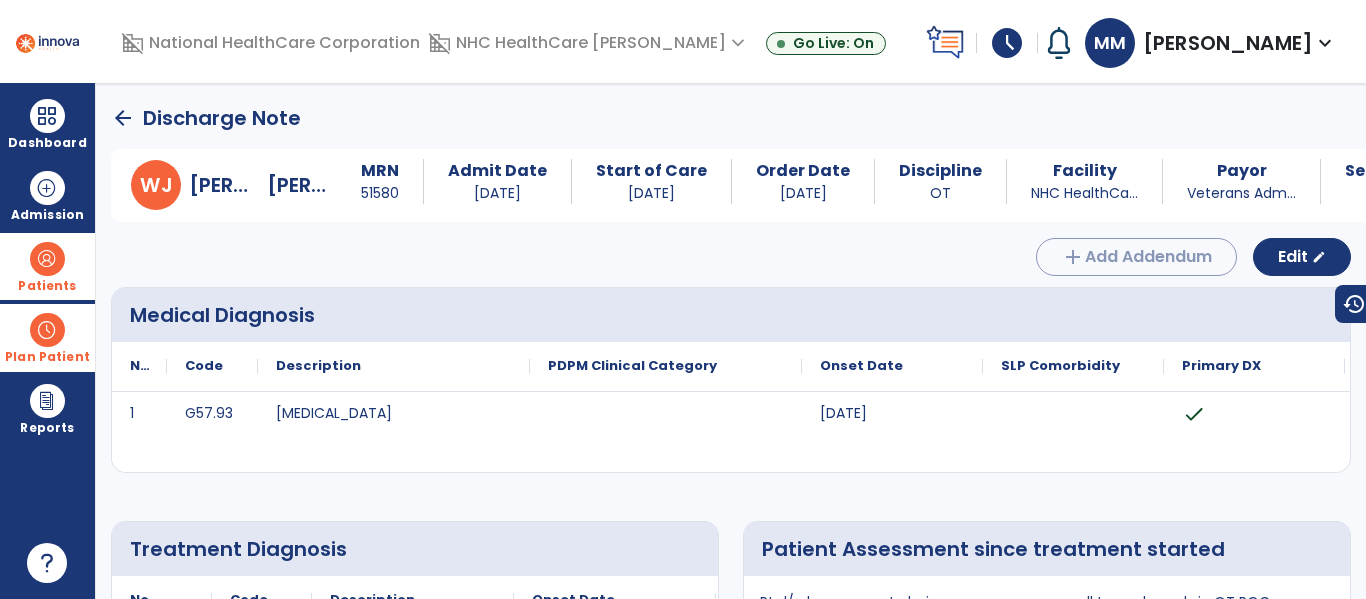 click on "arrow_back" 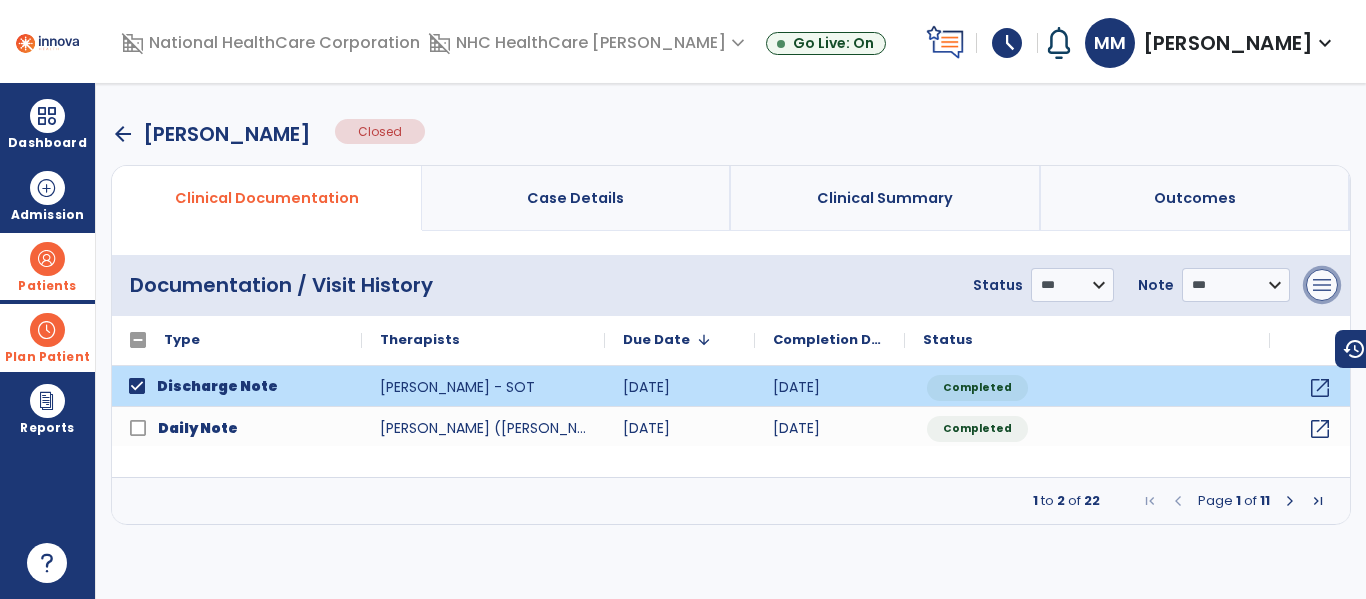 click on "menu" at bounding box center [1322, 285] 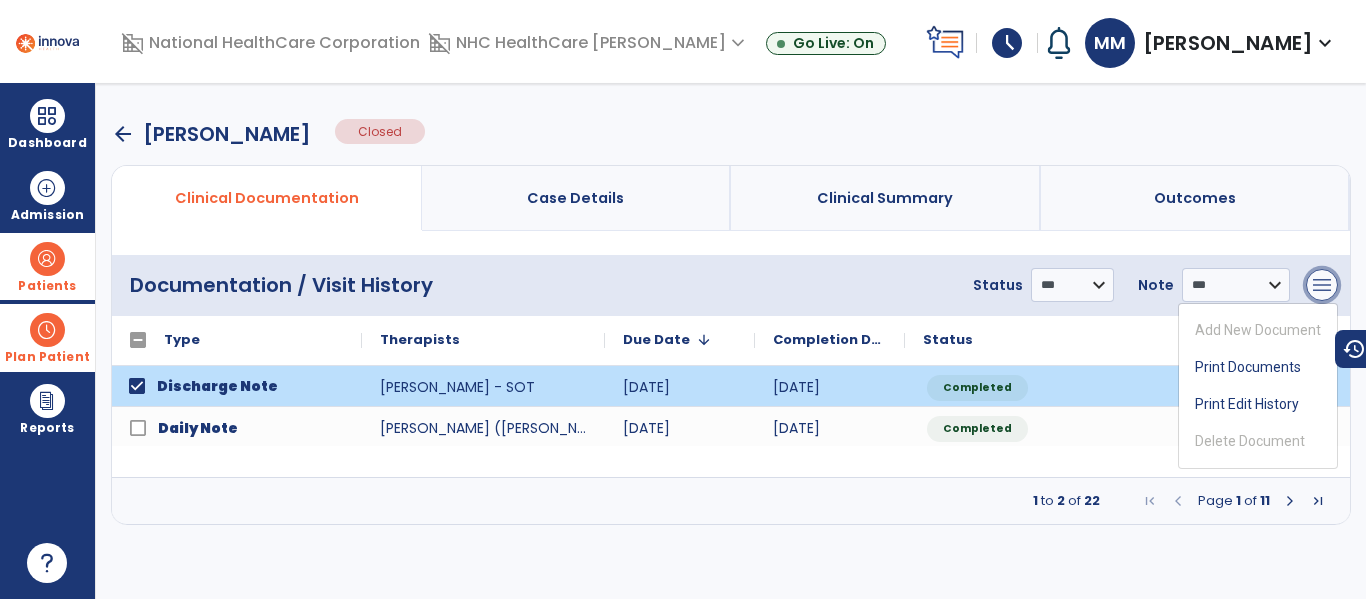 click on "menu" at bounding box center [1322, 285] 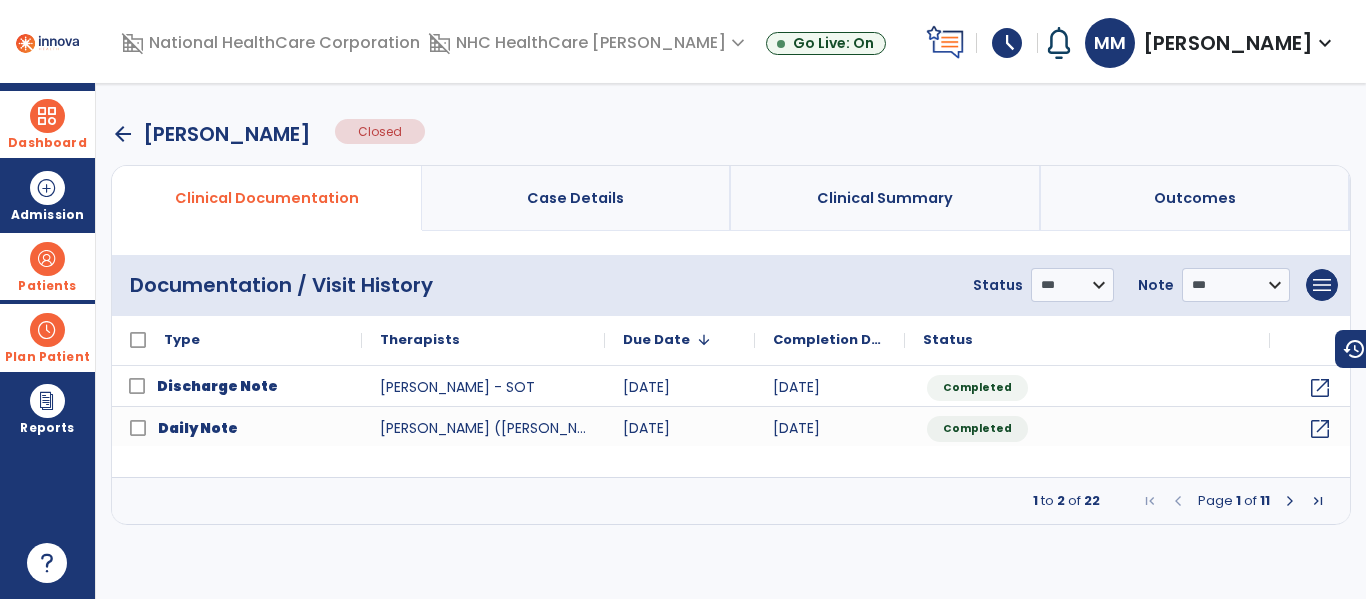 click at bounding box center (47, 116) 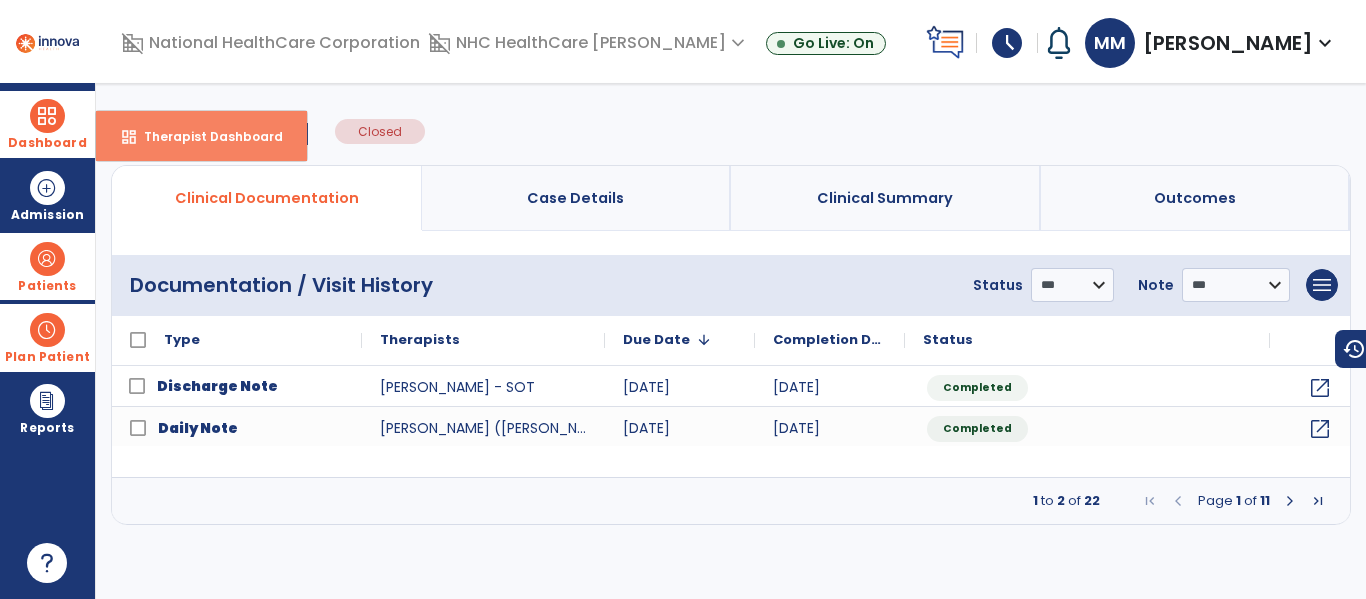 click on "dashboard  Therapist Dashboard" at bounding box center (201, 136) 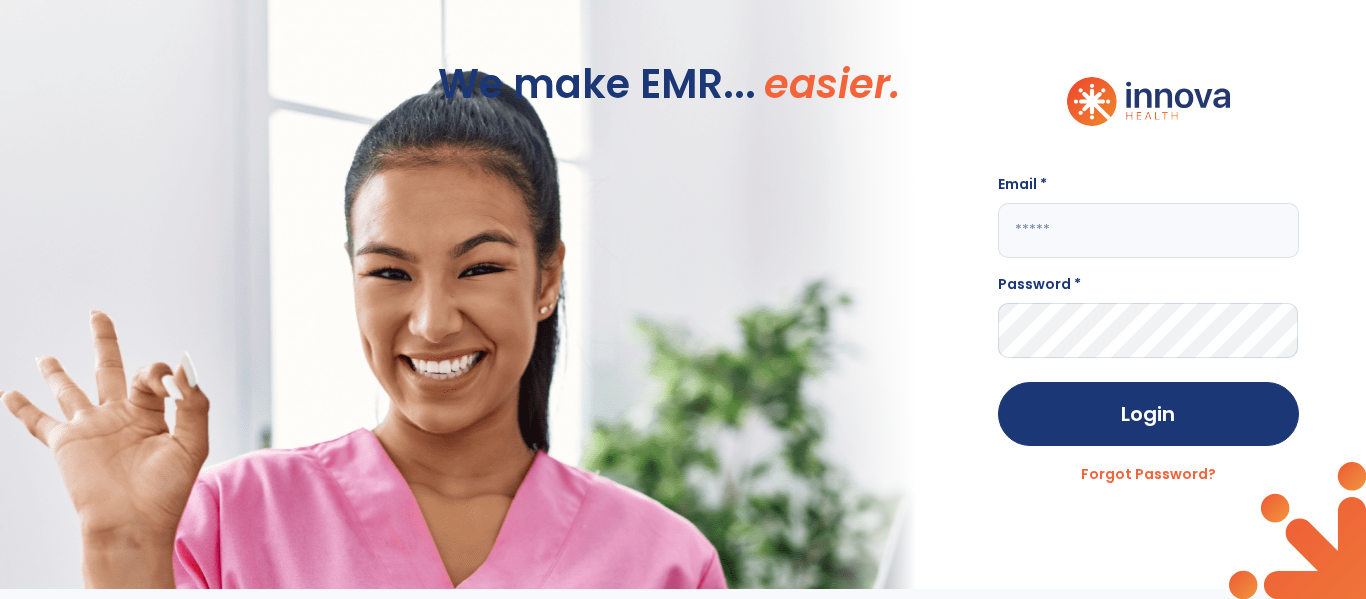 click 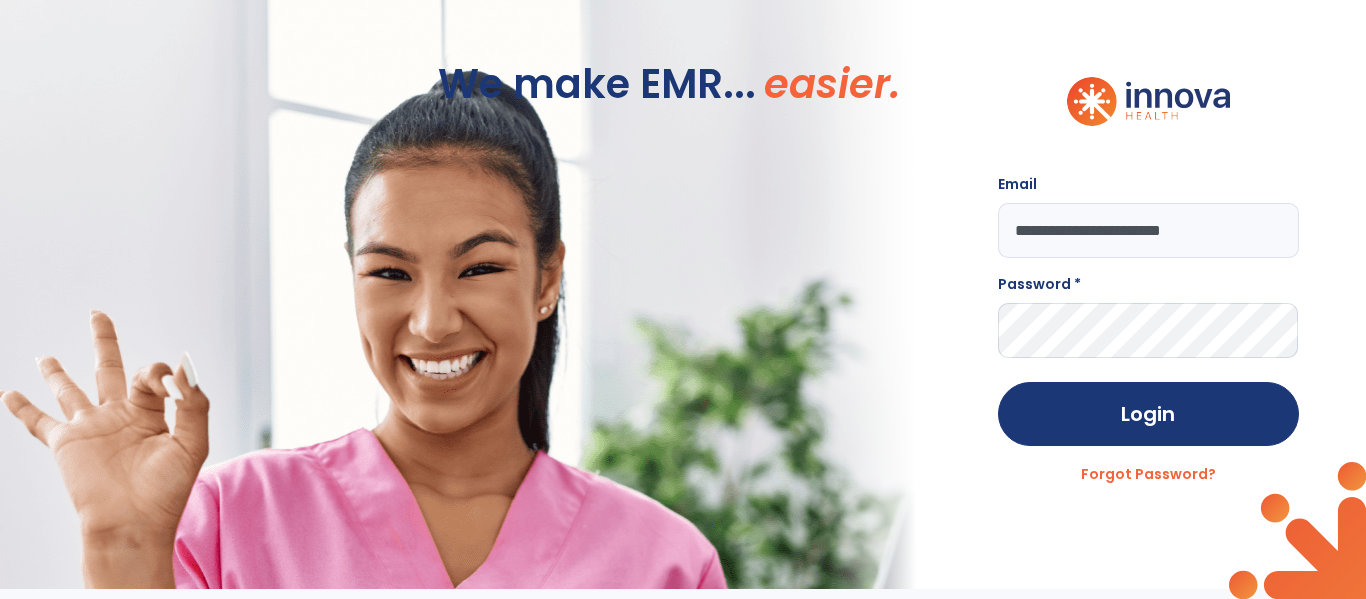 type on "**********" 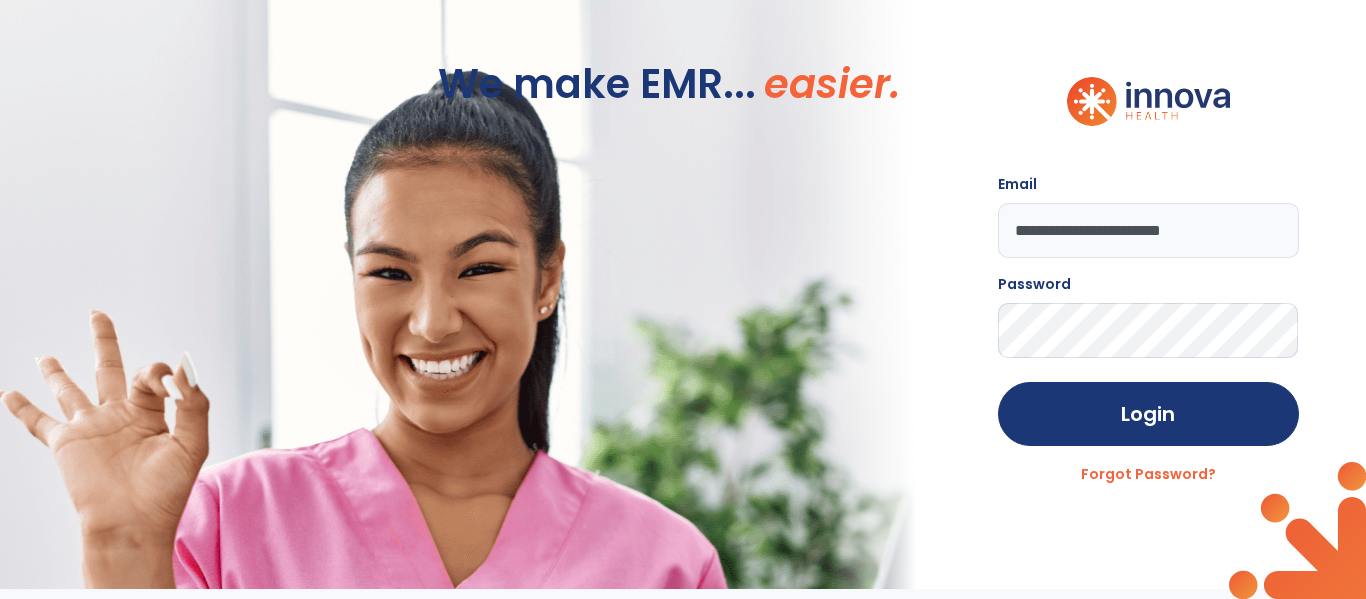 click on "Login" 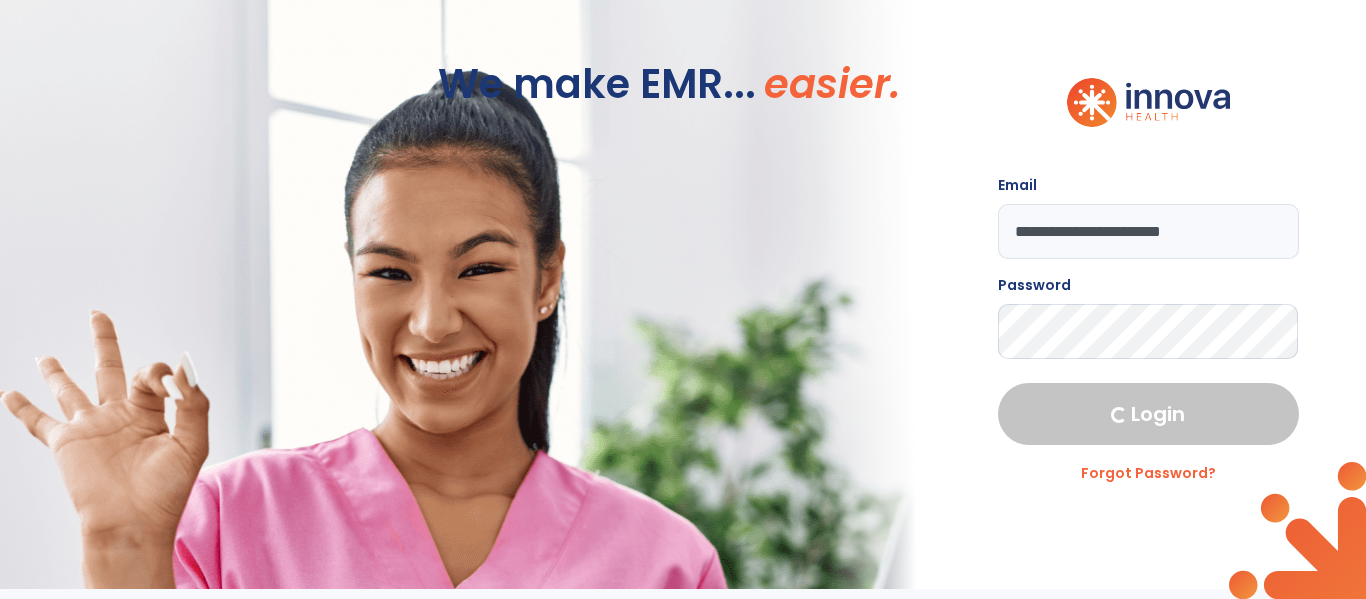 select on "****" 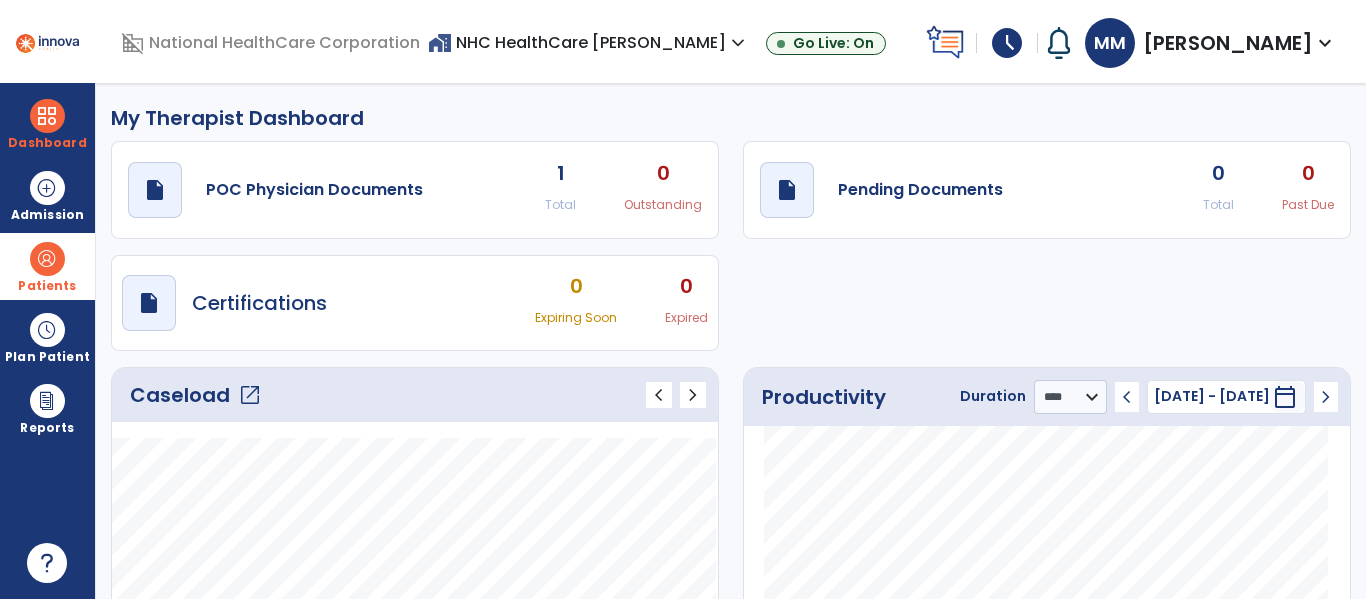 click on "Patients" at bounding box center (47, 266) 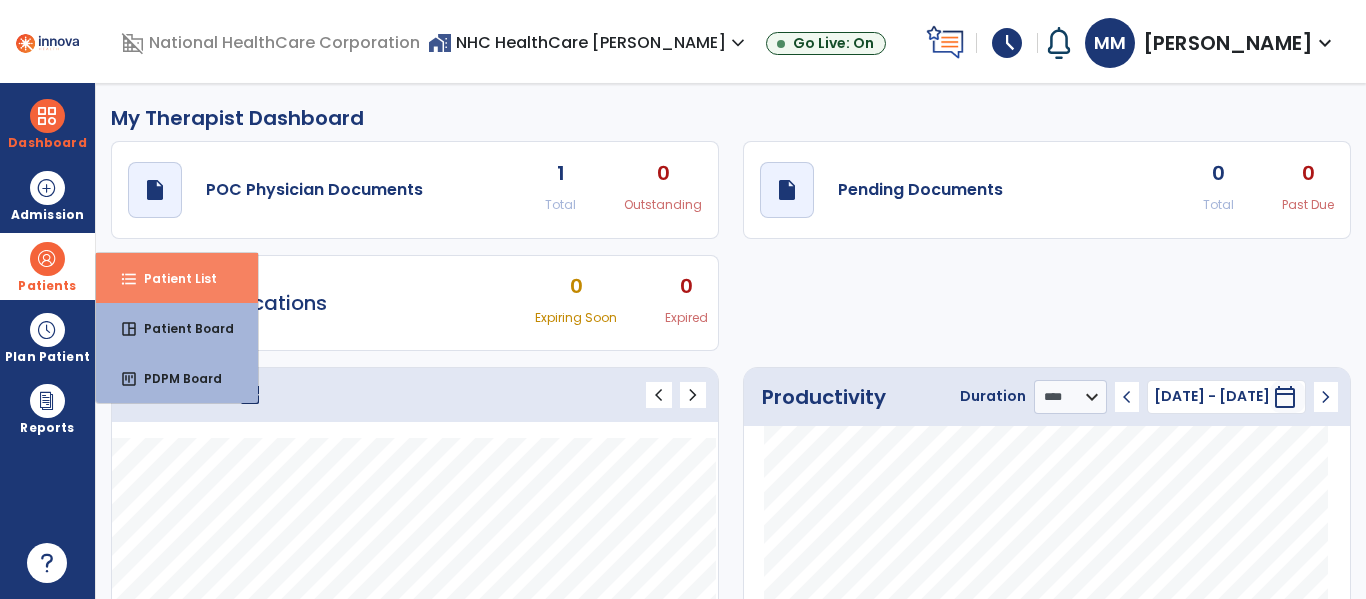 click on "Patient List" at bounding box center [172, 278] 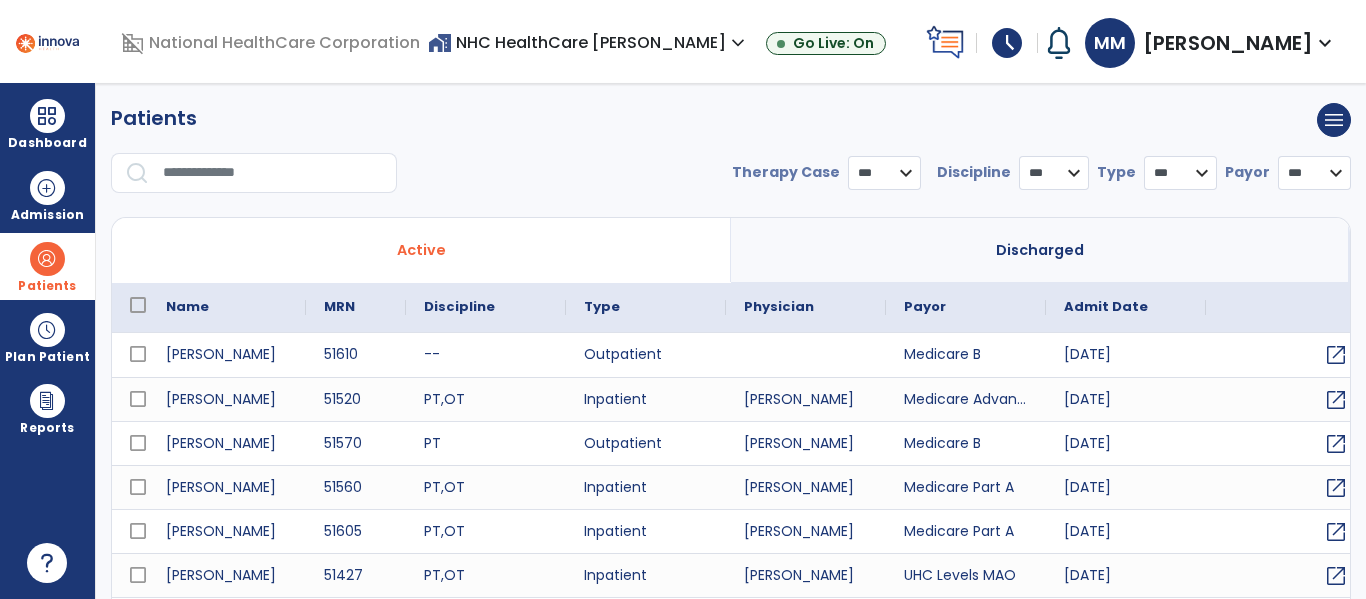 select on "***" 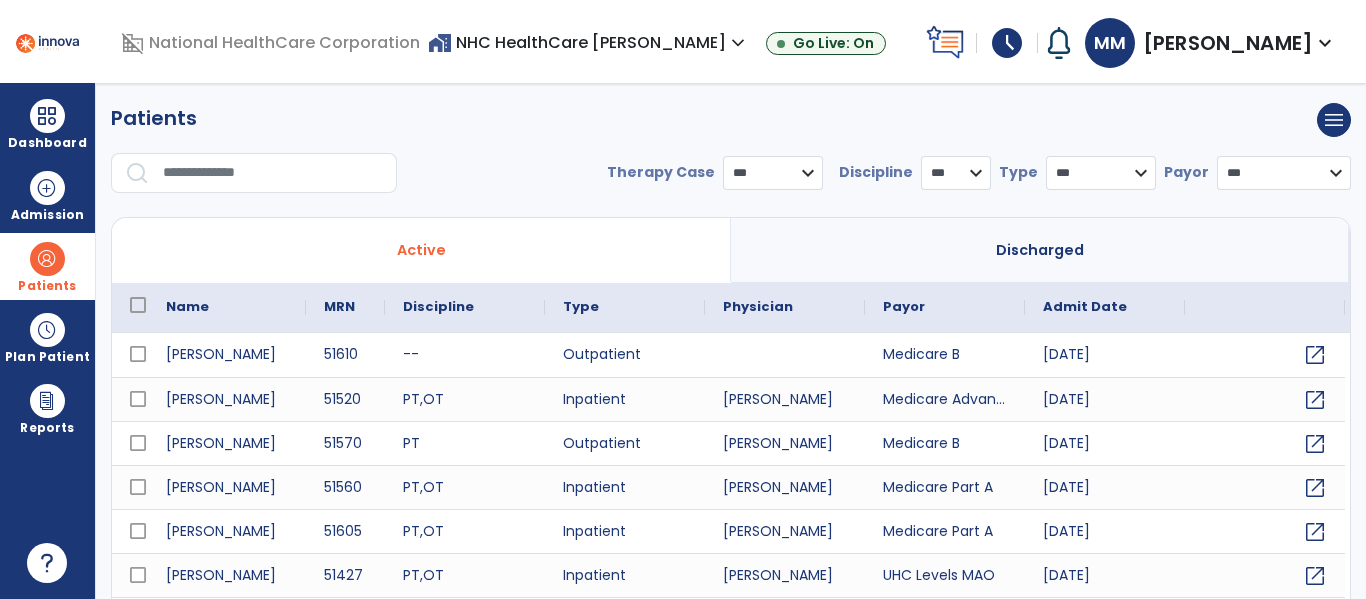 click at bounding box center [273, 173] 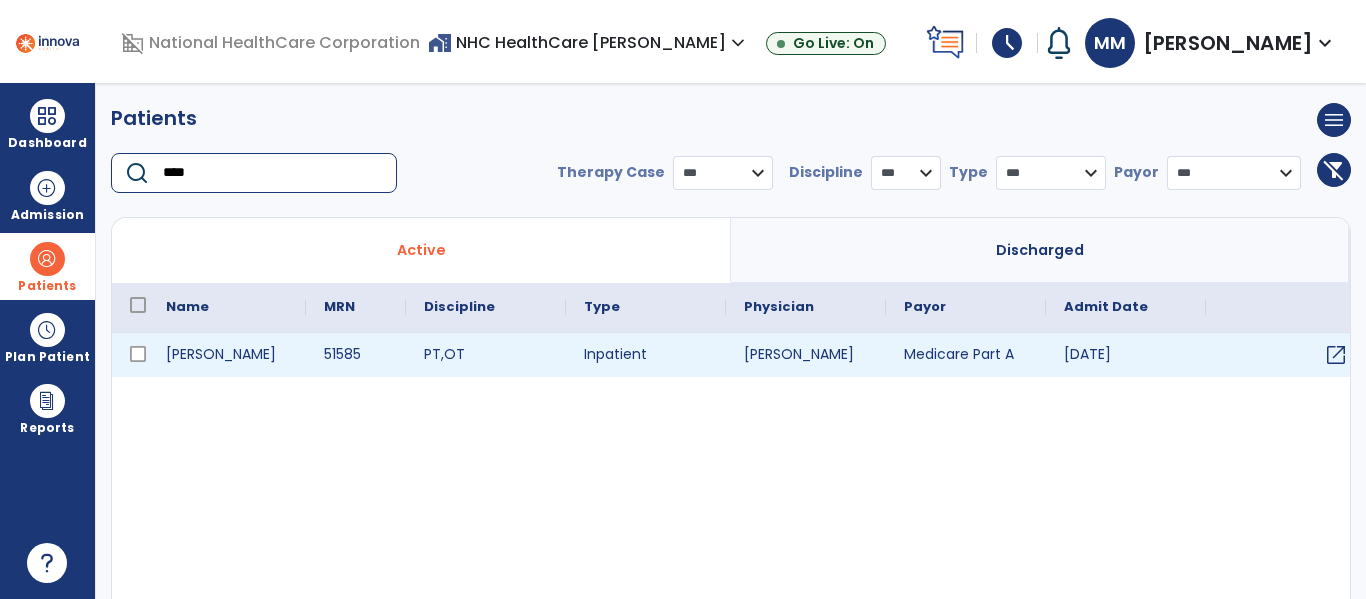 type on "****" 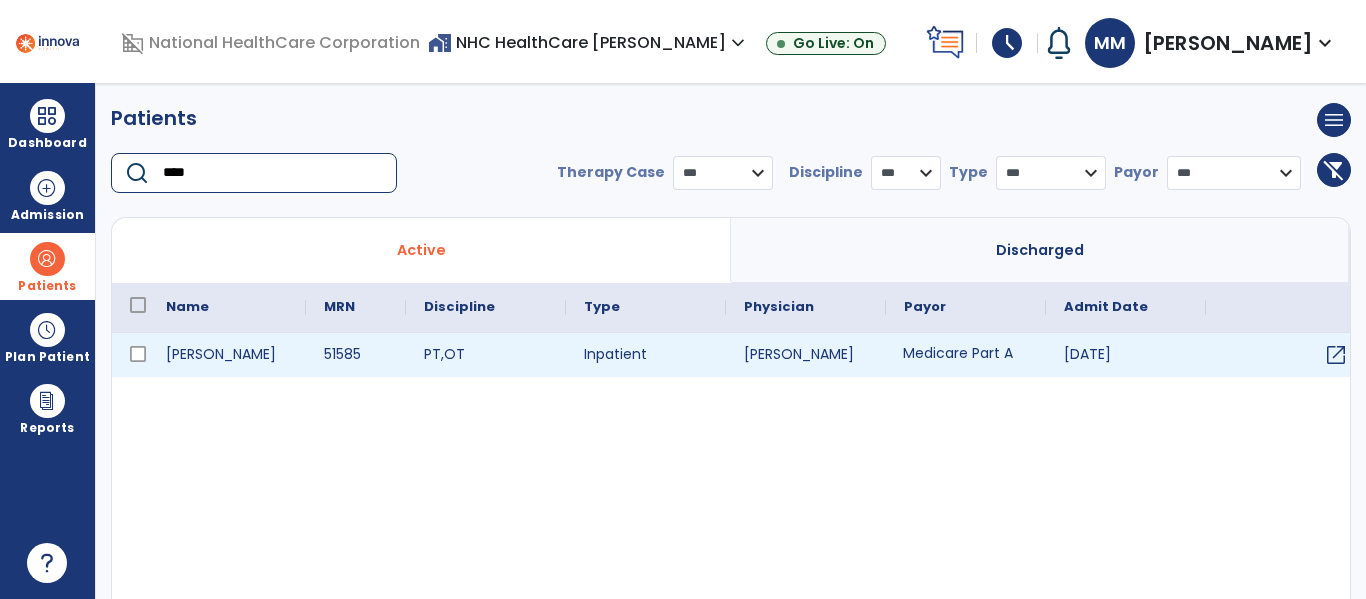 click on "Medicare Part A" at bounding box center (966, 355) 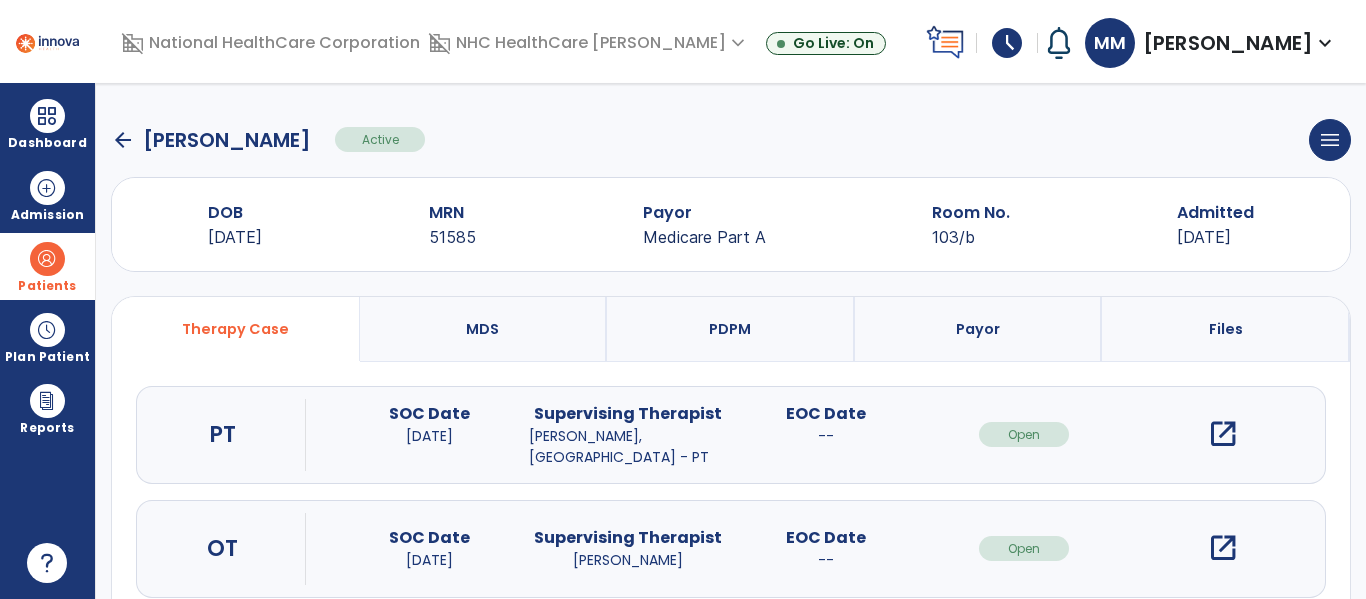click on "open_in_new" at bounding box center [1223, 548] 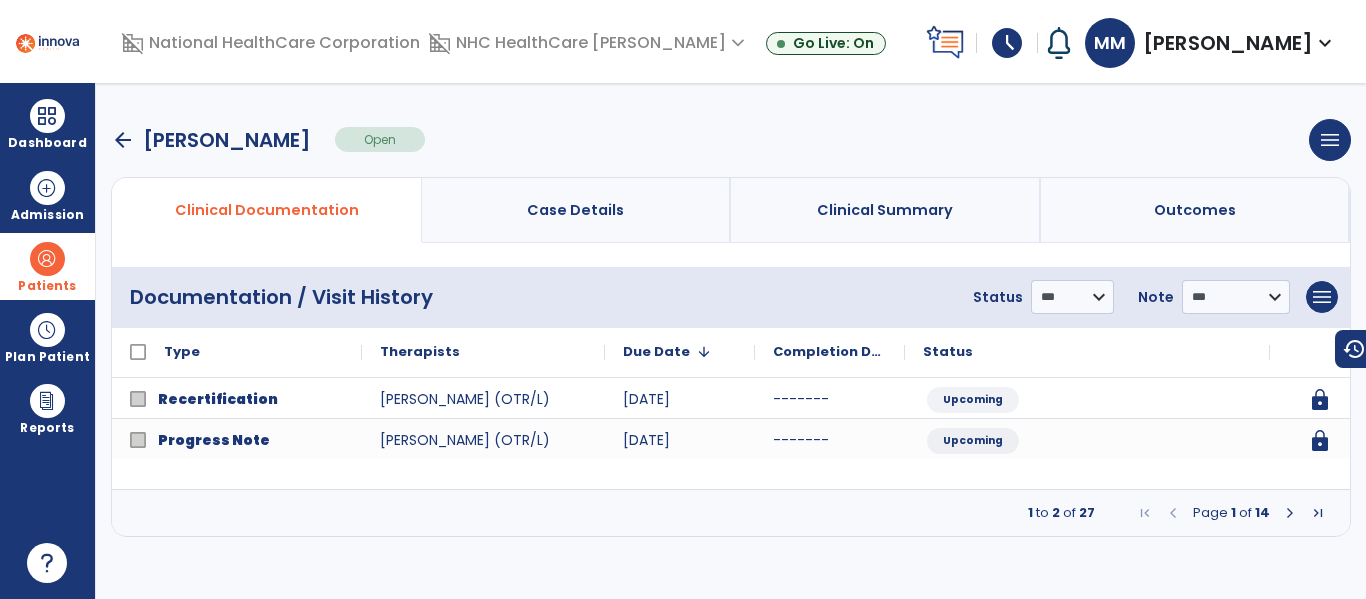 click at bounding box center (1290, 513) 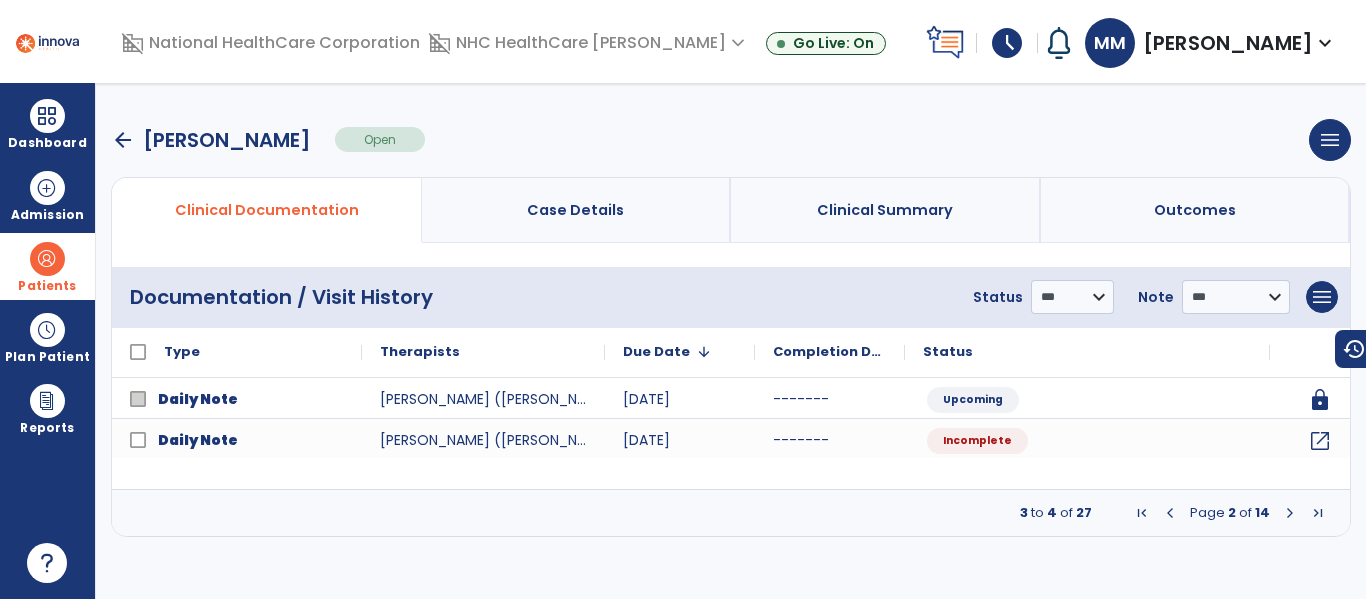 click at bounding box center [1290, 513] 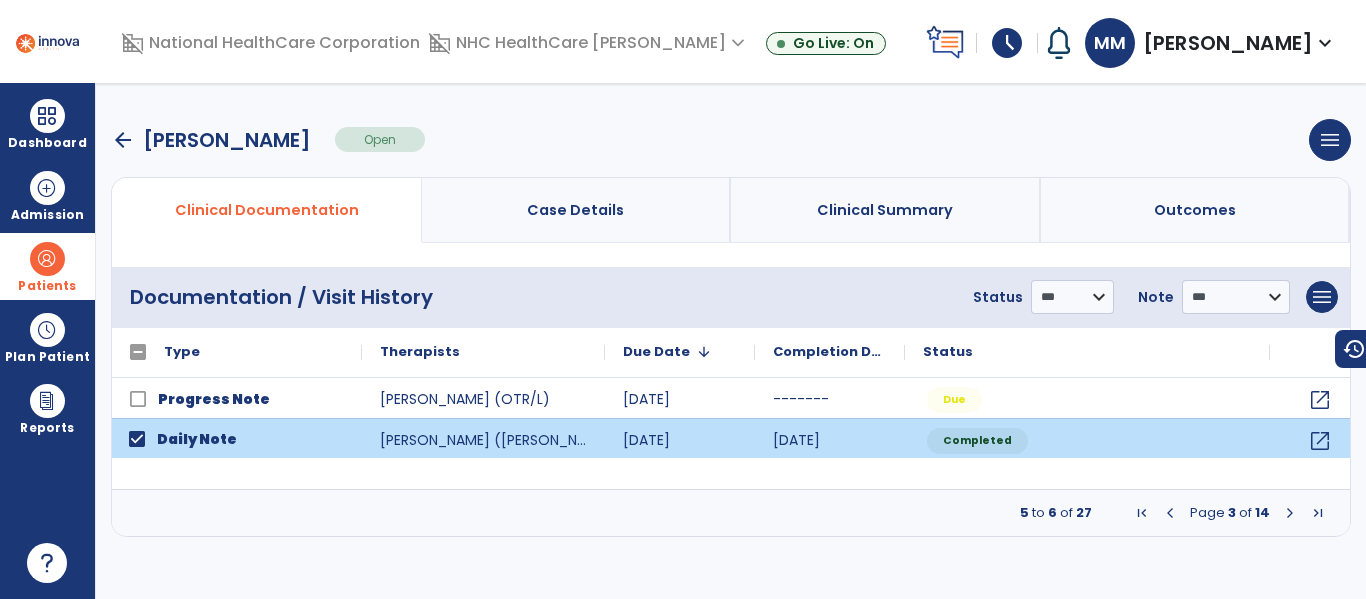 click at bounding box center (1290, 513) 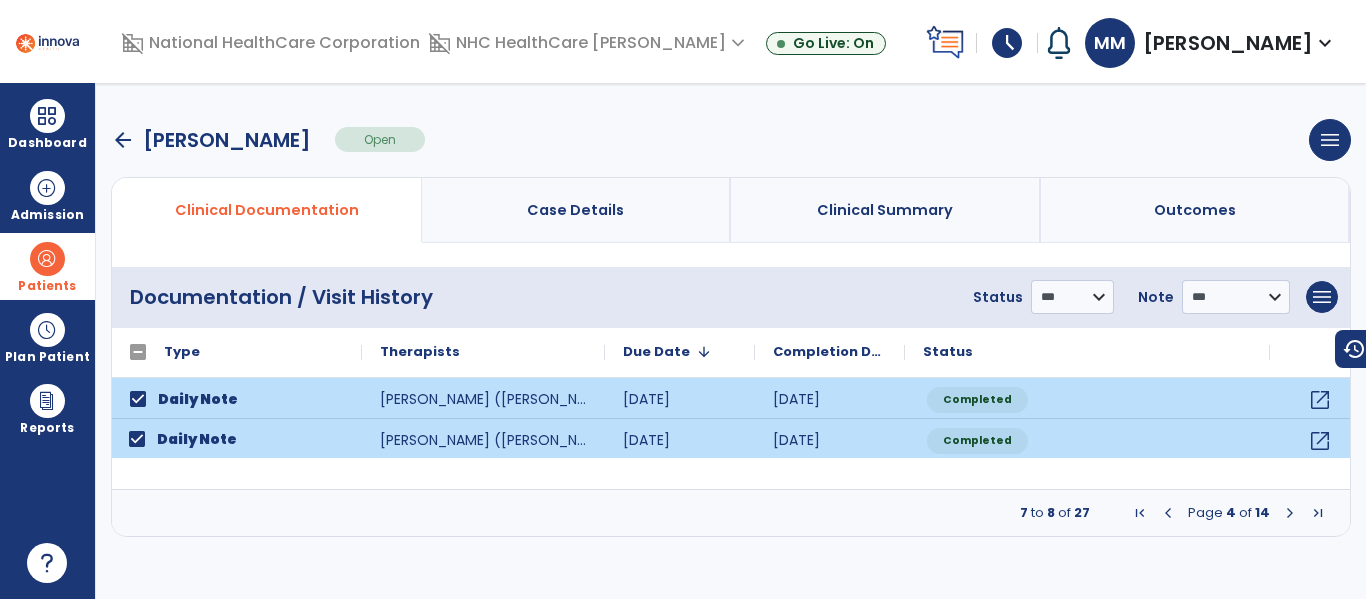 click at bounding box center (1290, 513) 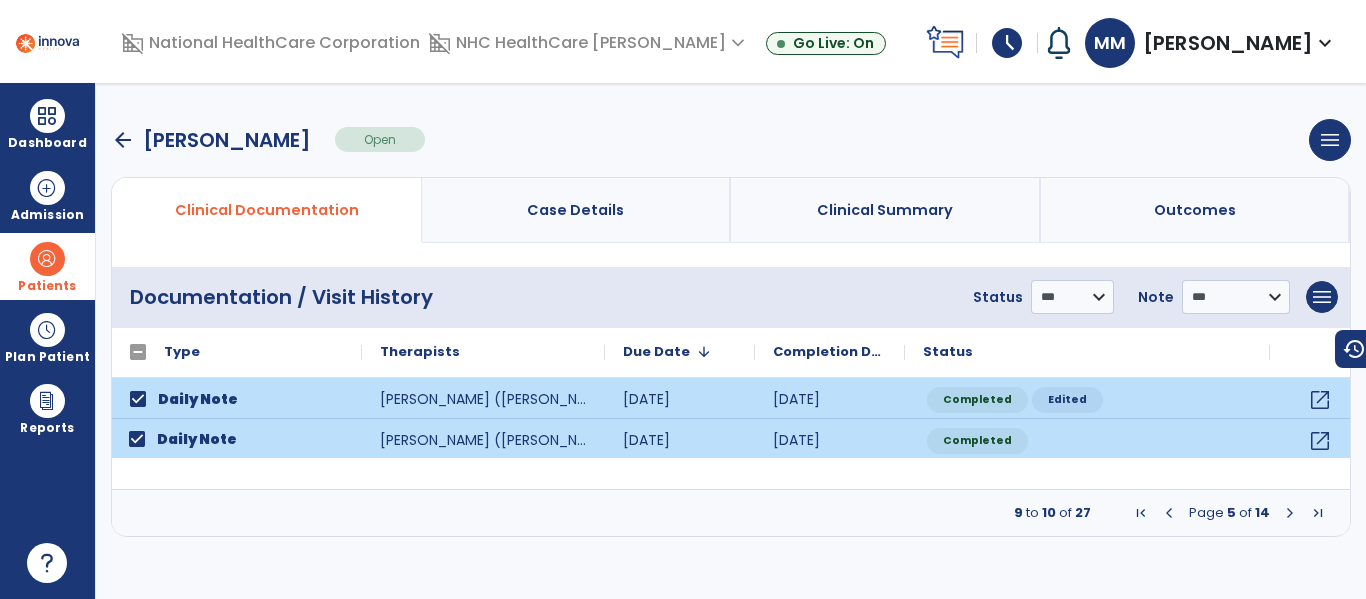 click at bounding box center [1290, 513] 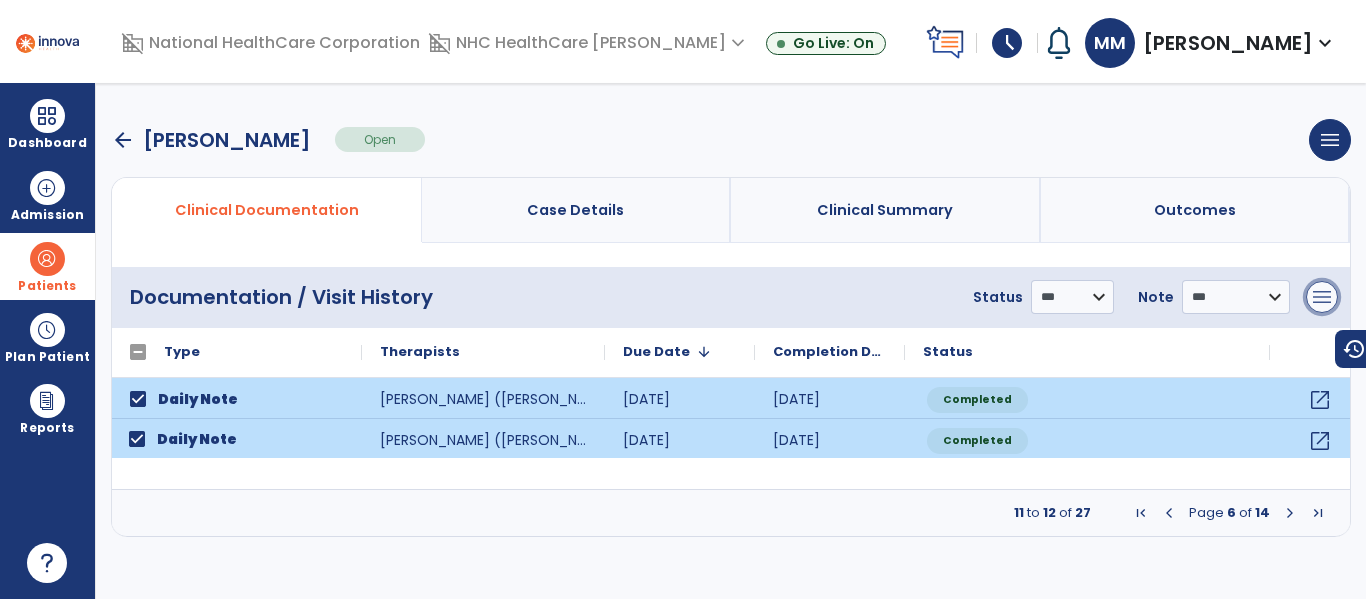 click on "menu" at bounding box center [1322, 297] 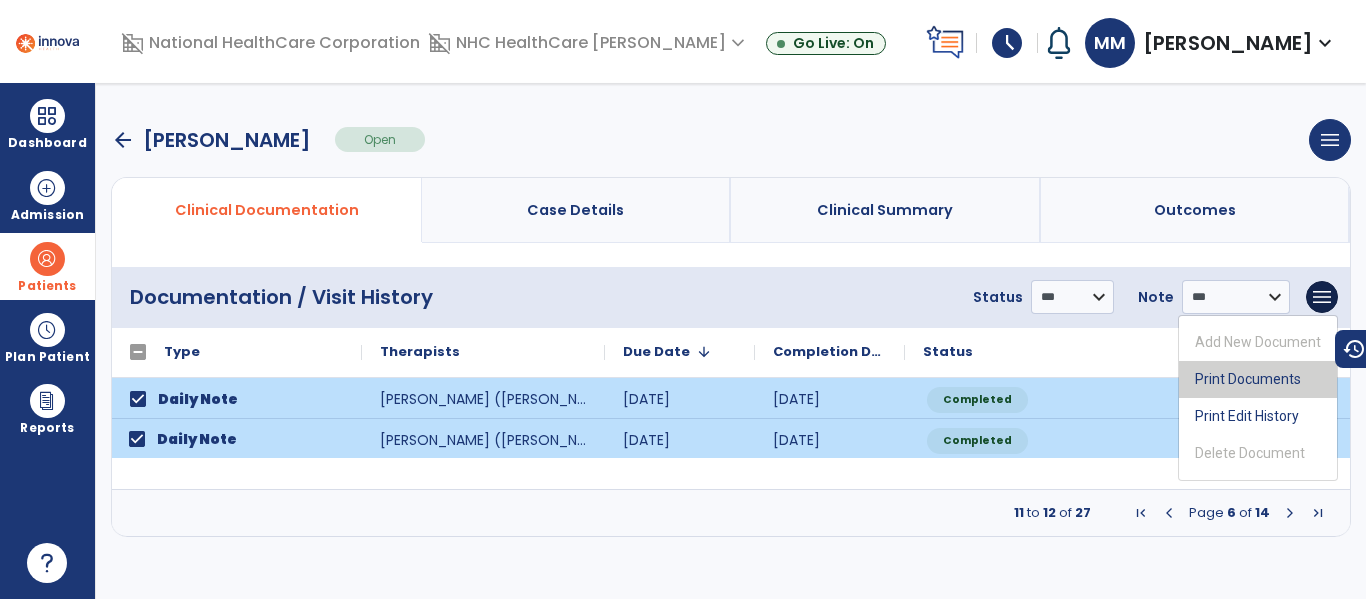 click on "Print Documents" at bounding box center [1258, 379] 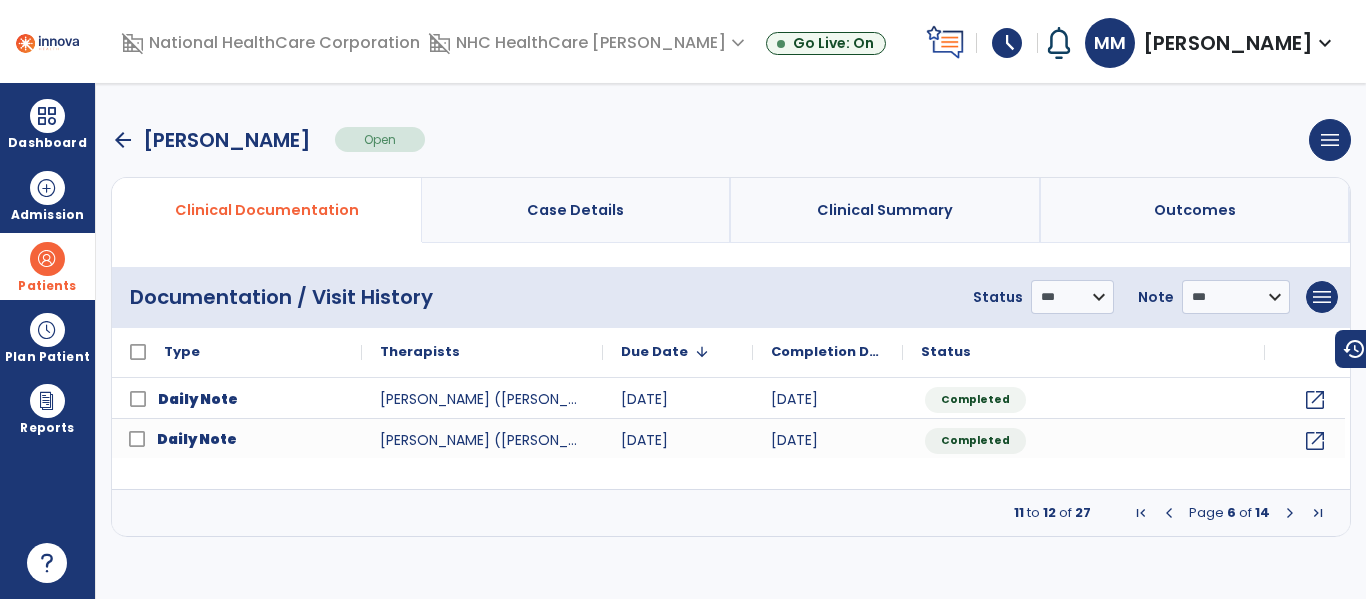 click at bounding box center [1169, 513] 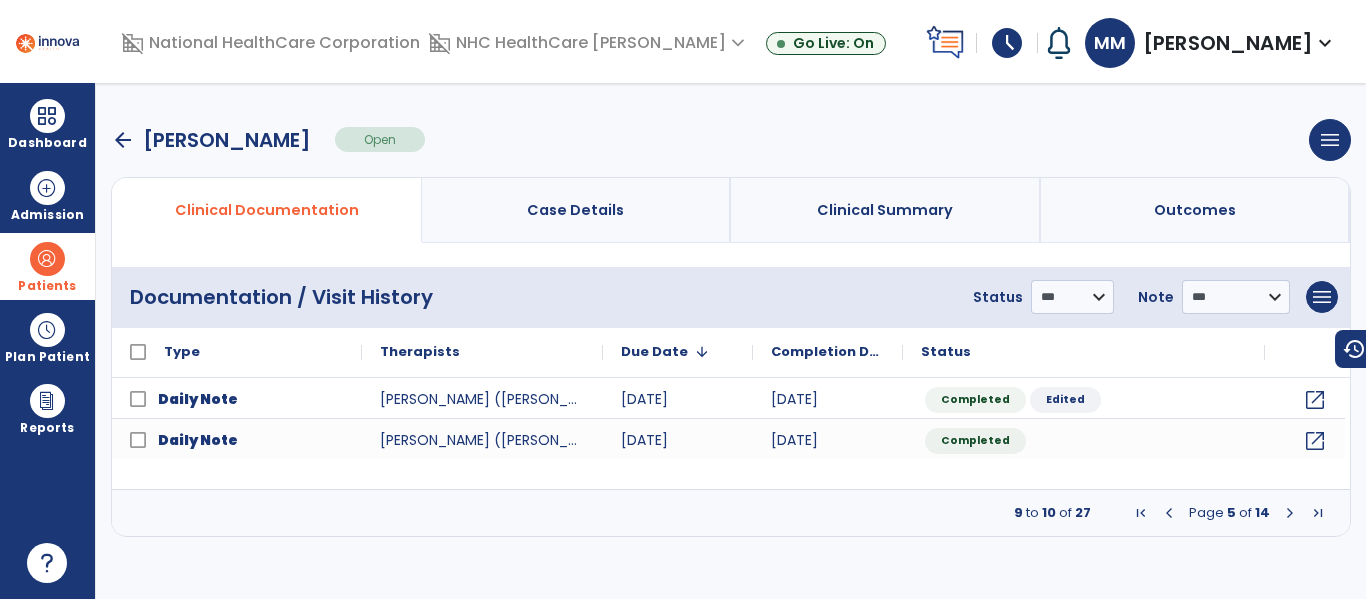 click at bounding box center (1169, 513) 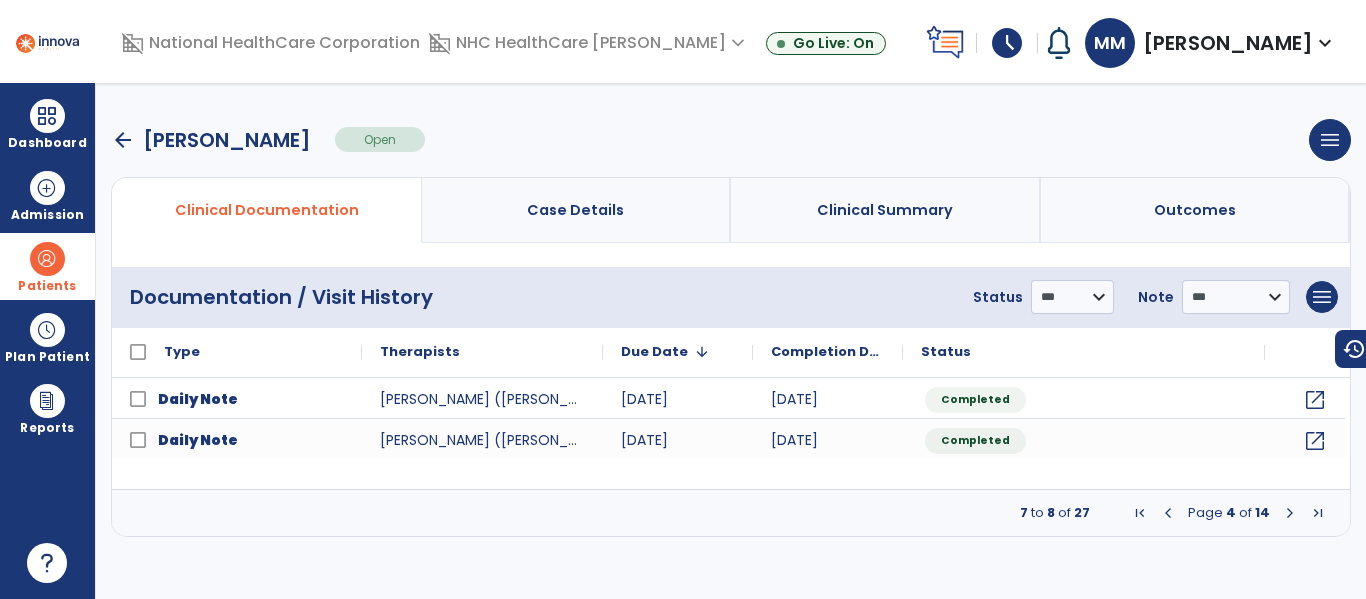click at bounding box center [1168, 513] 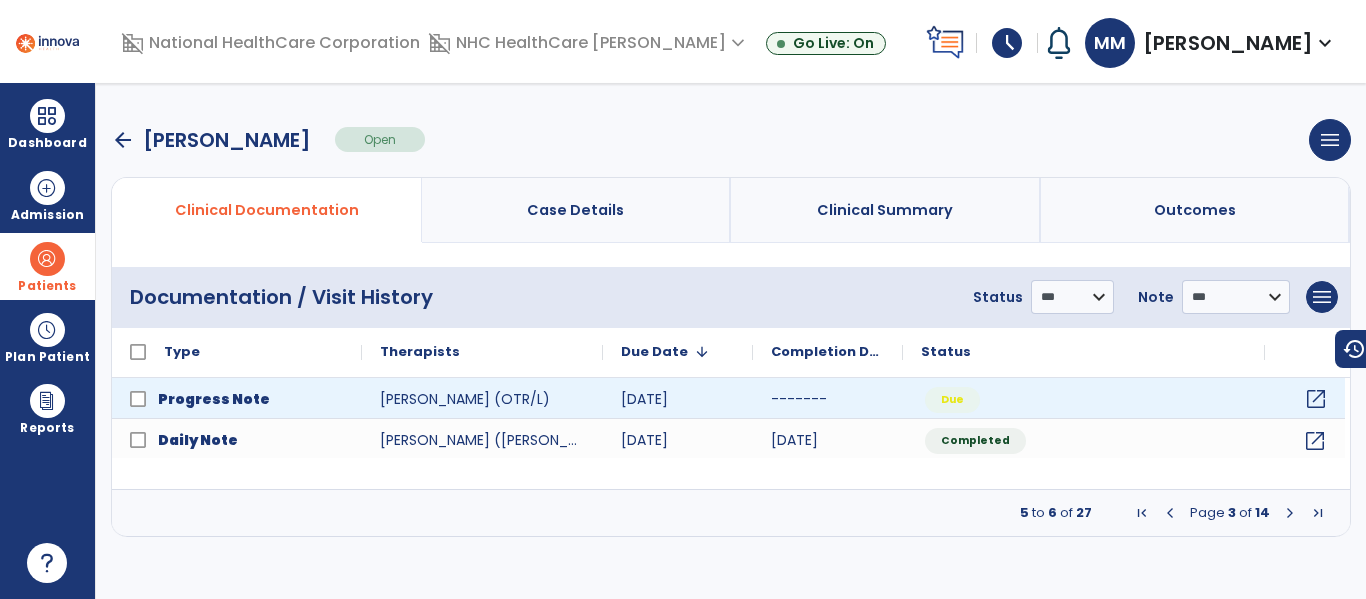 click on "open_in_new" 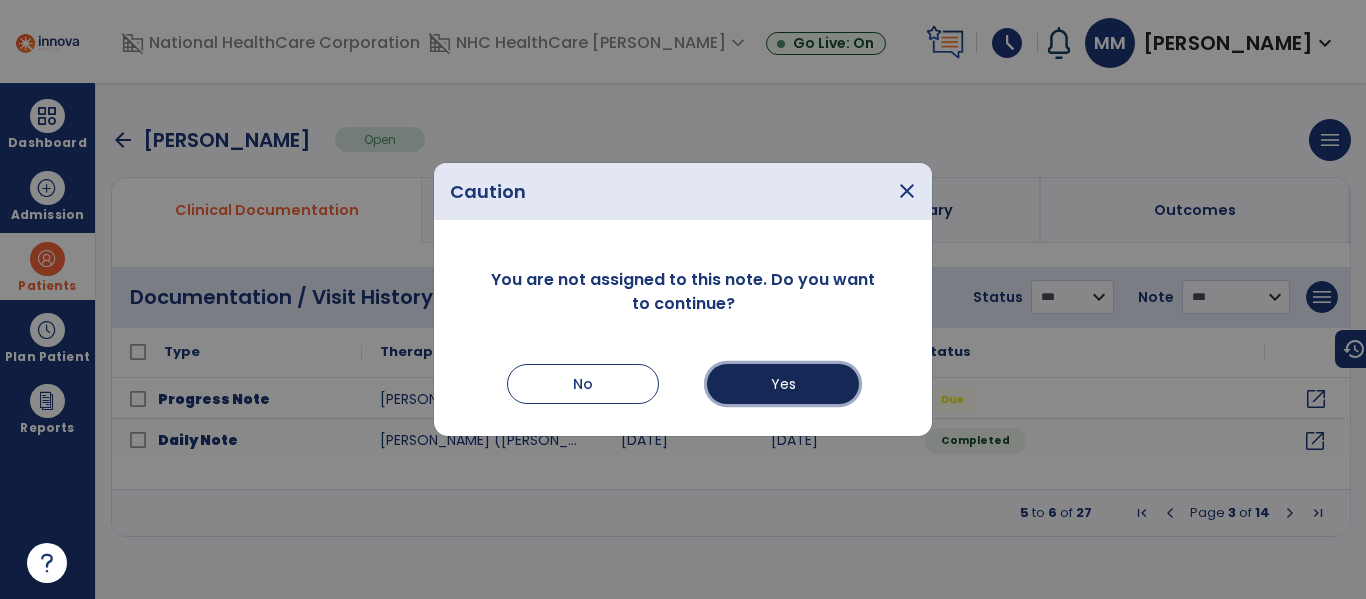 click on "Yes" at bounding box center (783, 384) 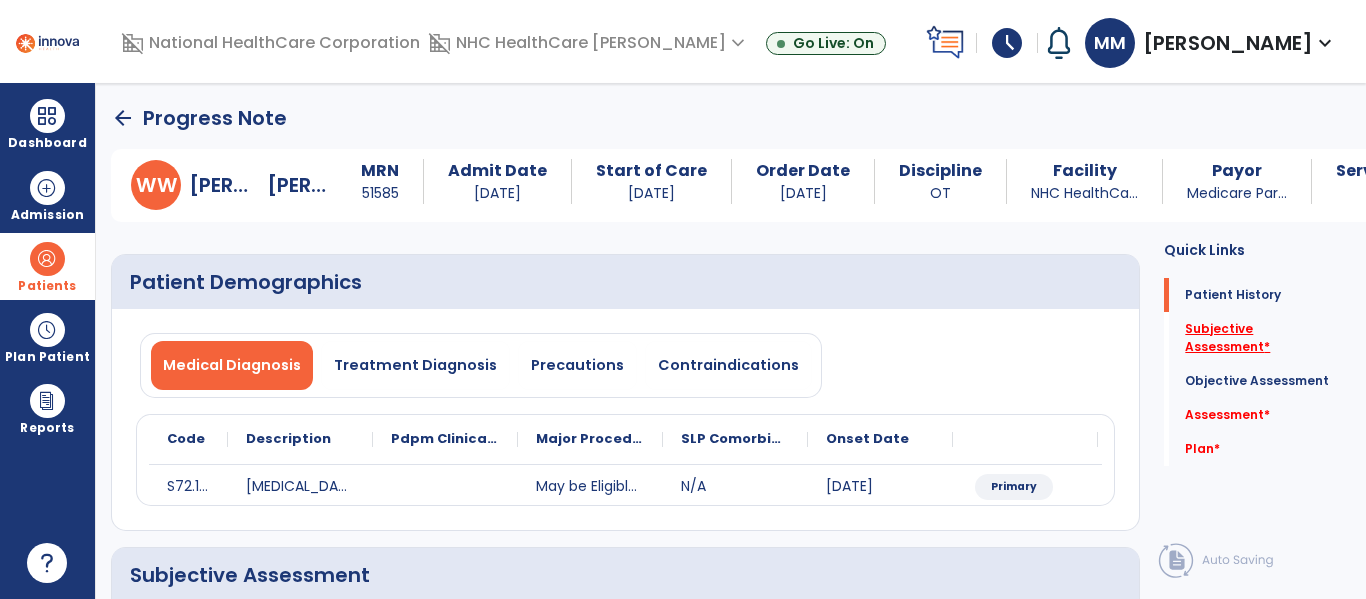 click on "Subjective Assessment   *" 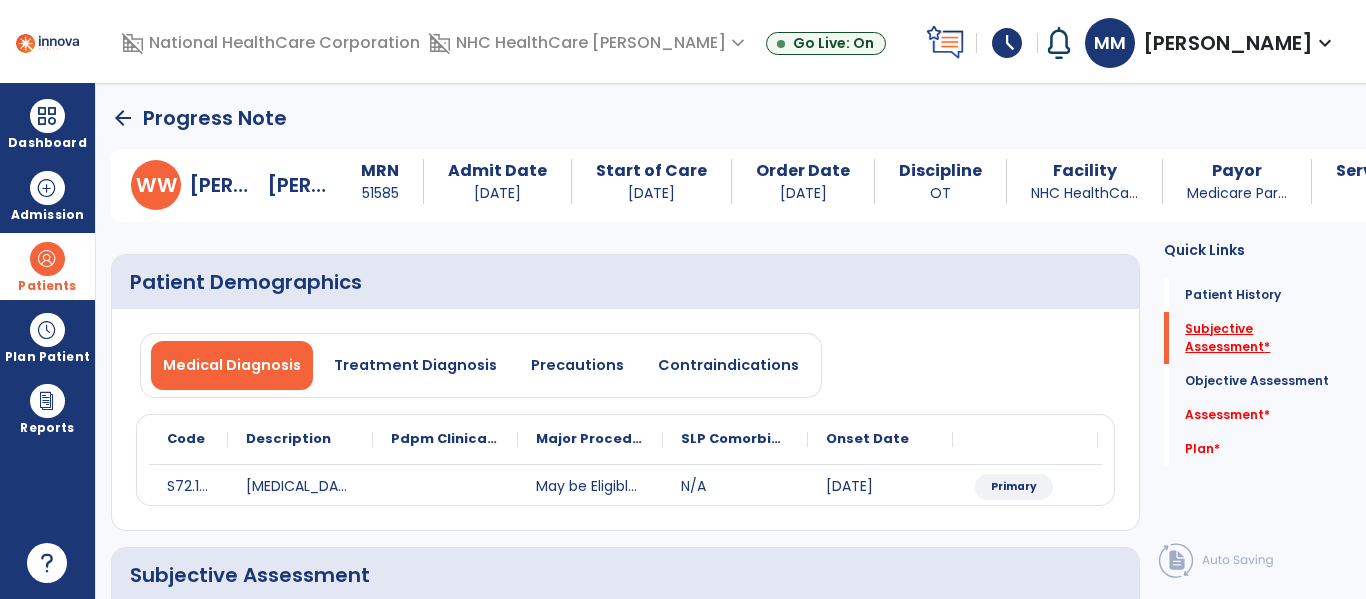 scroll, scrollTop: 42, scrollLeft: 0, axis: vertical 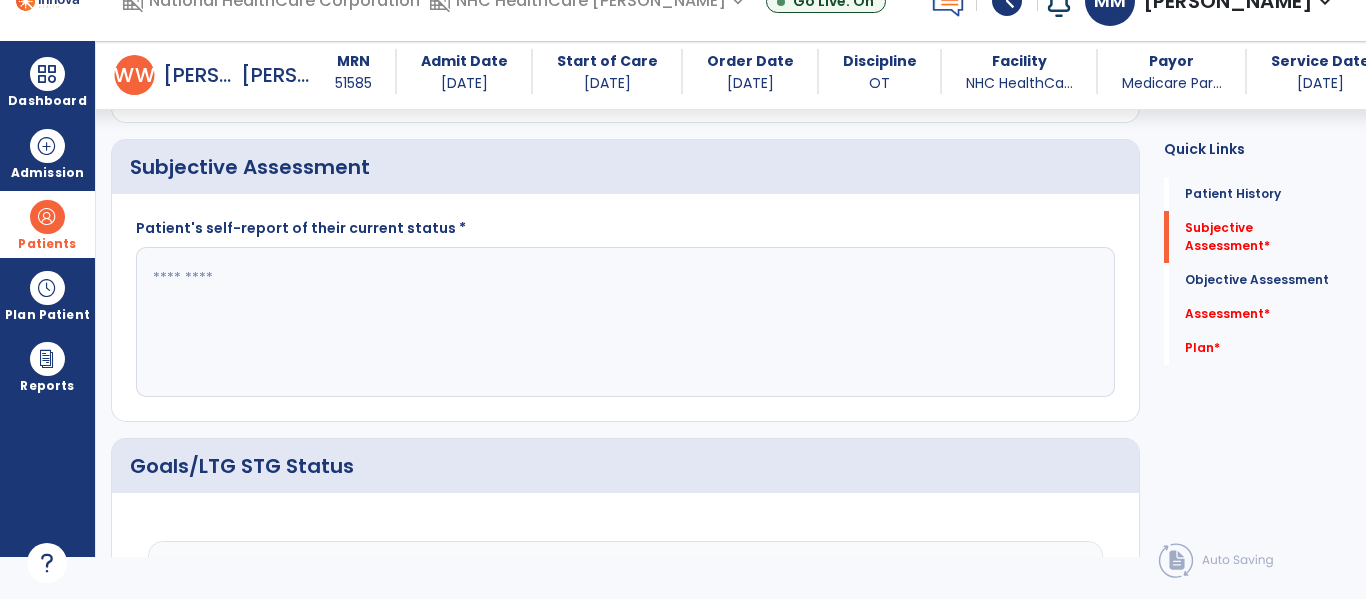 click 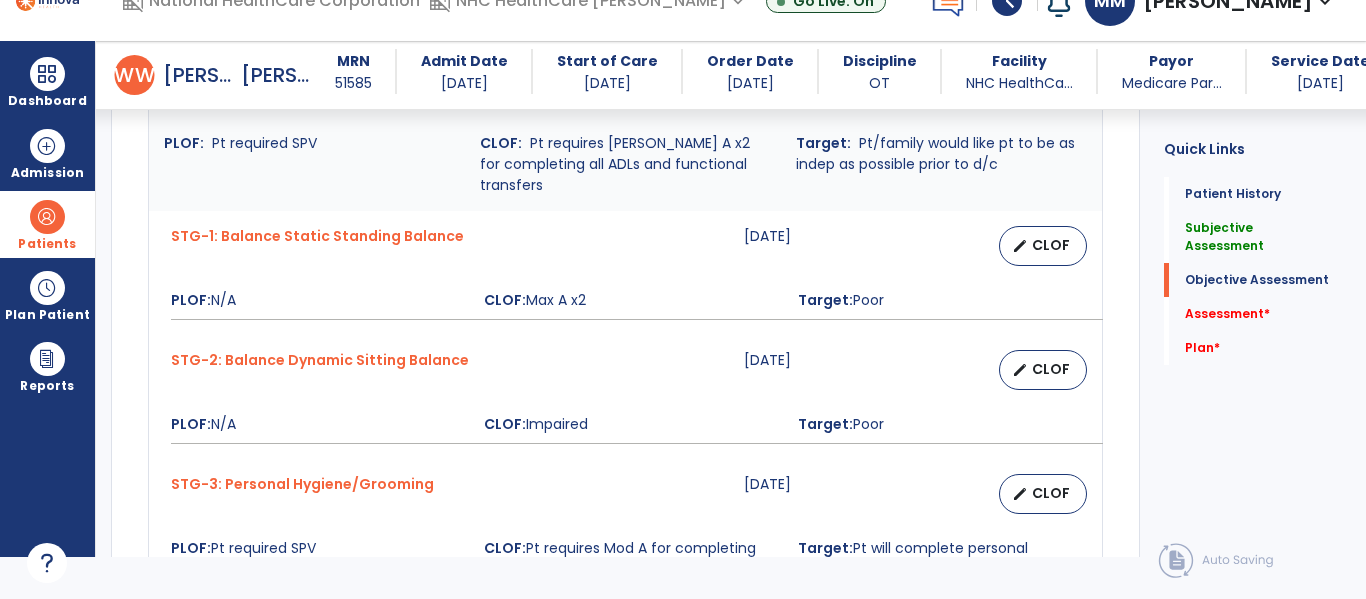 scroll, scrollTop: 852, scrollLeft: 0, axis: vertical 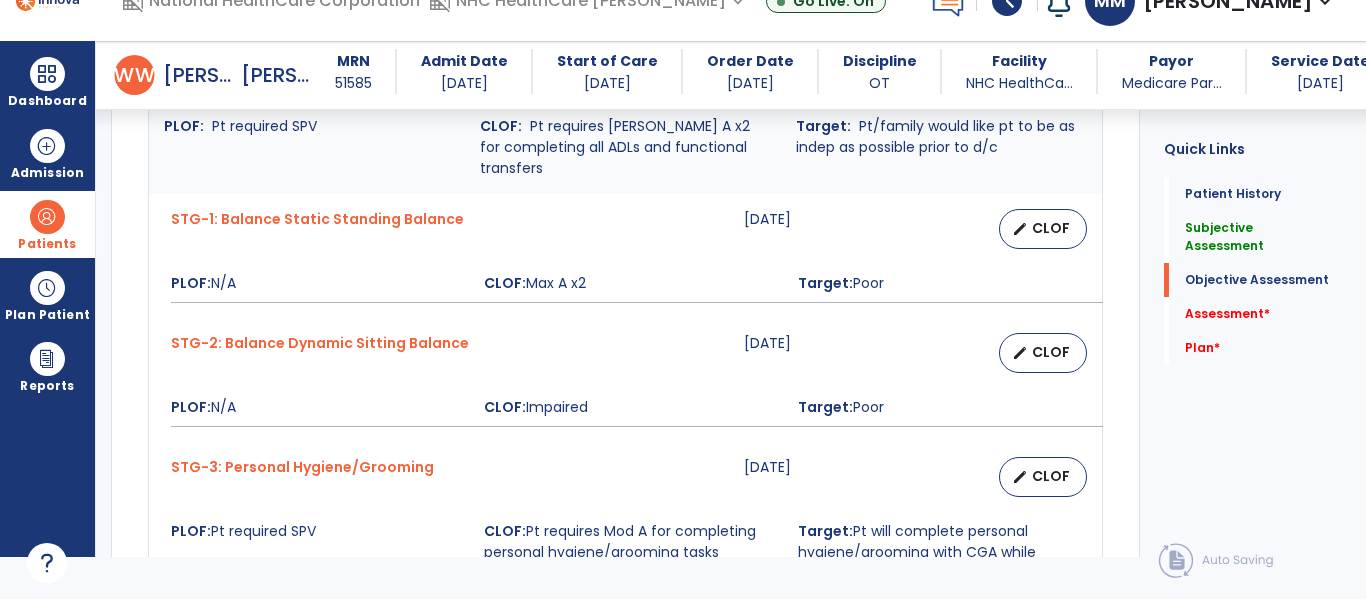 type on "**********" 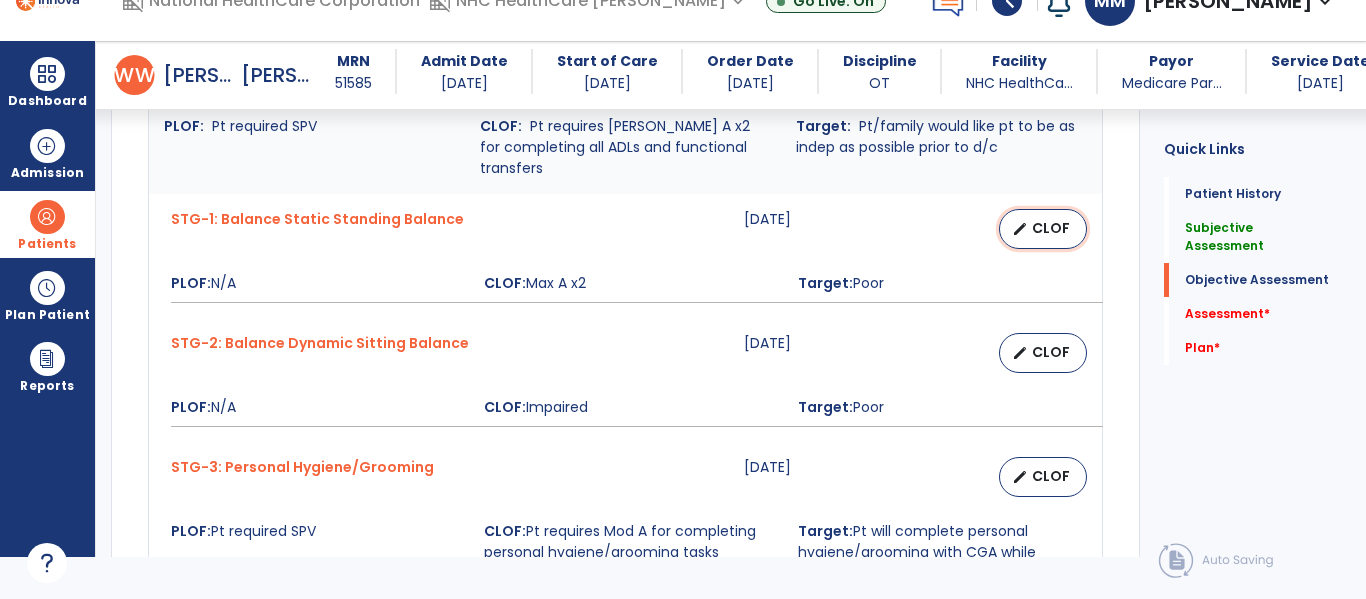 click on "CLOF" at bounding box center [1051, 228] 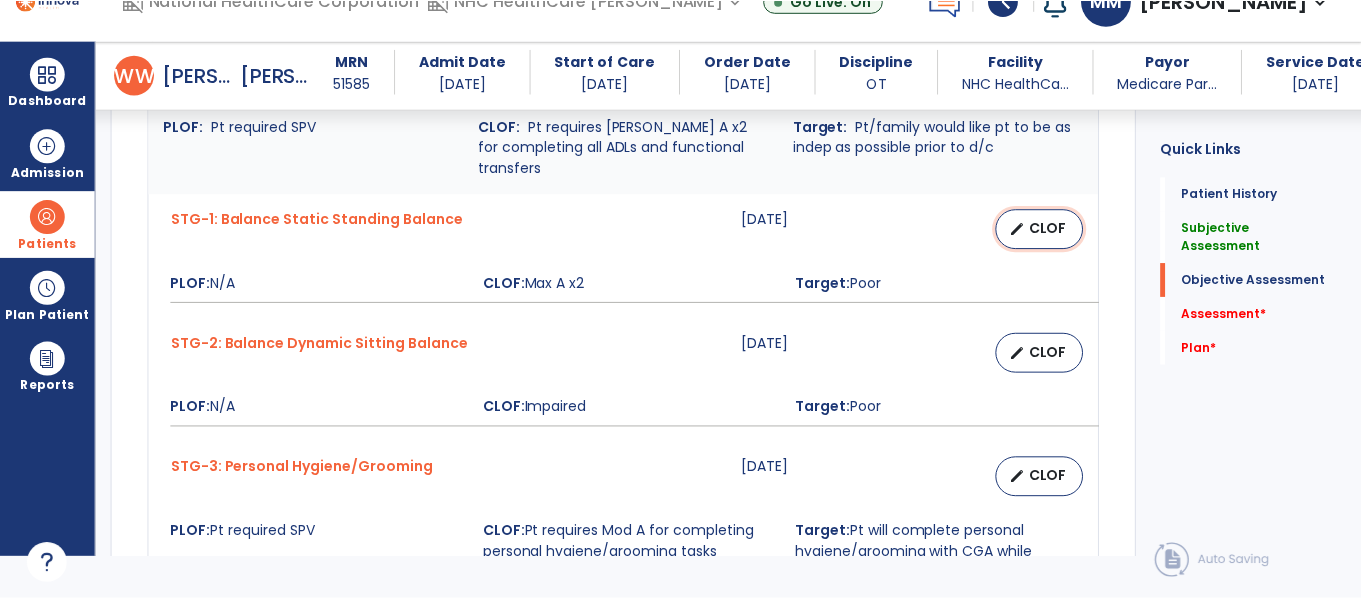 scroll, scrollTop: 0, scrollLeft: 0, axis: both 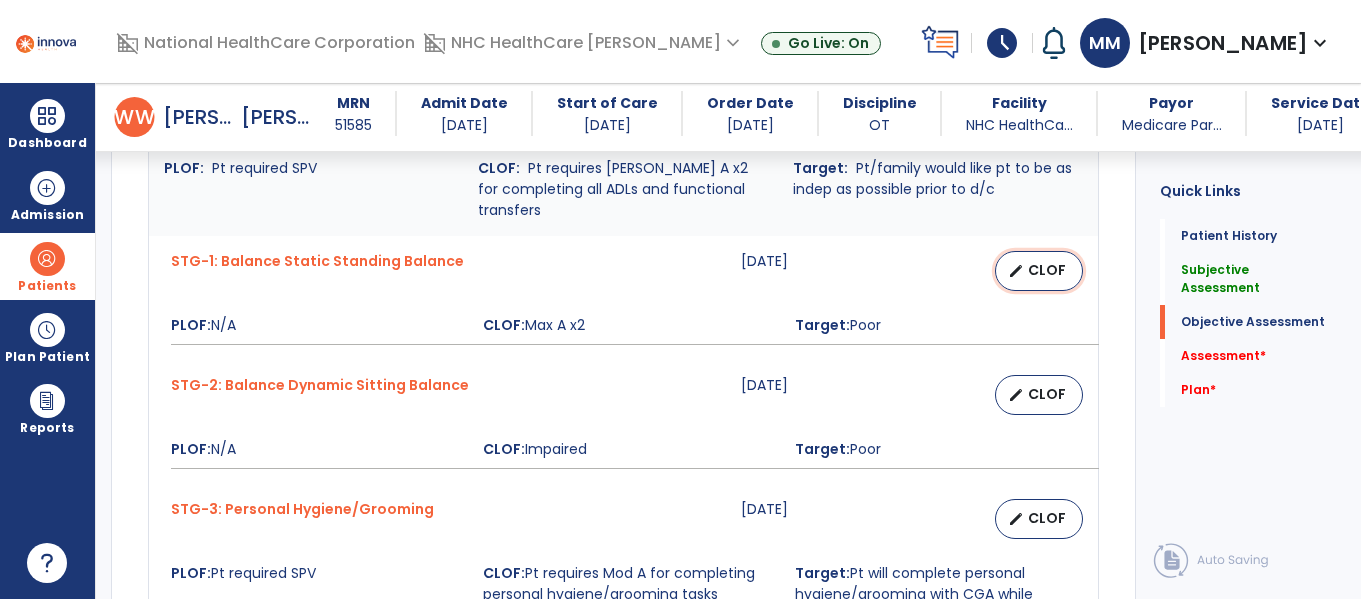 select on "********" 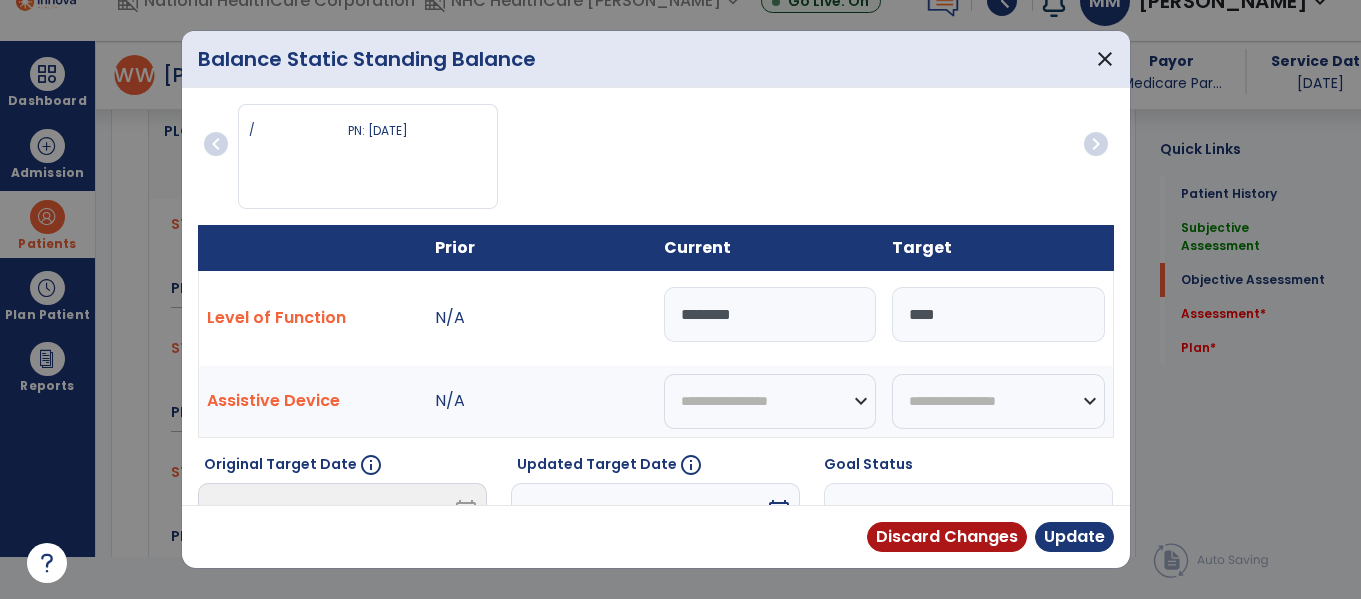 scroll, scrollTop: 852, scrollLeft: 0, axis: vertical 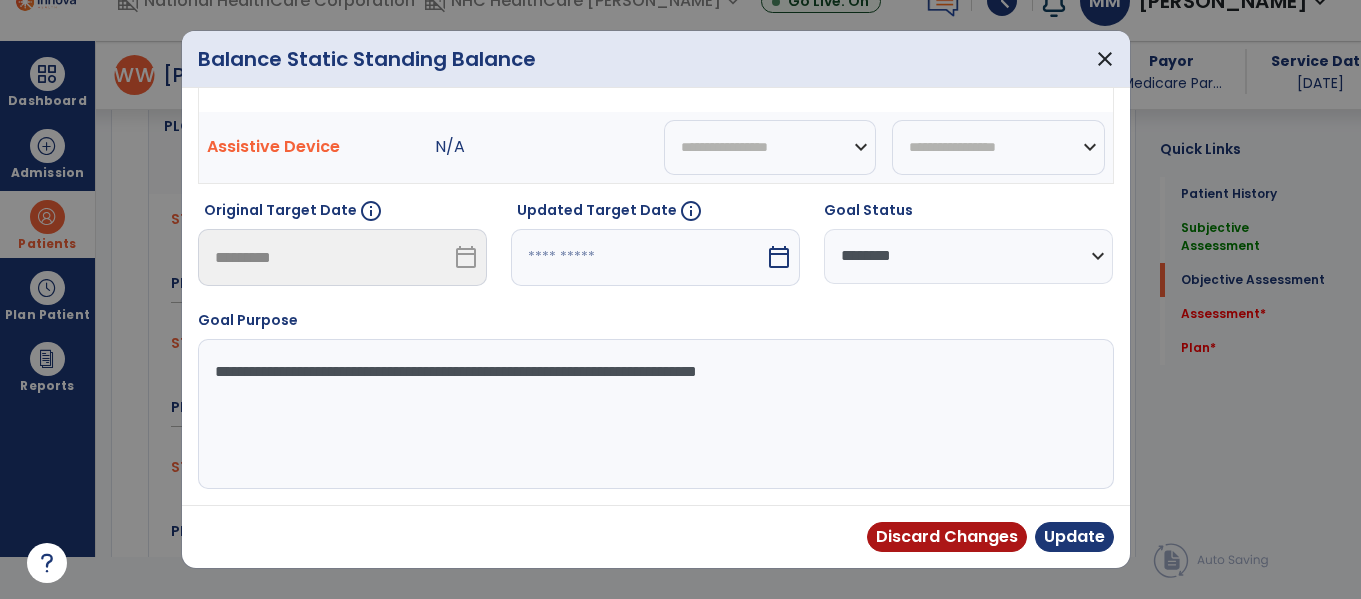 click at bounding box center (638, 257) 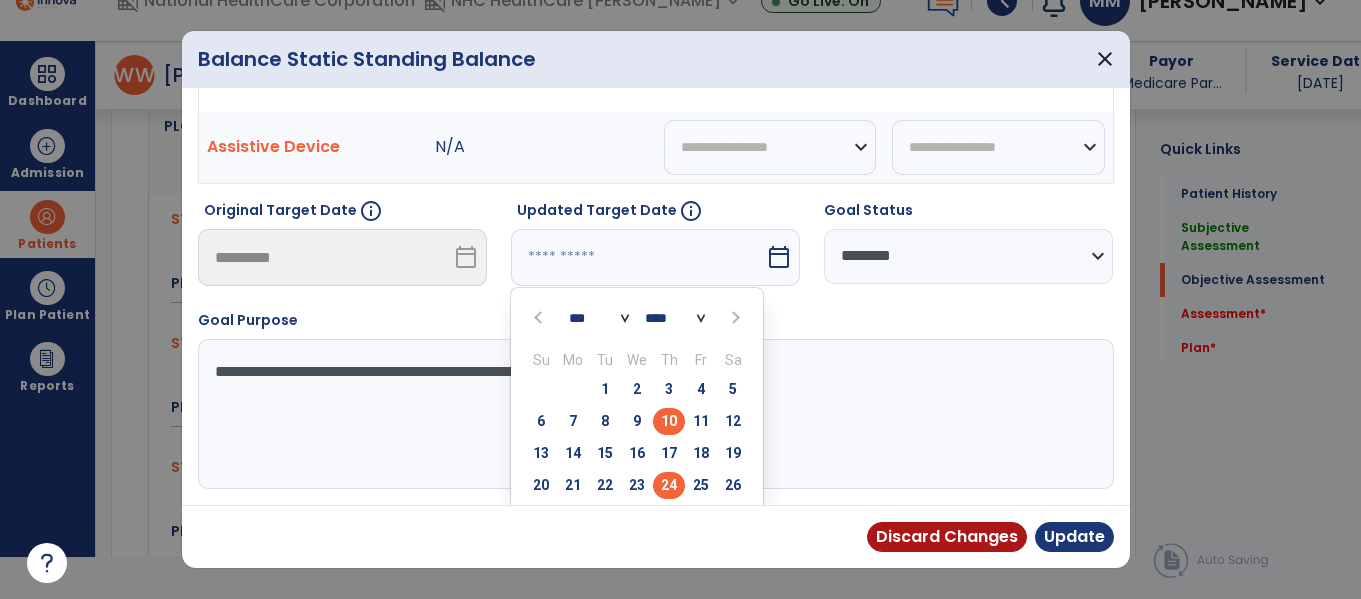 click on "24" at bounding box center [669, 485] 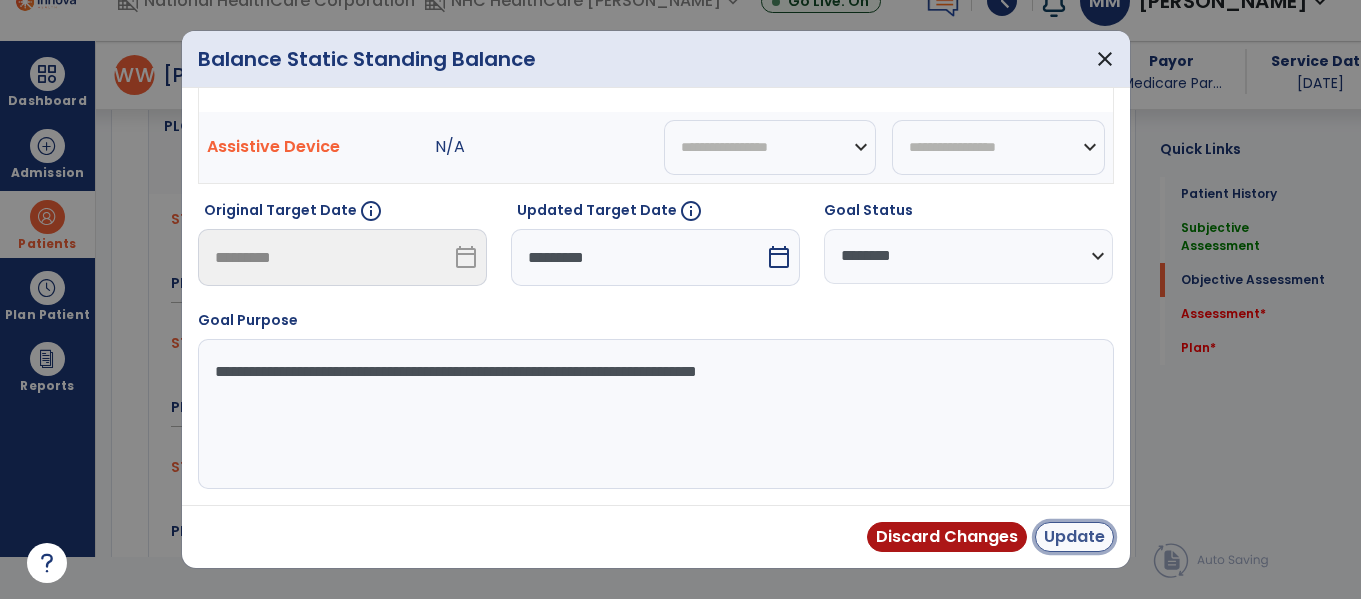 click on "Update" at bounding box center (1074, 537) 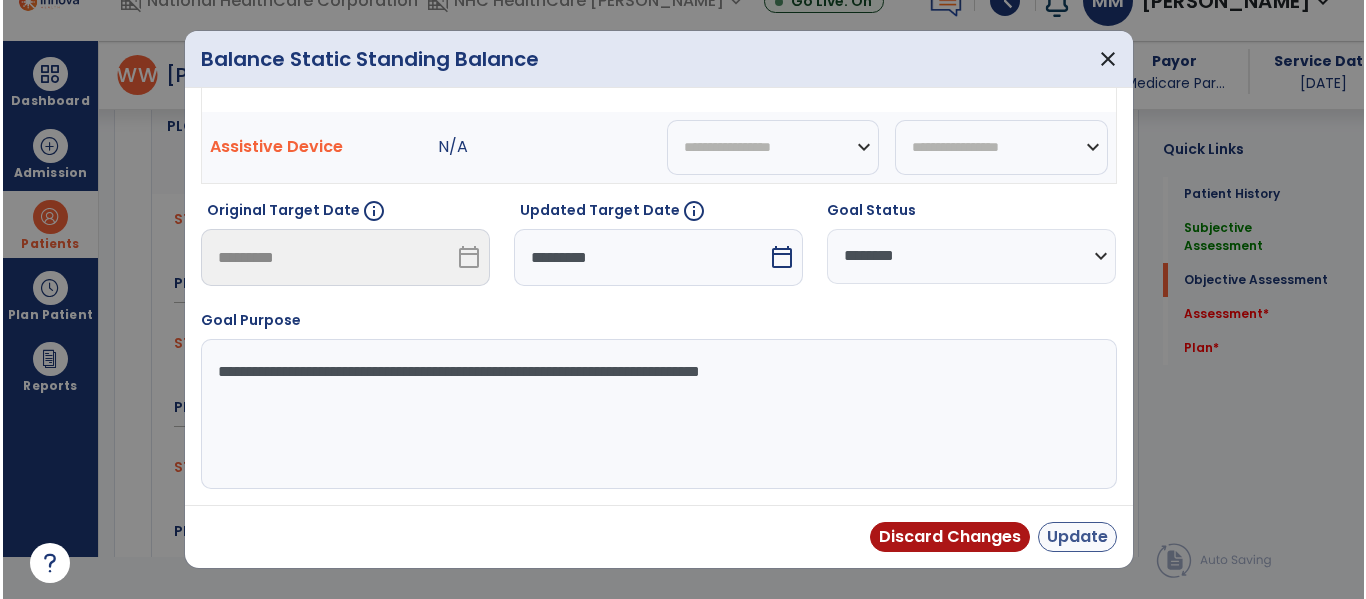 scroll, scrollTop: 42, scrollLeft: 0, axis: vertical 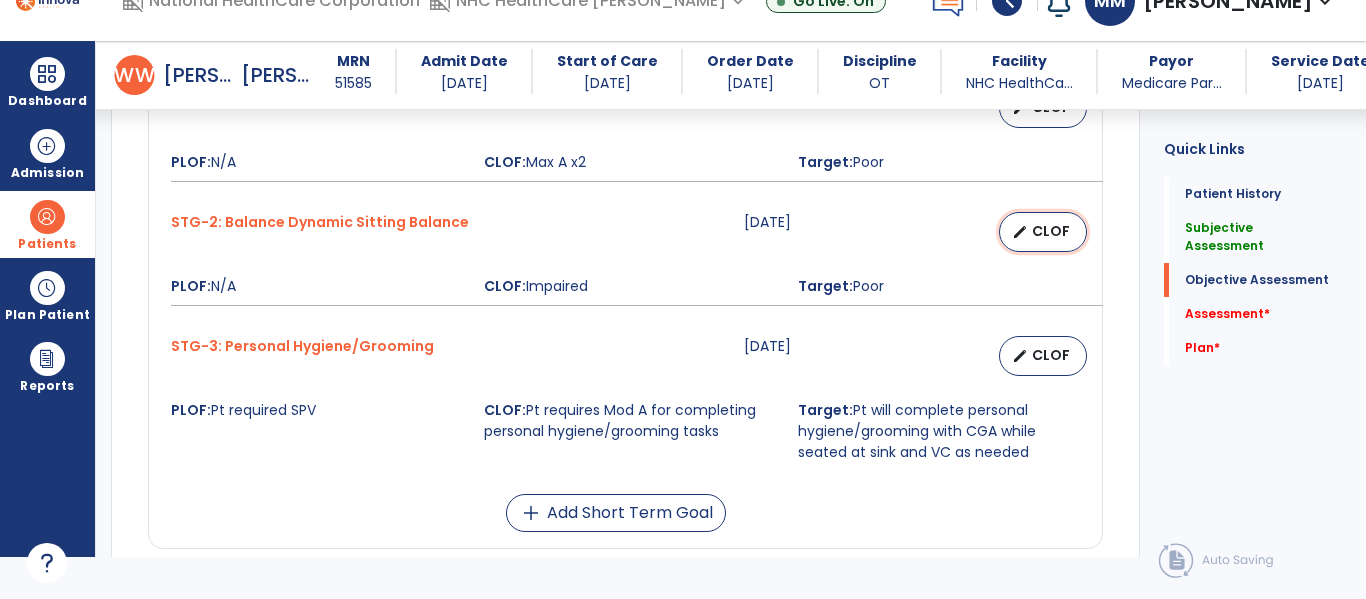 click on "CLOF" at bounding box center (1051, 231) 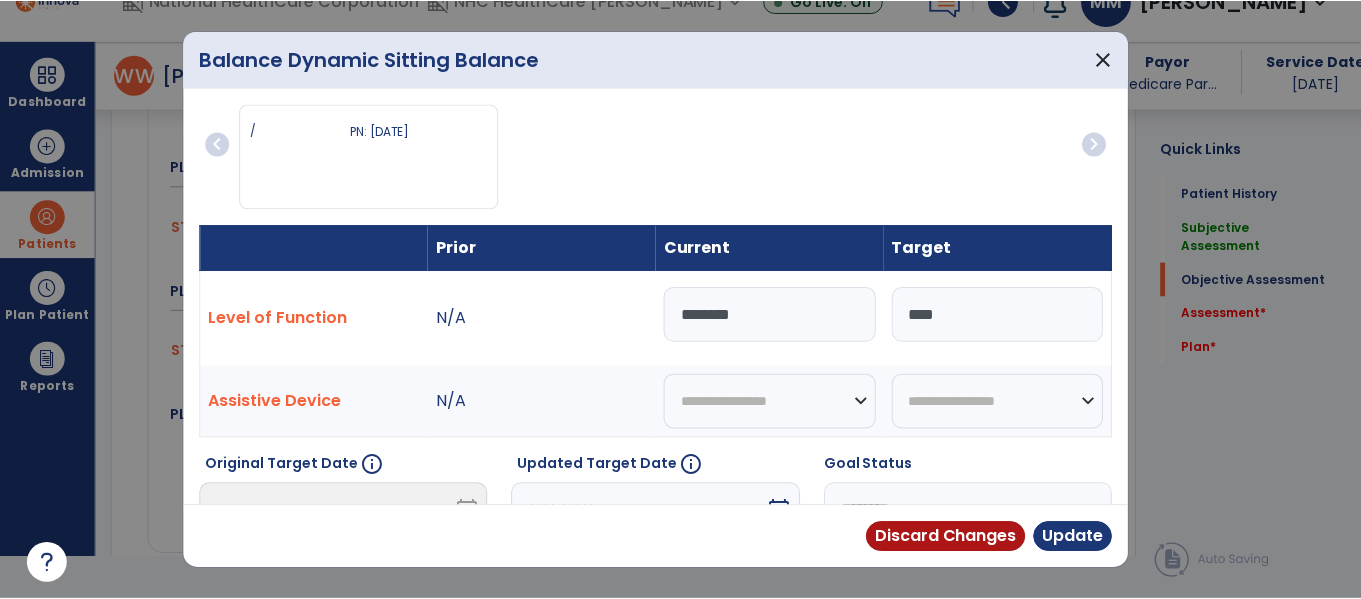 scroll, scrollTop: 0, scrollLeft: 0, axis: both 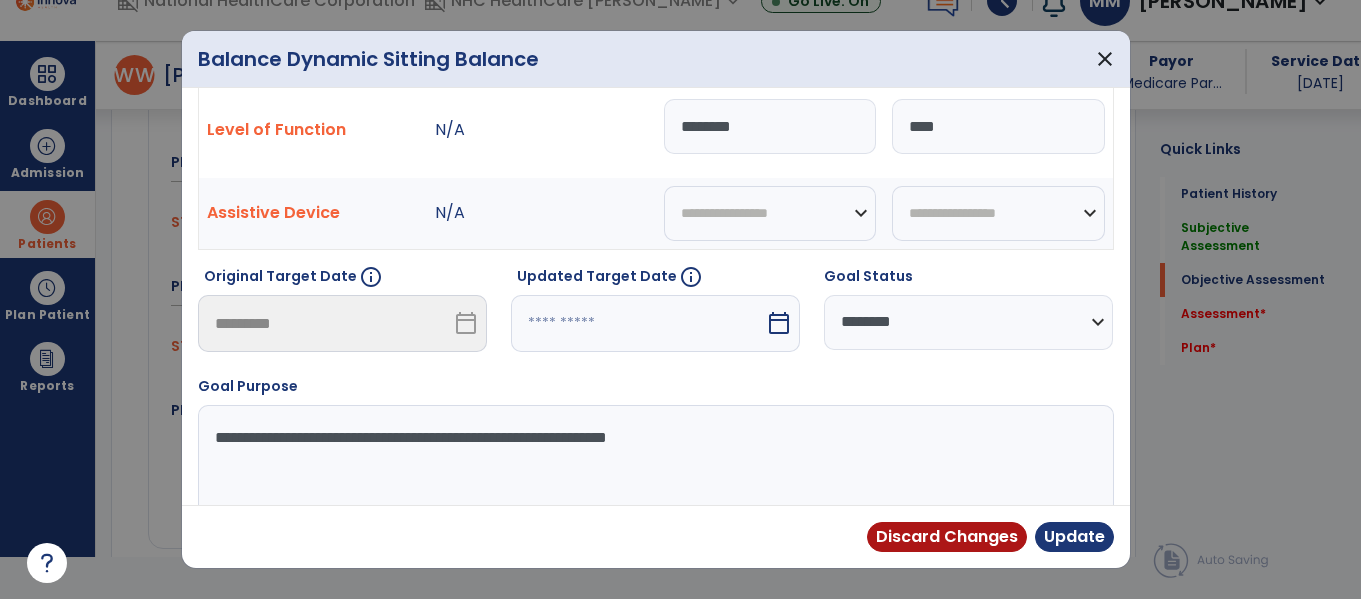 click at bounding box center (638, 323) 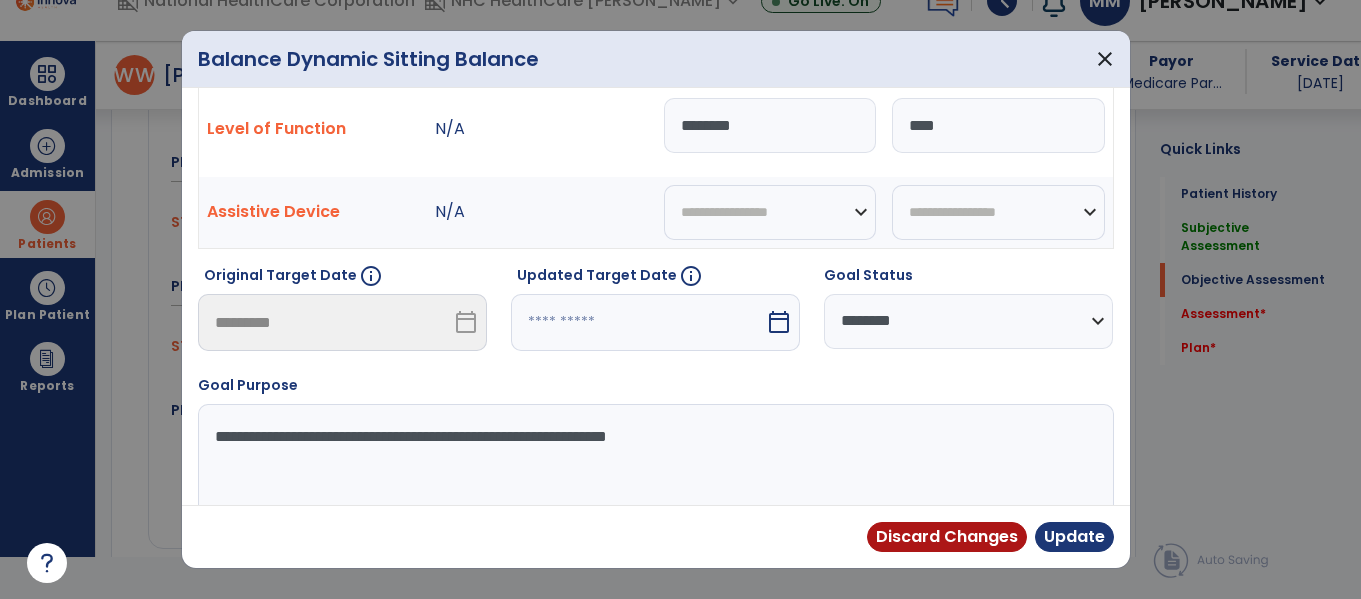 select on "*" 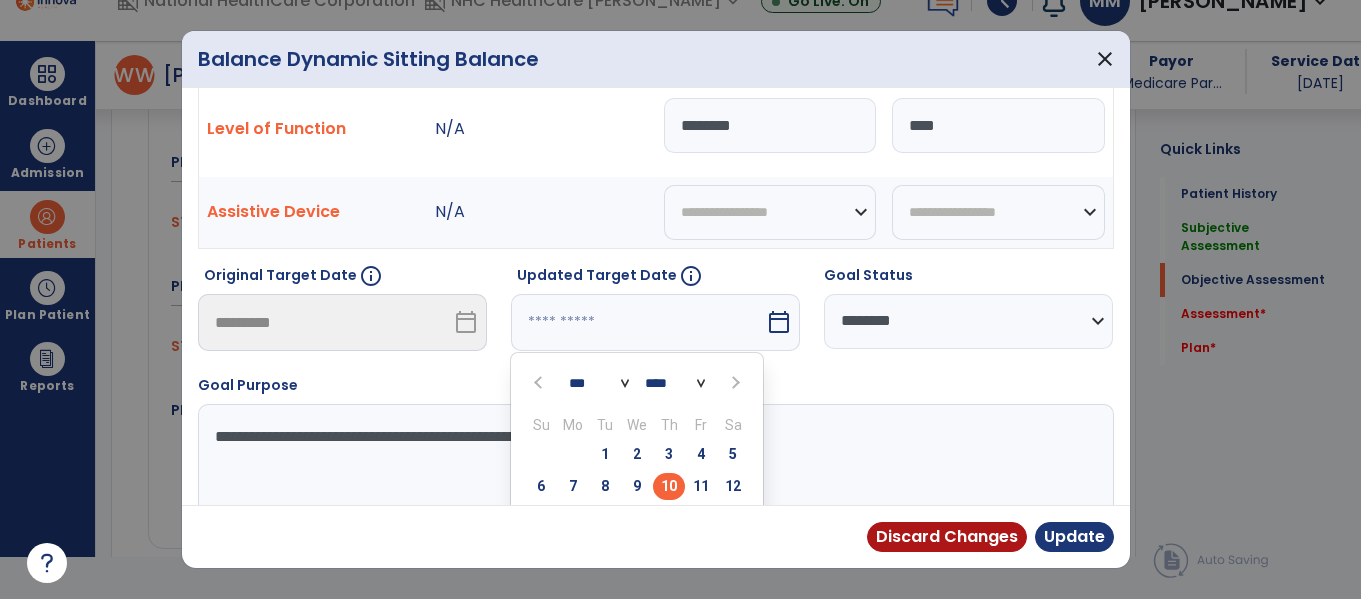 scroll, scrollTop: 332, scrollLeft: 0, axis: vertical 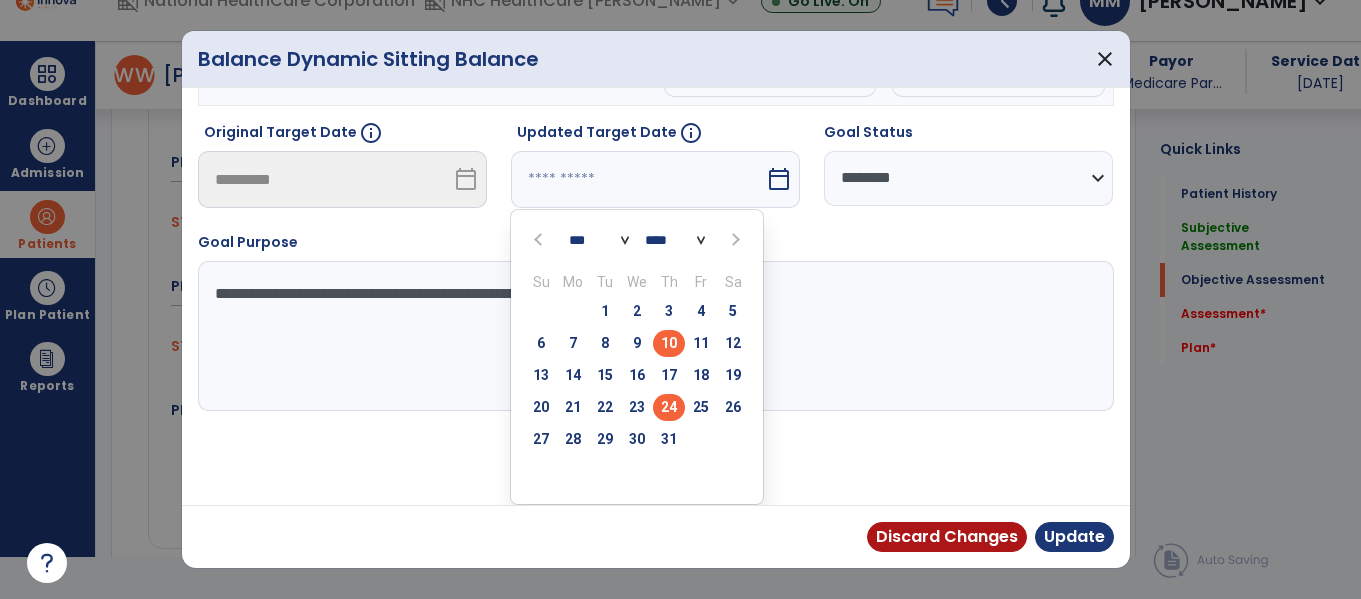 click on "24" at bounding box center [669, 407] 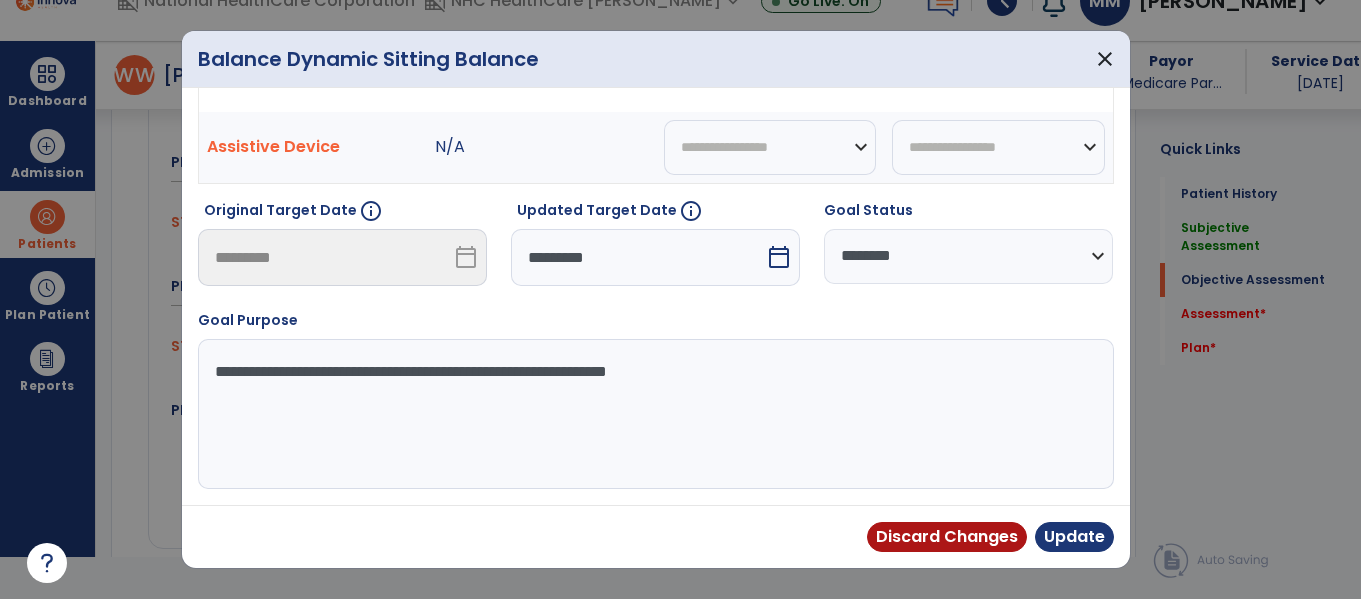 scroll, scrollTop: 59, scrollLeft: 0, axis: vertical 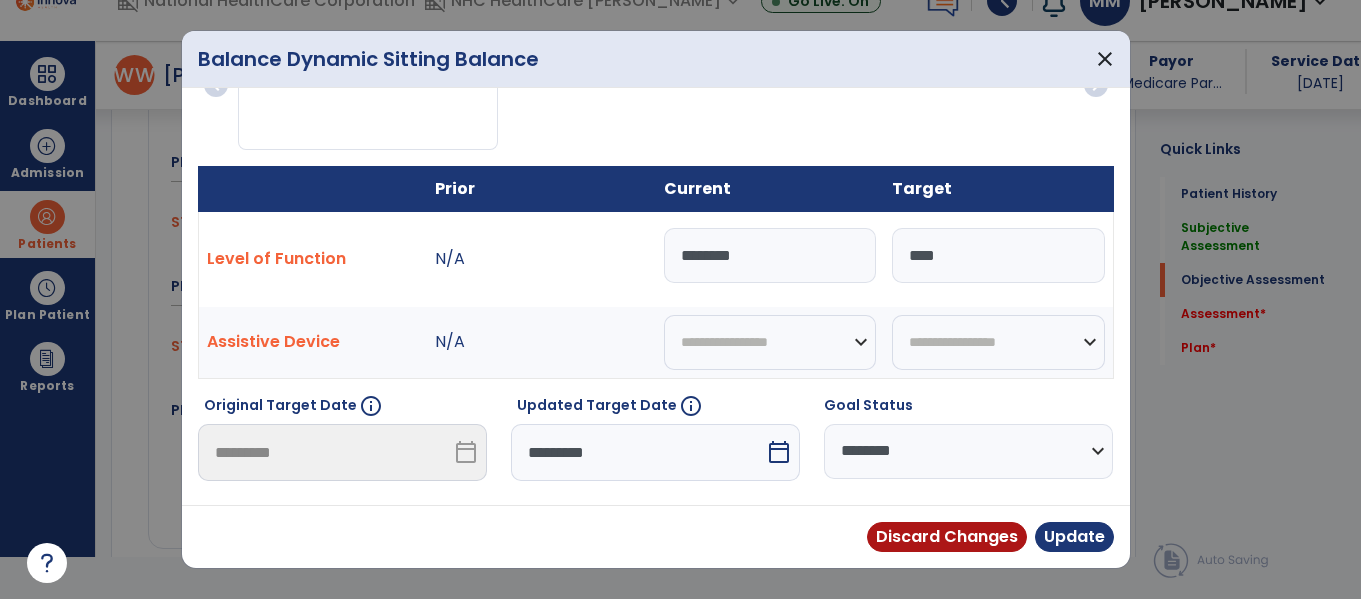 drag, startPoint x: 807, startPoint y: 266, endPoint x: 611, endPoint y: 284, distance: 196.8248 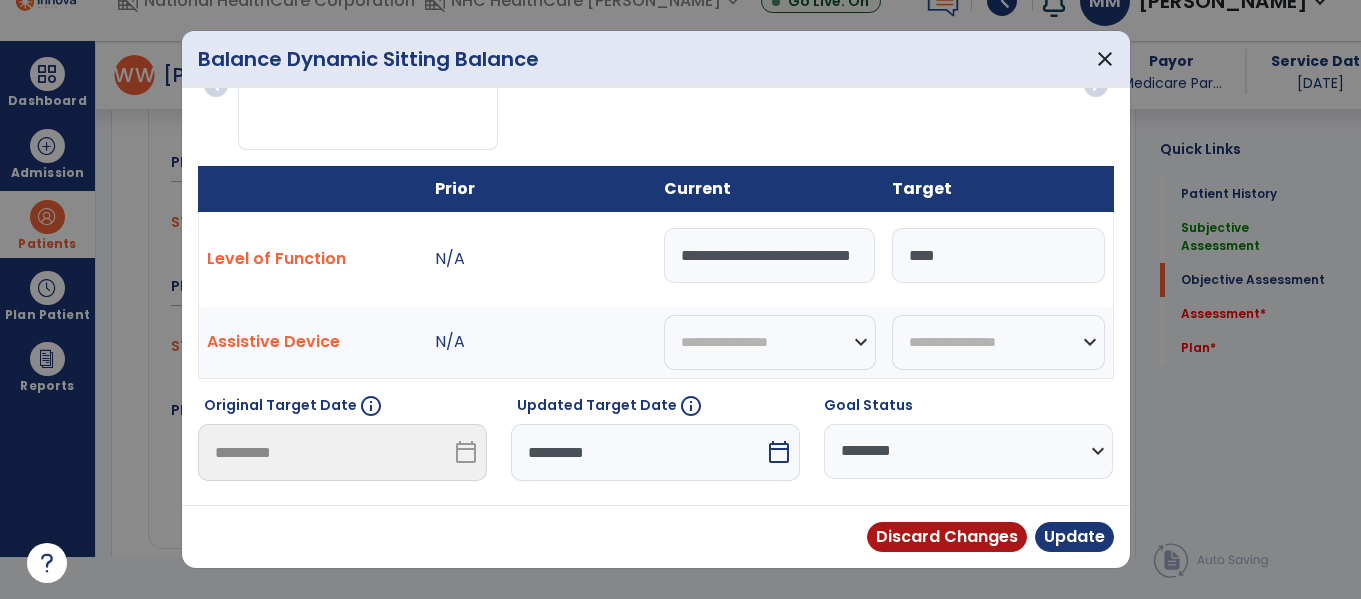 scroll, scrollTop: 0, scrollLeft: 34, axis: horizontal 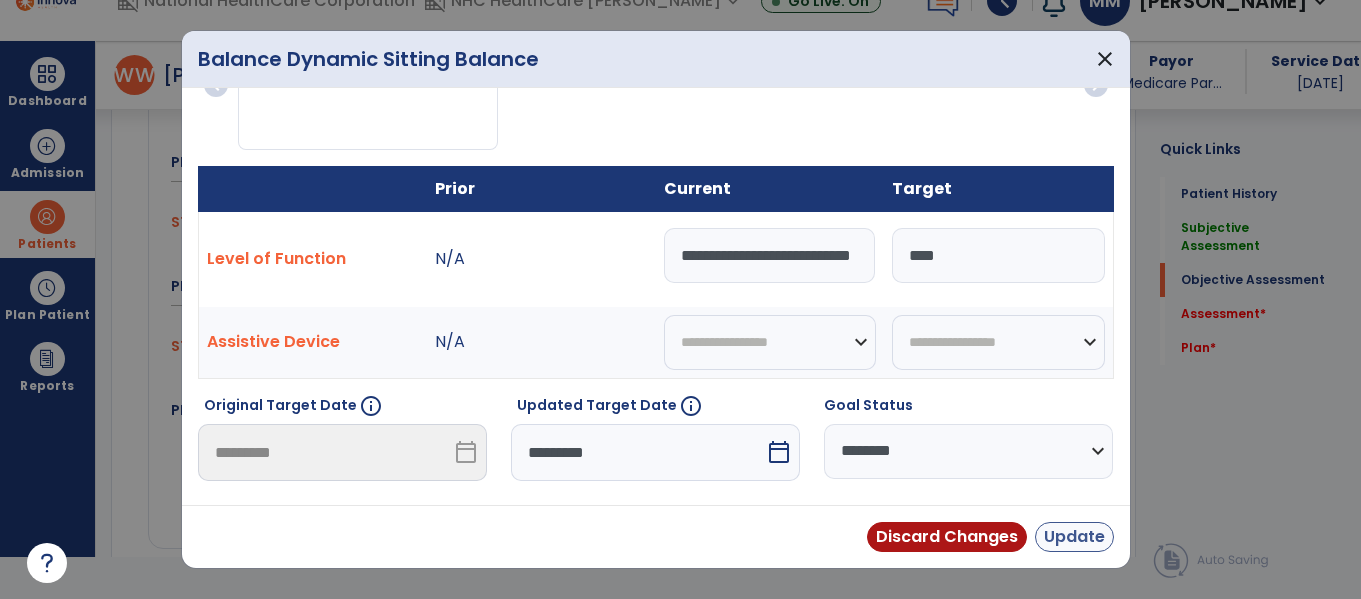 type on "**********" 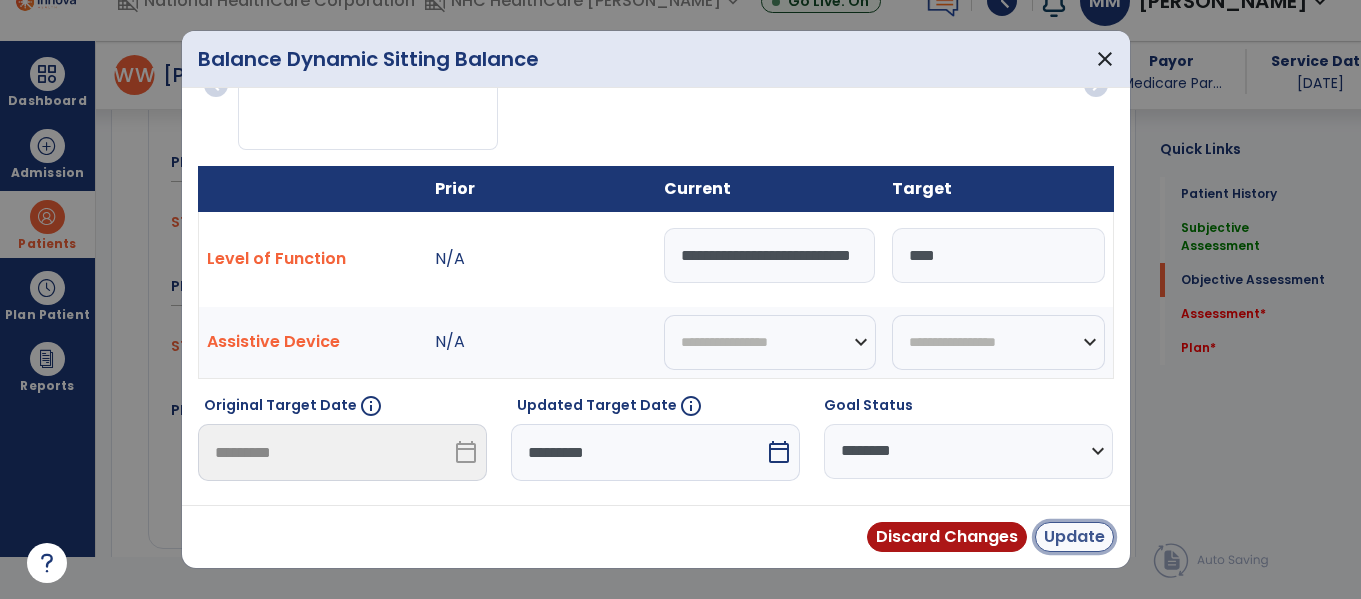 click on "Update" at bounding box center (1074, 537) 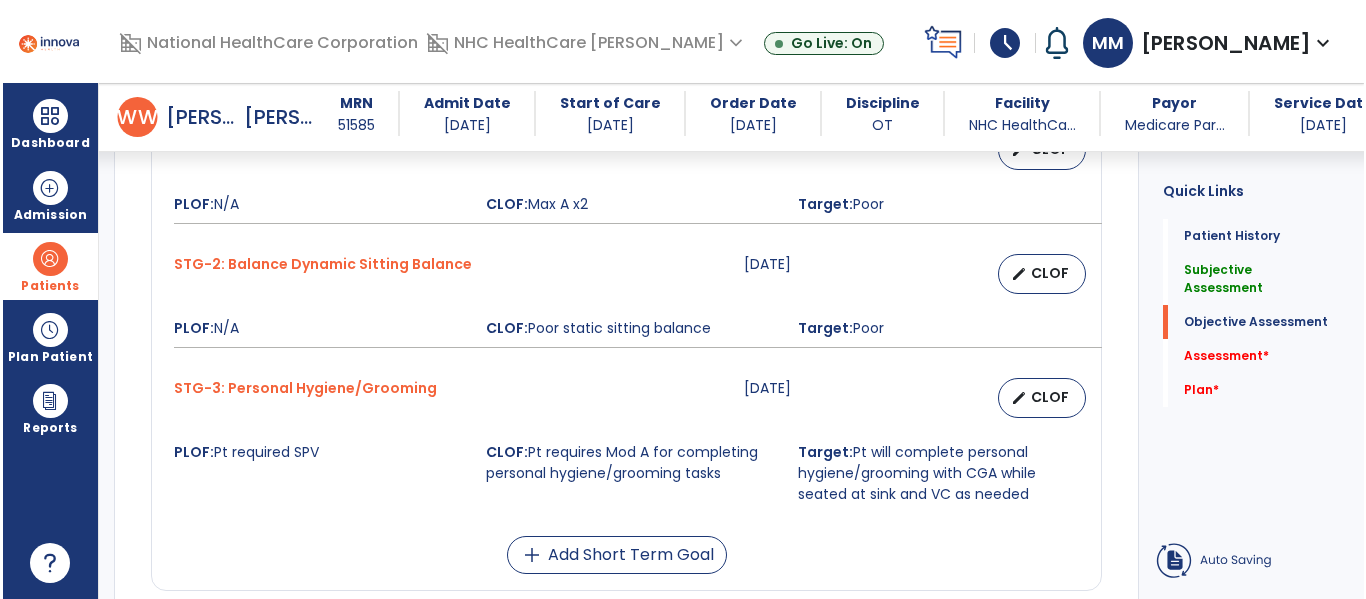 scroll, scrollTop: 42, scrollLeft: 0, axis: vertical 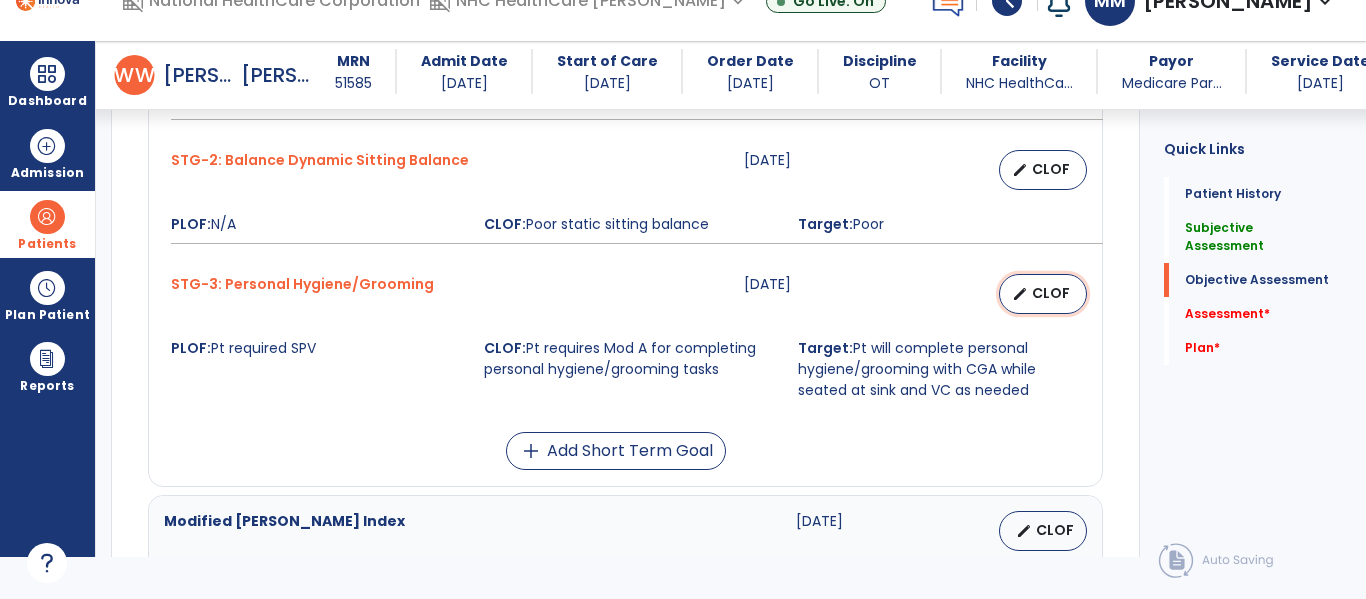 click on "CLOF" at bounding box center (1051, 293) 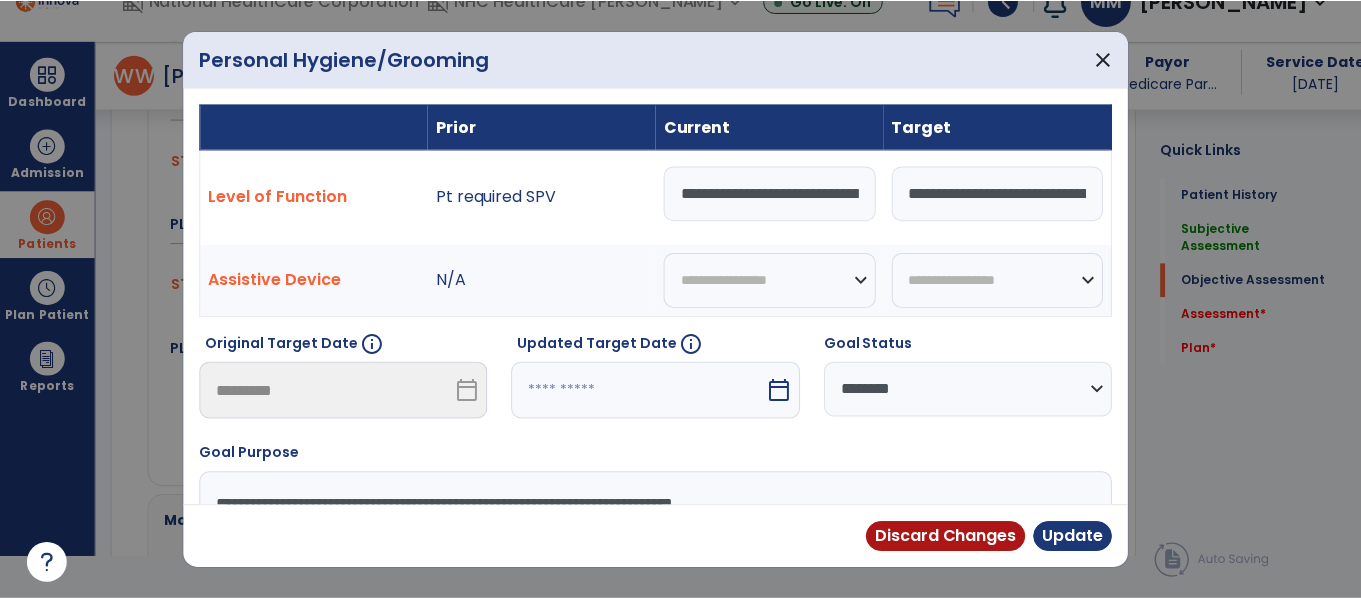 scroll, scrollTop: 0, scrollLeft: 0, axis: both 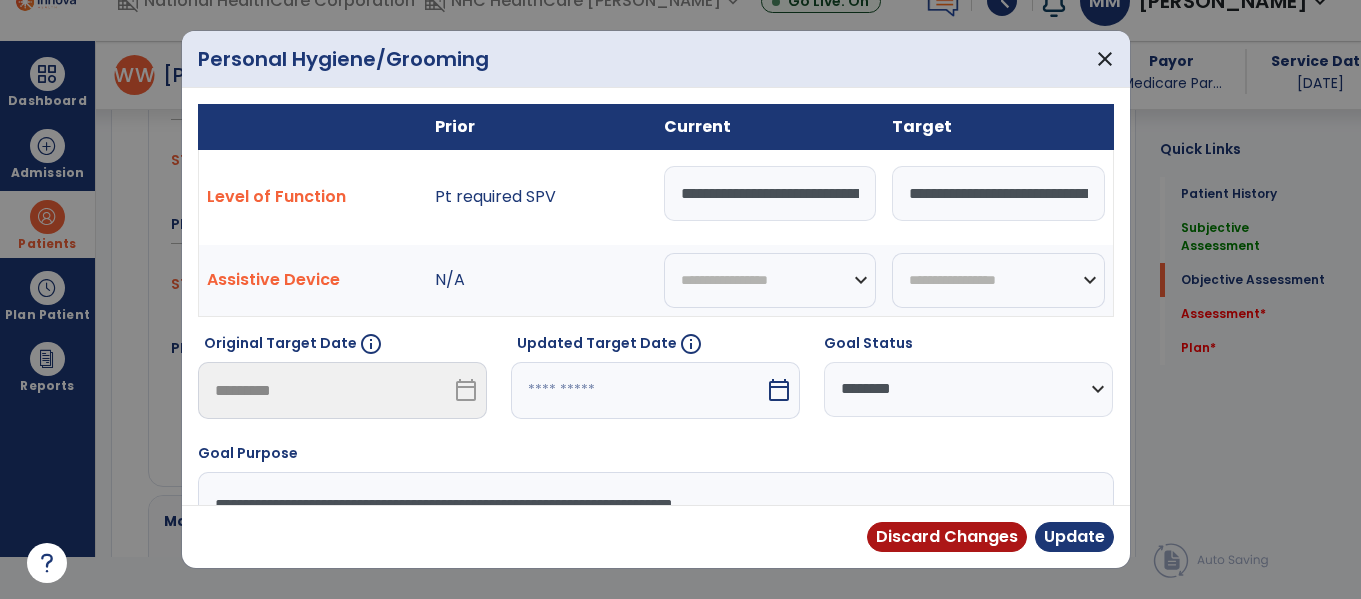 click at bounding box center (638, 390) 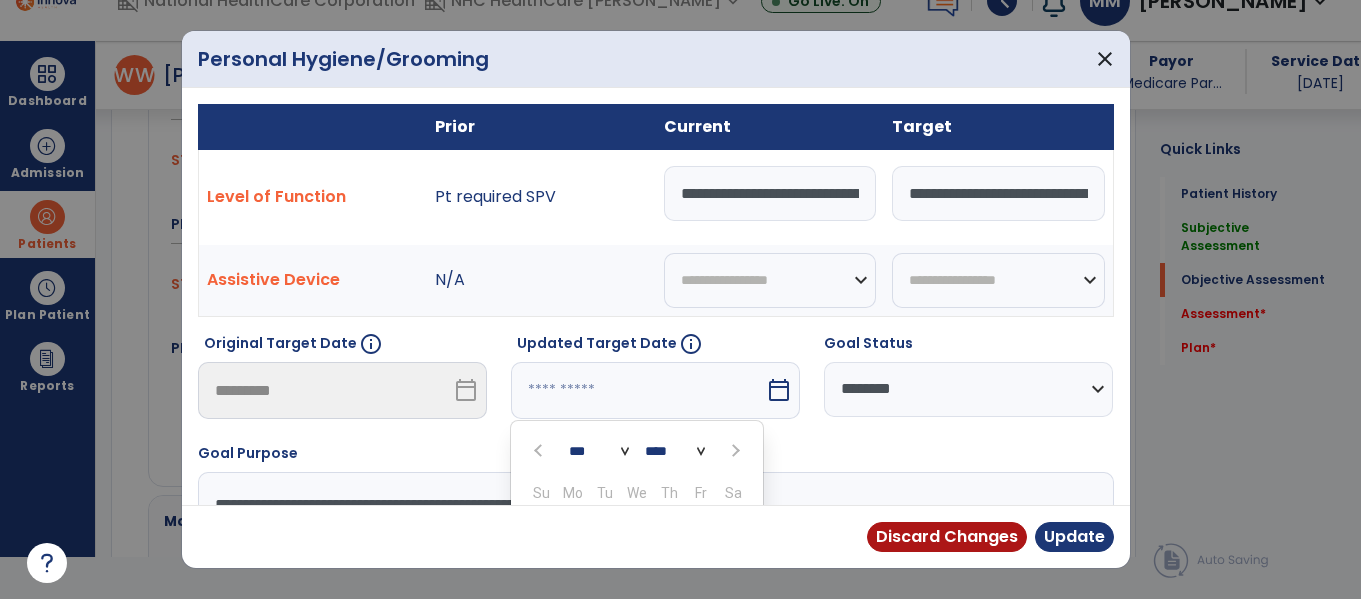 scroll, scrollTop: 211, scrollLeft: 0, axis: vertical 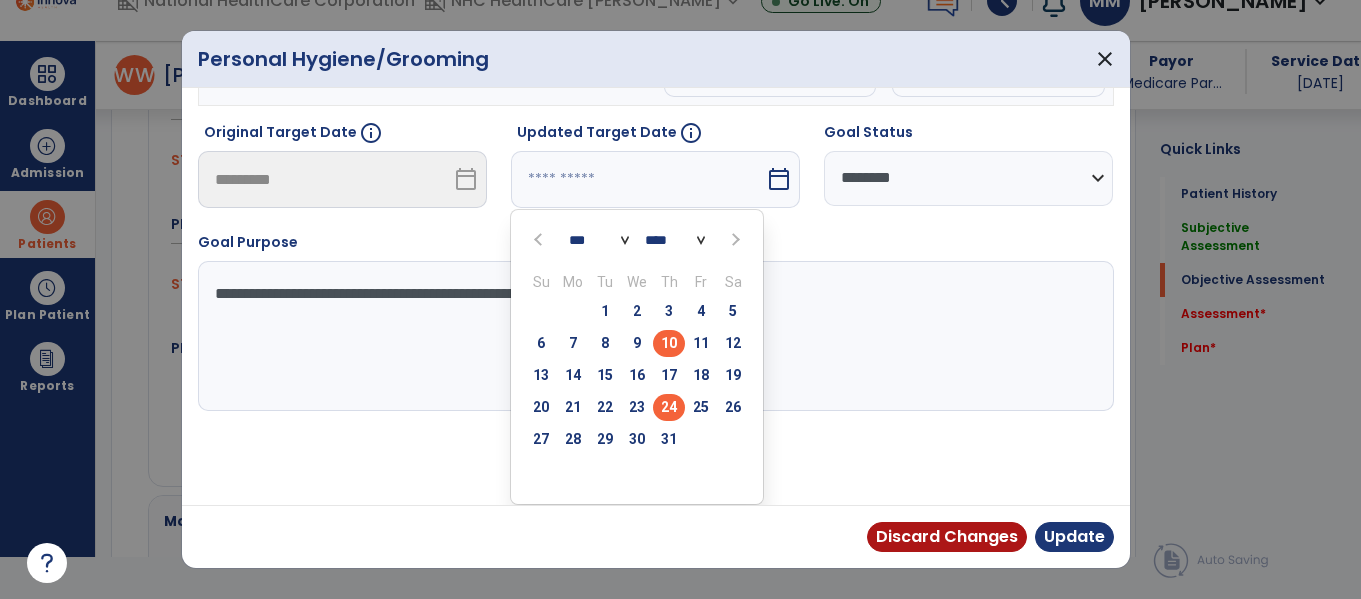 click on "24" at bounding box center [669, 407] 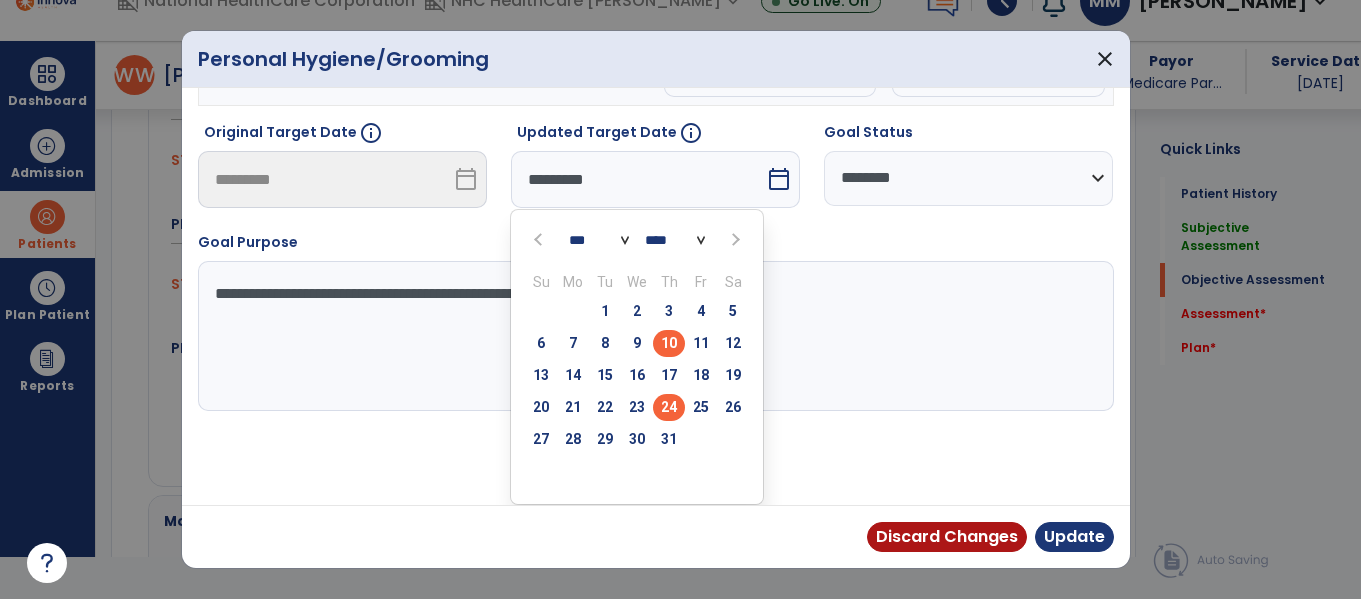 scroll, scrollTop: 133, scrollLeft: 0, axis: vertical 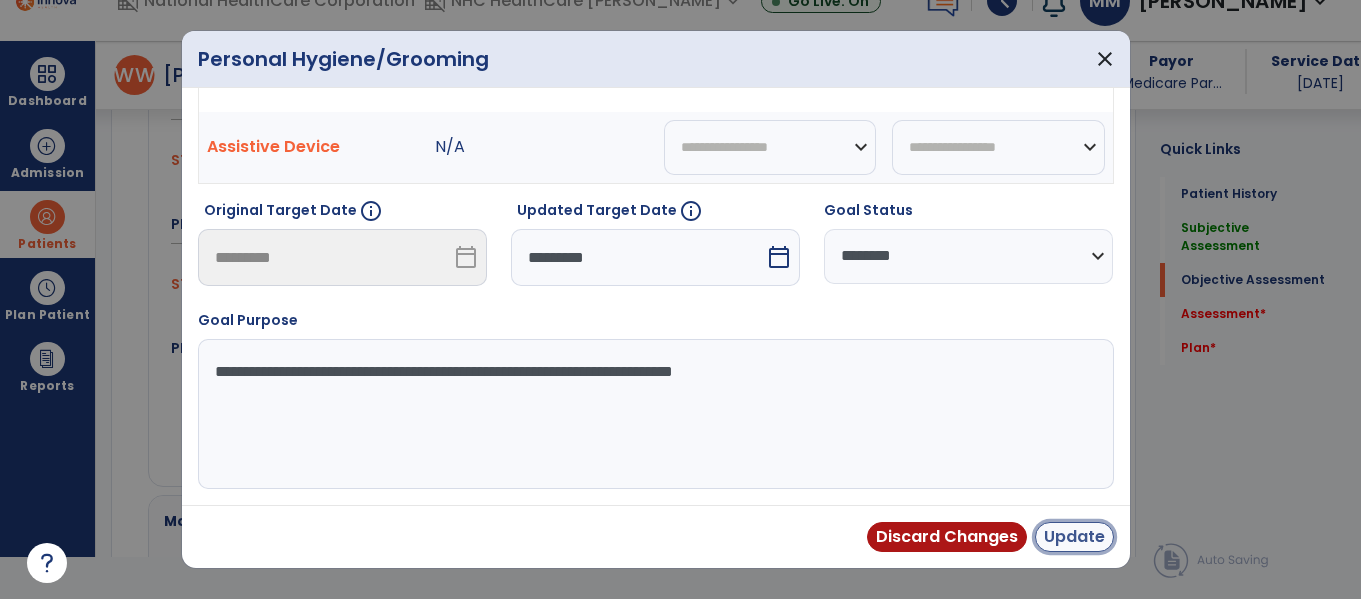 click on "Update" at bounding box center (1074, 537) 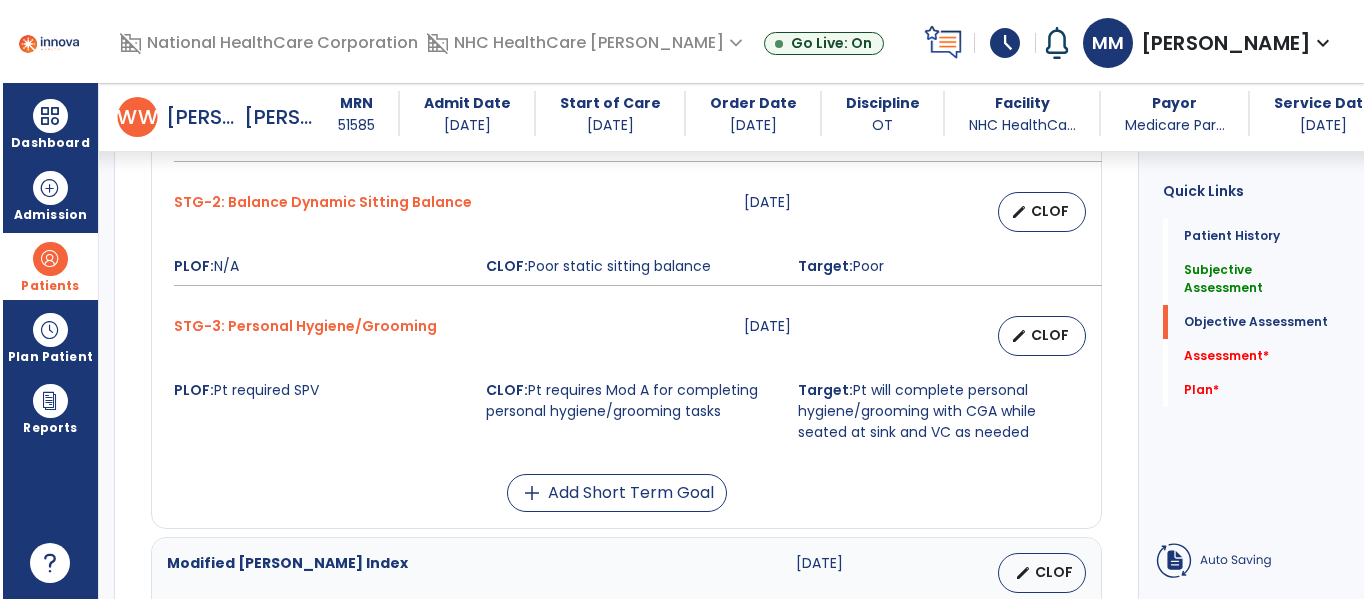 scroll, scrollTop: 42, scrollLeft: 0, axis: vertical 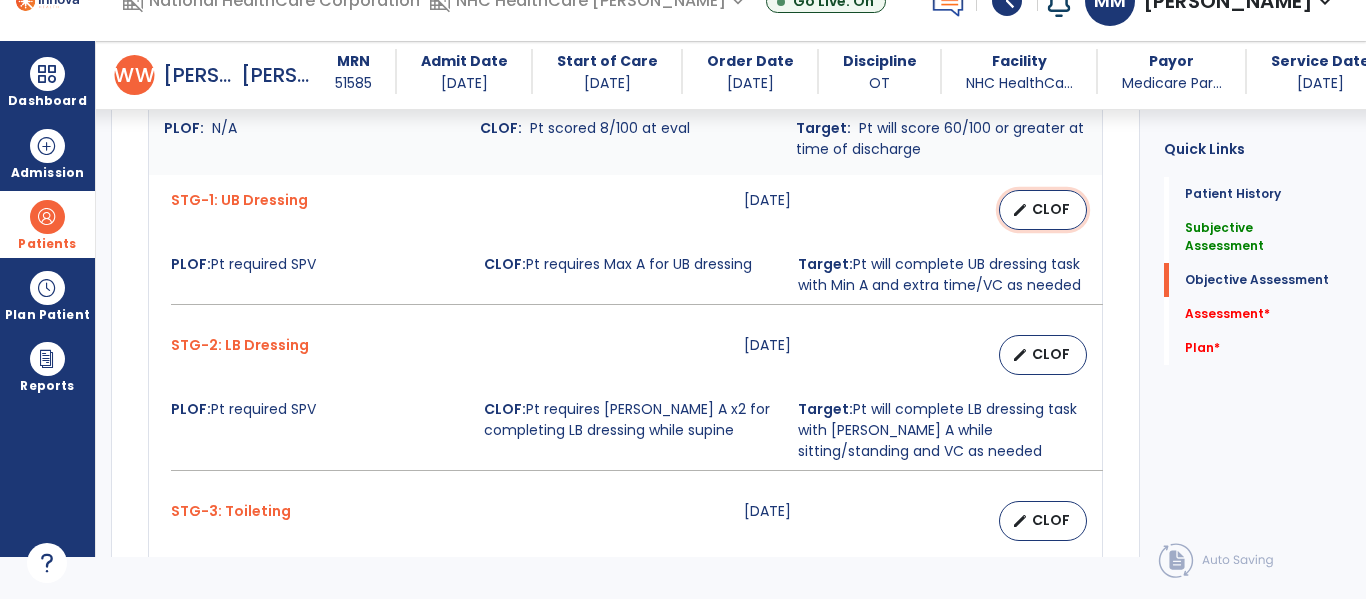 click on "edit   CLOF" at bounding box center [1043, 210] 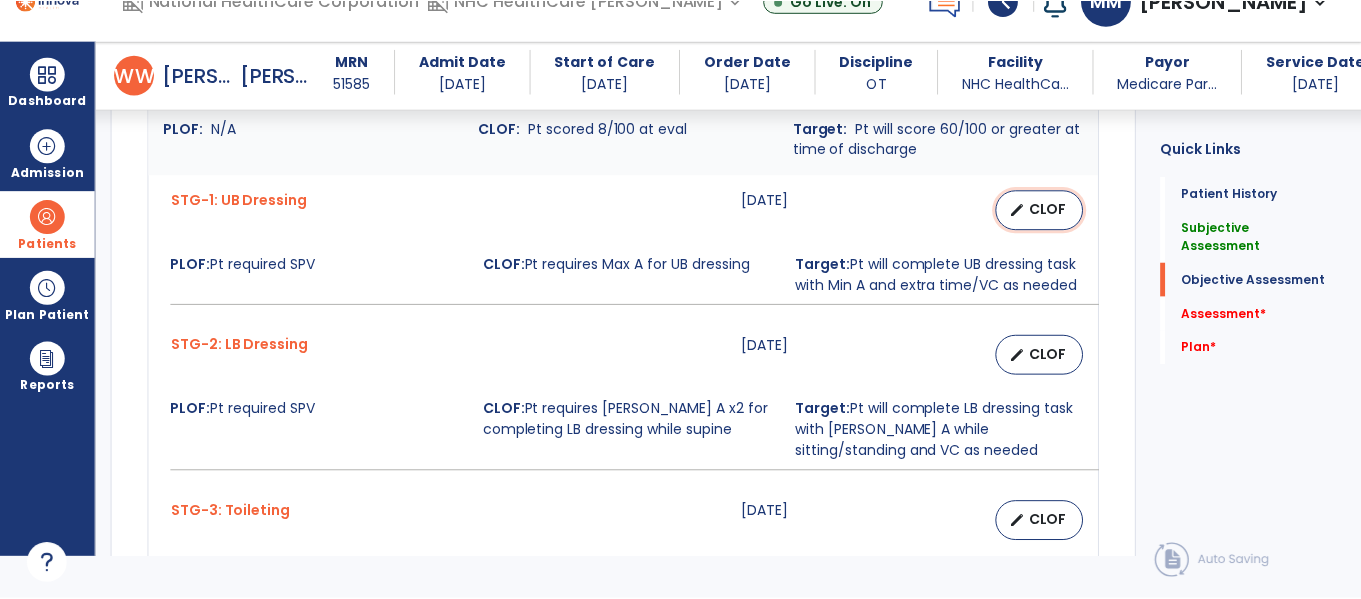 scroll, scrollTop: 0, scrollLeft: 0, axis: both 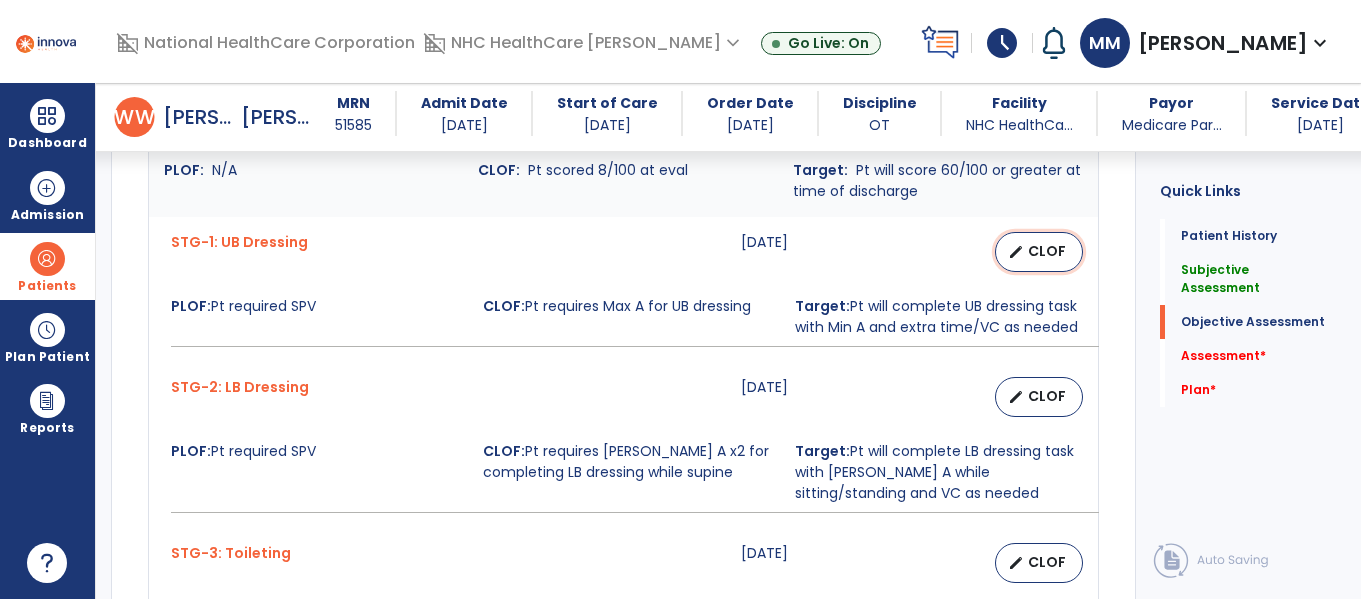 select on "********" 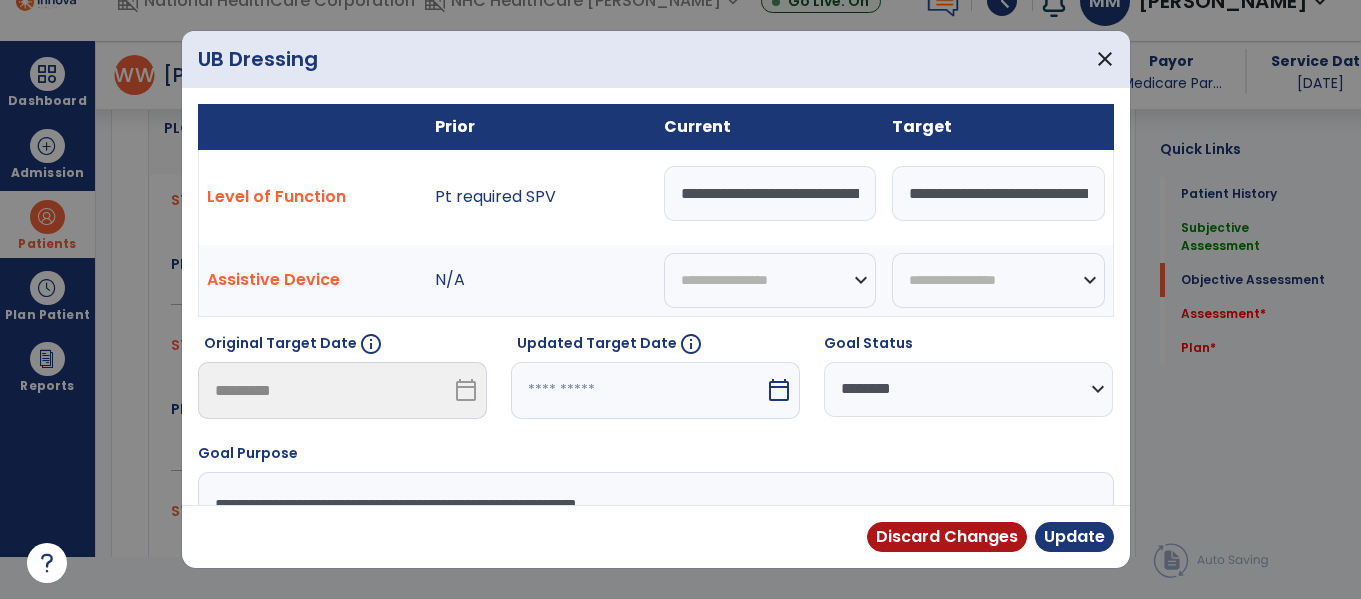 scroll, scrollTop: 1492, scrollLeft: 0, axis: vertical 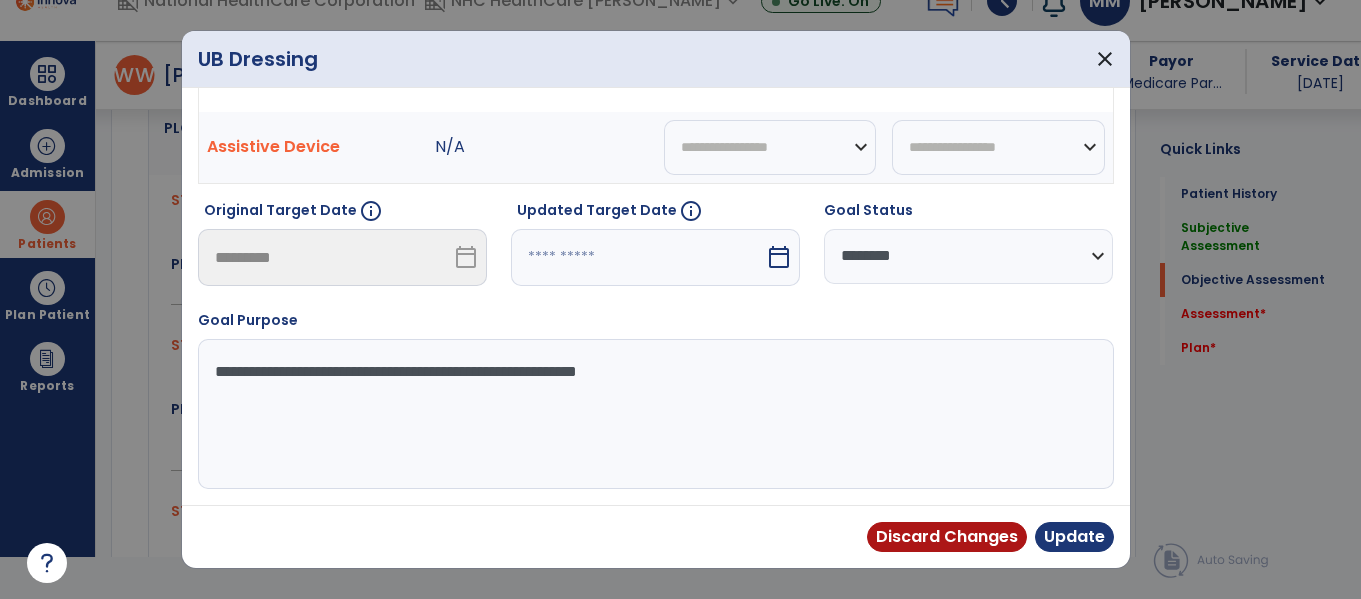 select on "*" 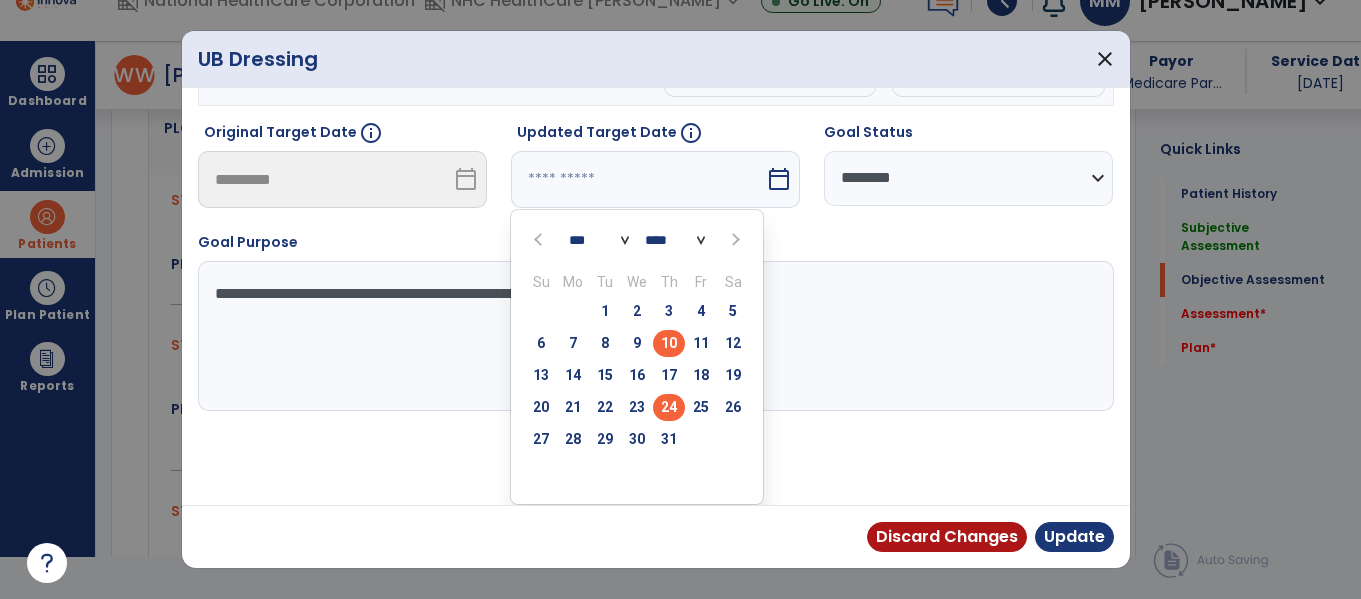 click on "24" at bounding box center (669, 407) 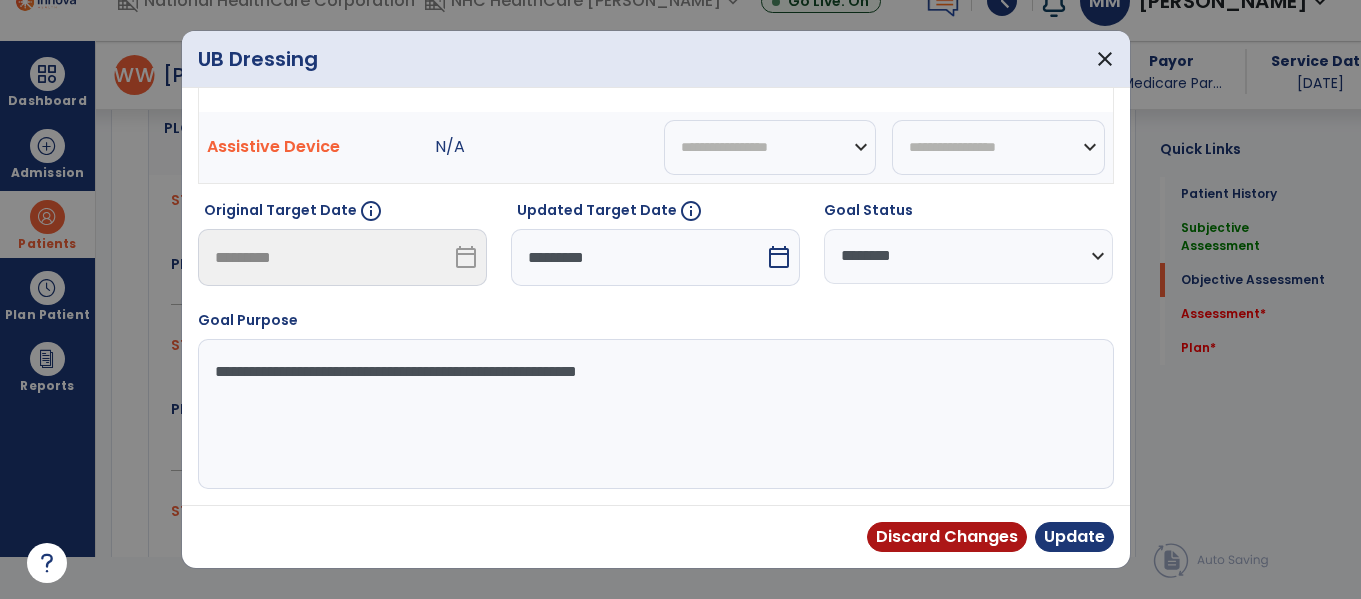 scroll, scrollTop: 133, scrollLeft: 0, axis: vertical 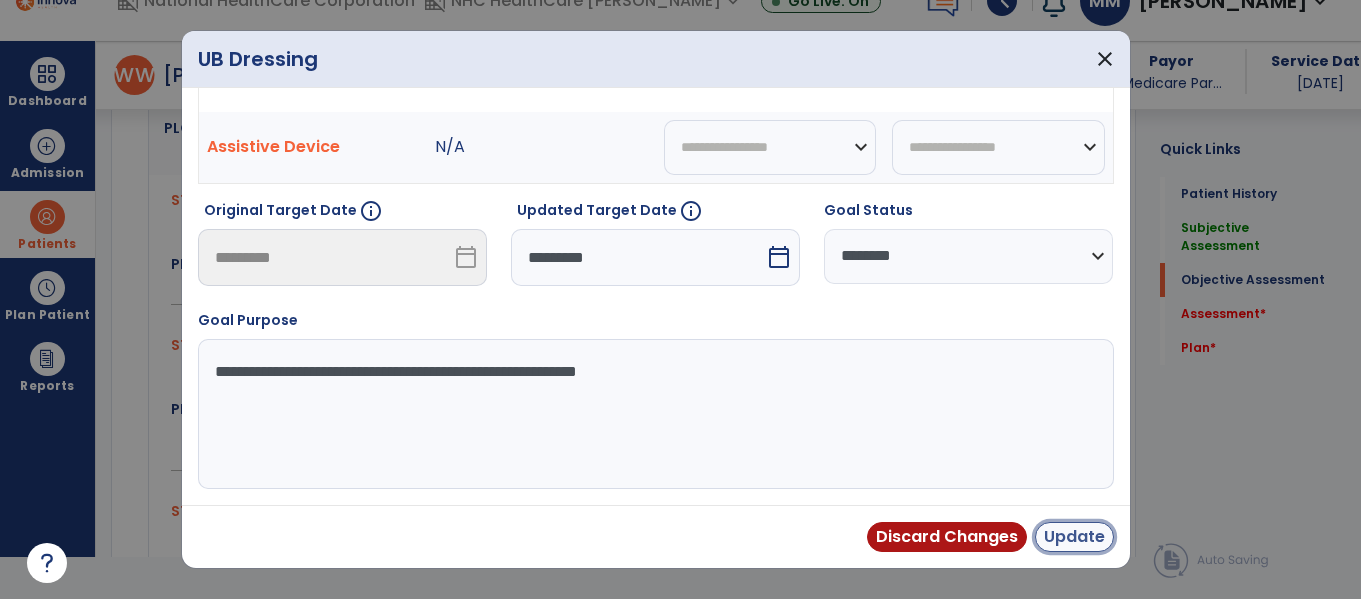 click on "Update" at bounding box center (1074, 537) 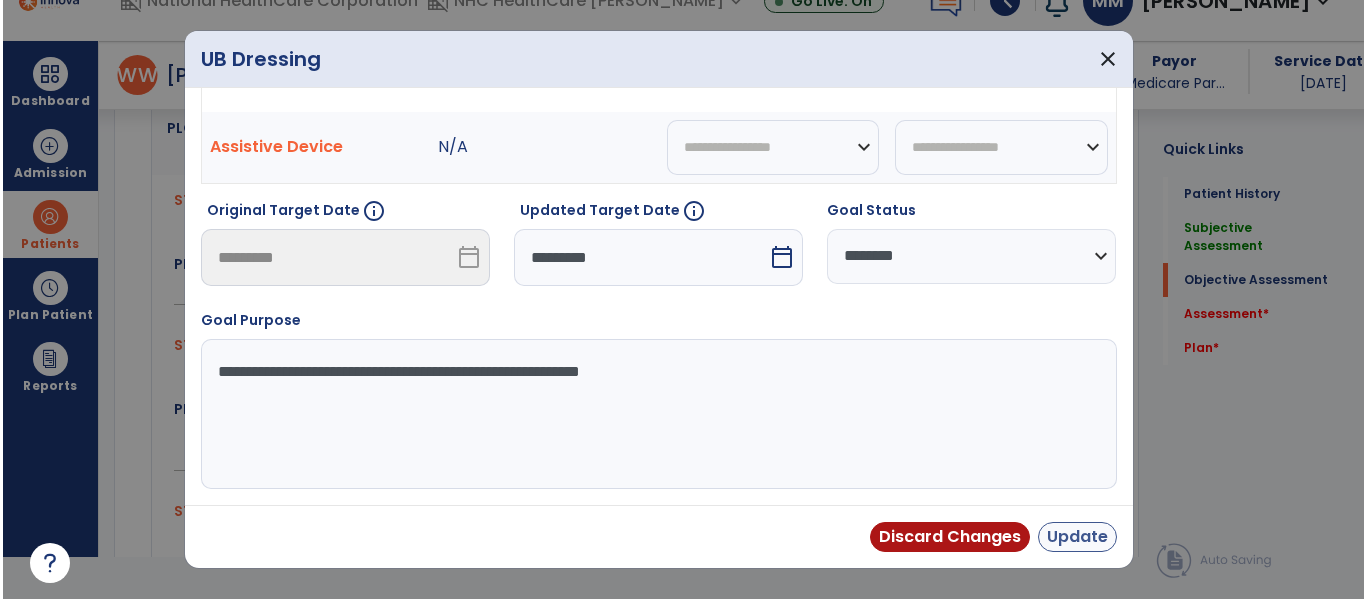 scroll, scrollTop: 42, scrollLeft: 0, axis: vertical 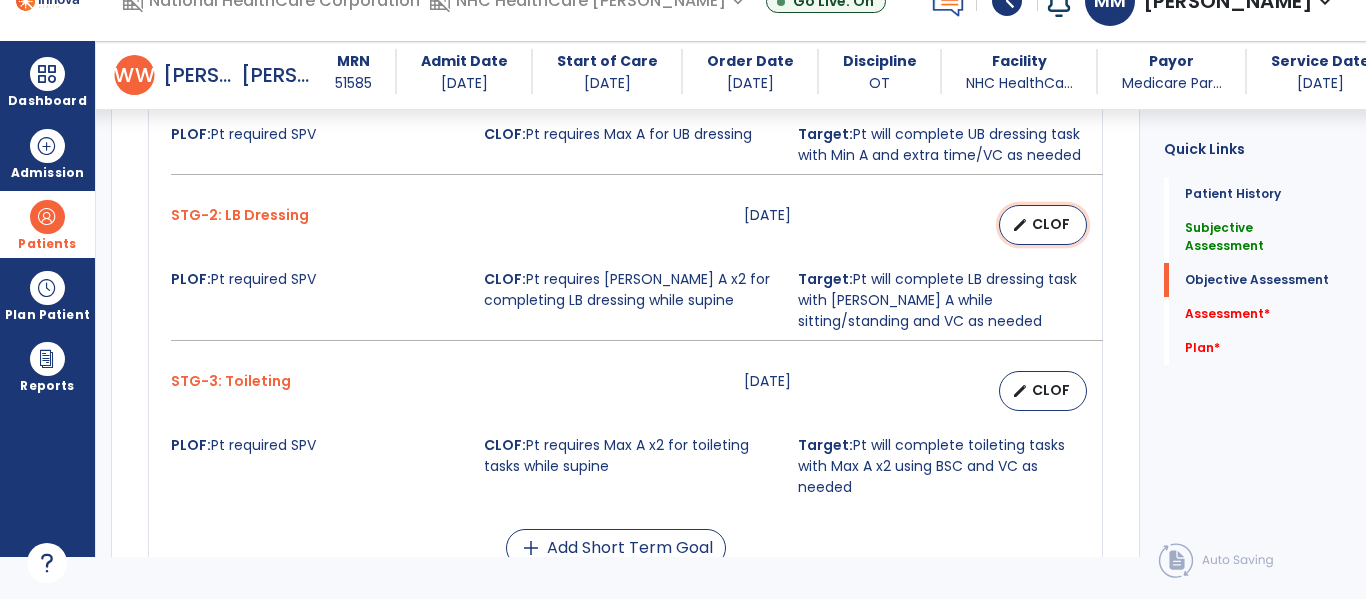 click on "edit   CLOF" at bounding box center (1043, 225) 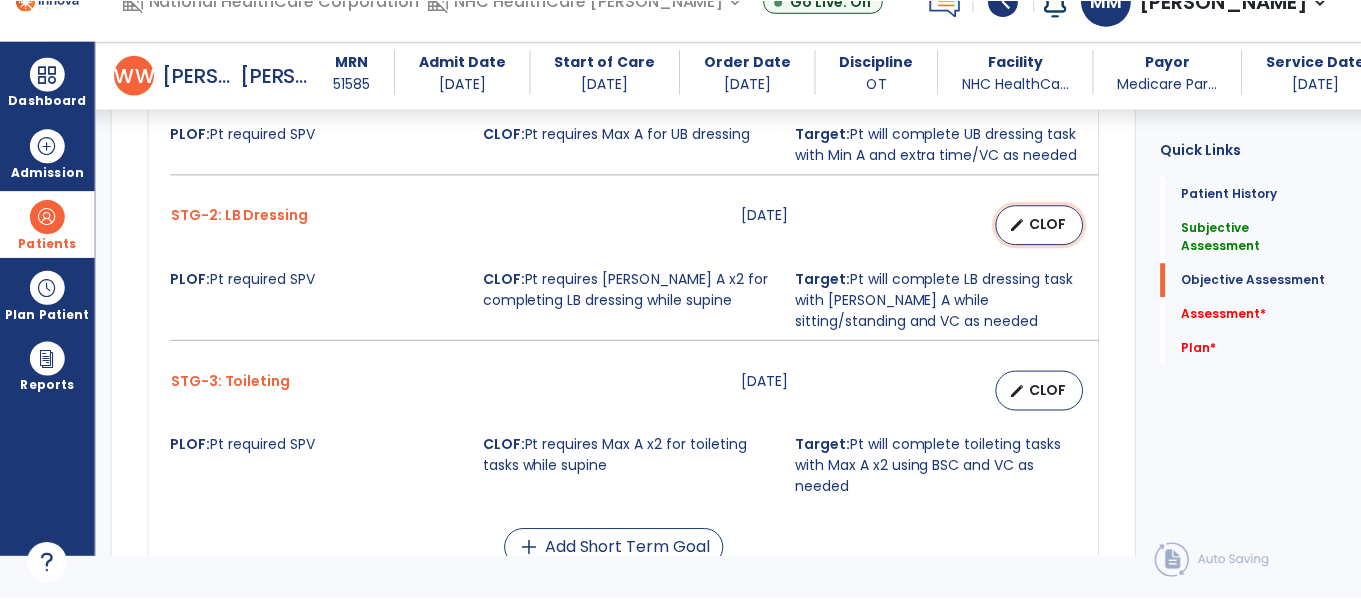 scroll, scrollTop: 0, scrollLeft: 0, axis: both 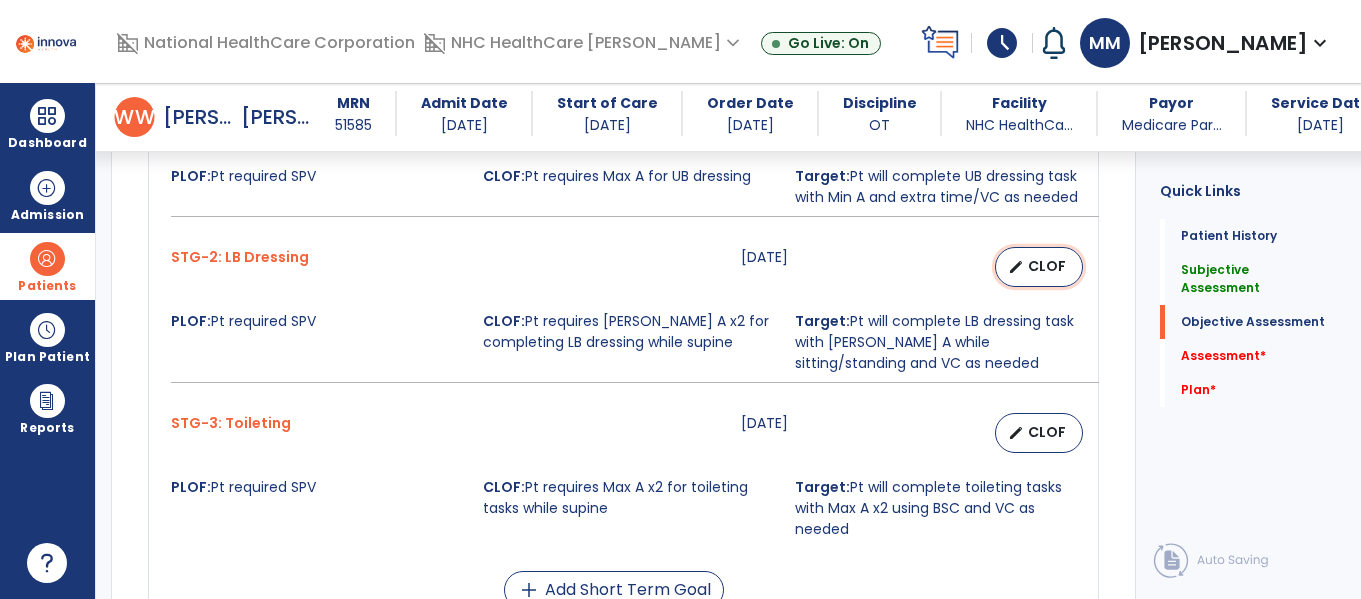select on "********" 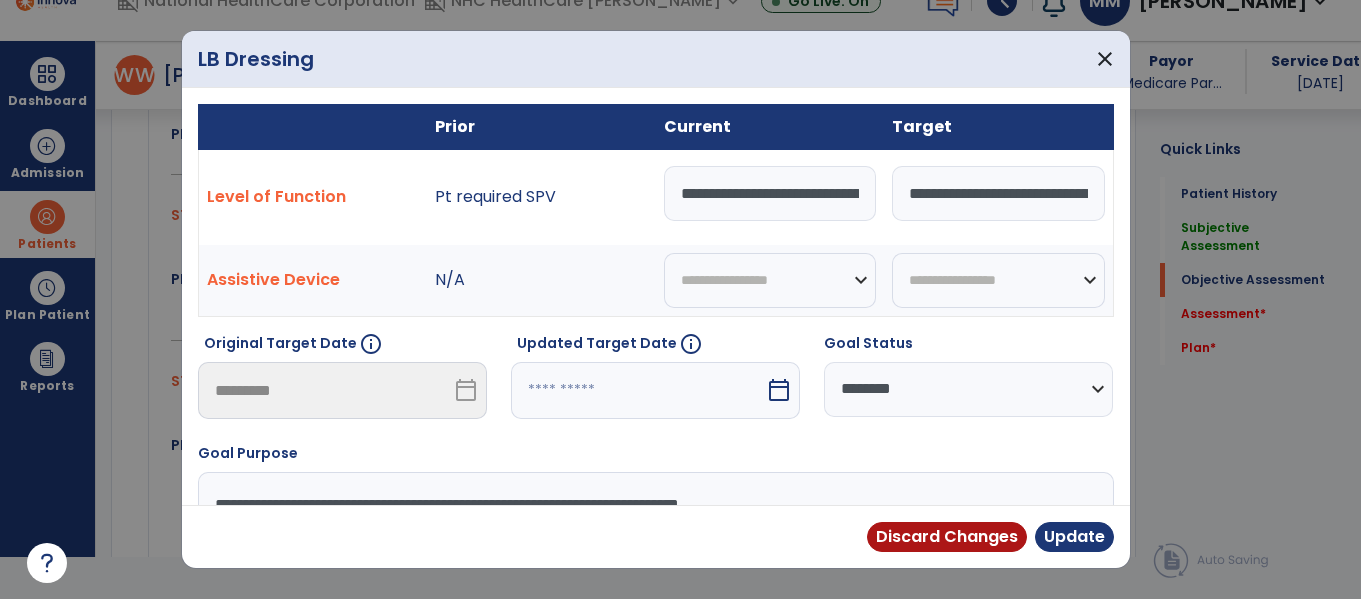 click at bounding box center (638, 390) 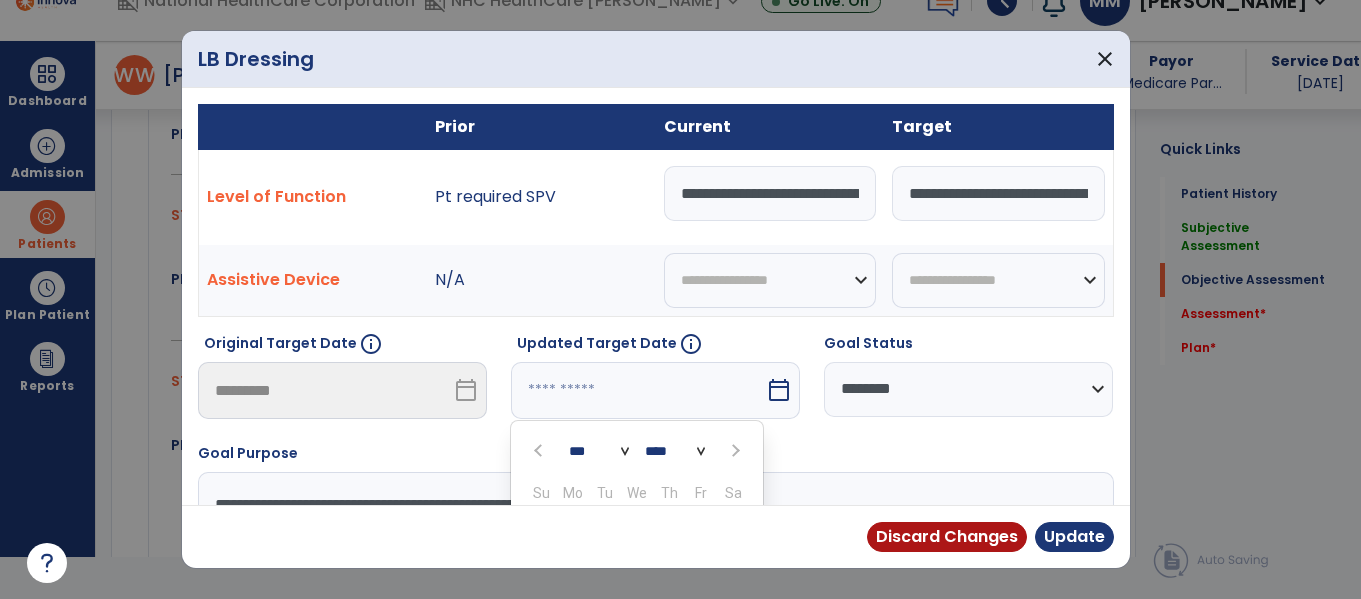 scroll, scrollTop: 211, scrollLeft: 0, axis: vertical 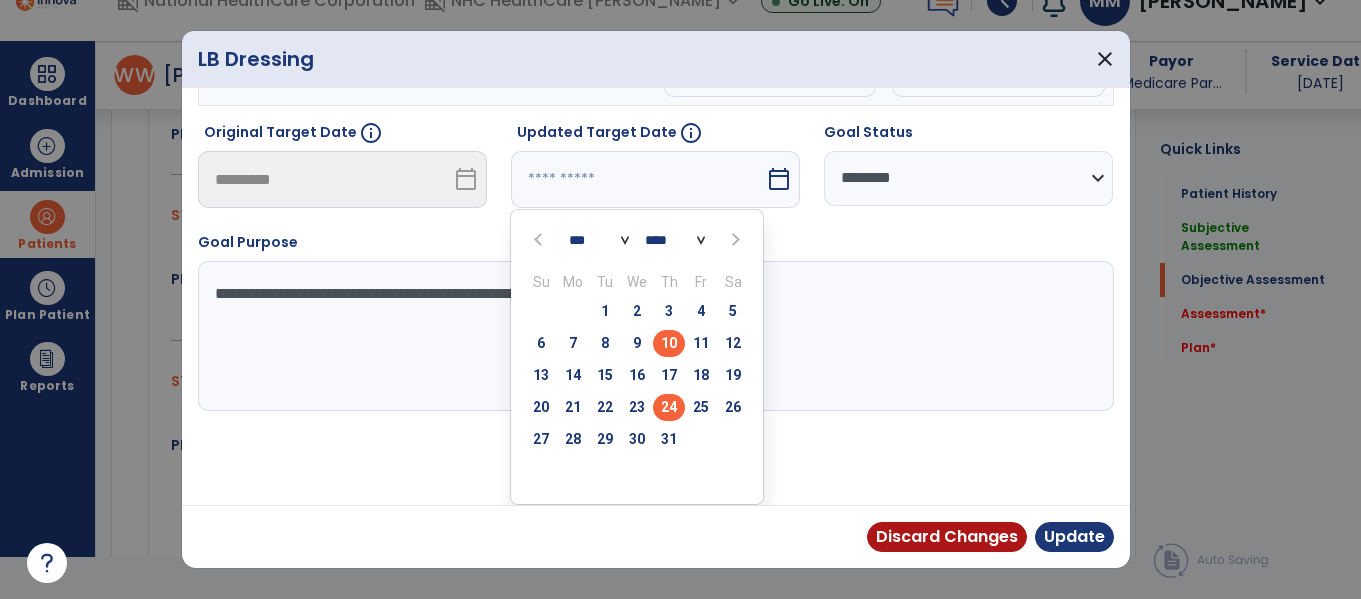 click on "24" at bounding box center [669, 407] 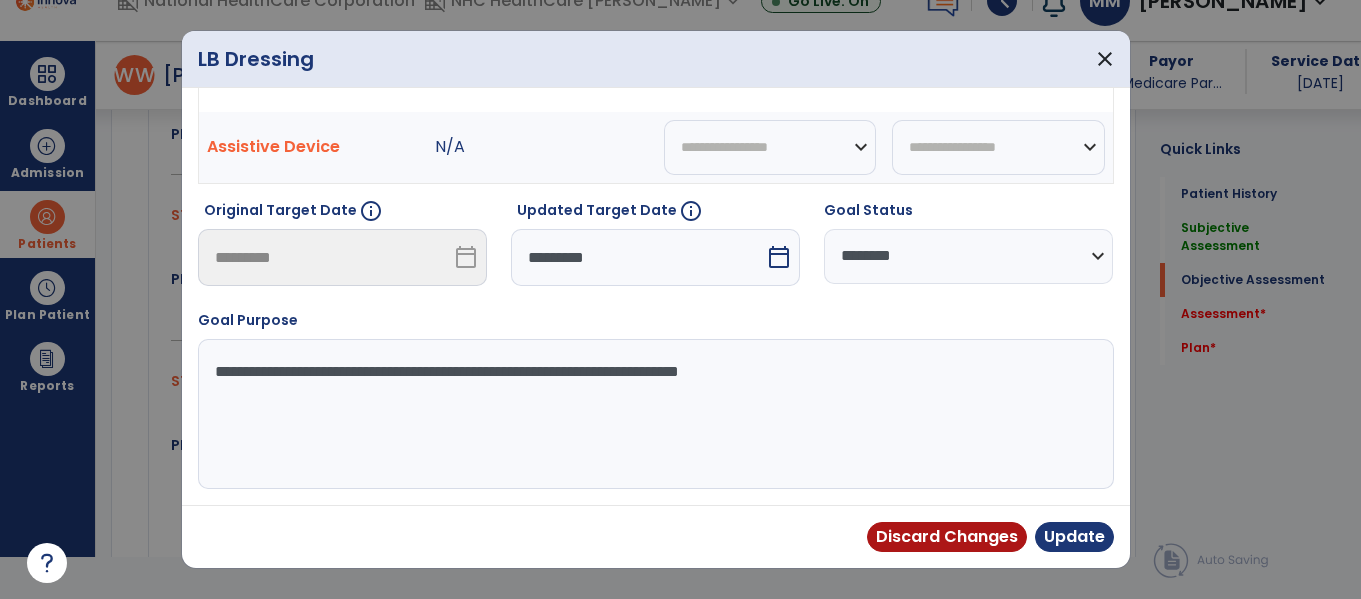 scroll, scrollTop: 133, scrollLeft: 0, axis: vertical 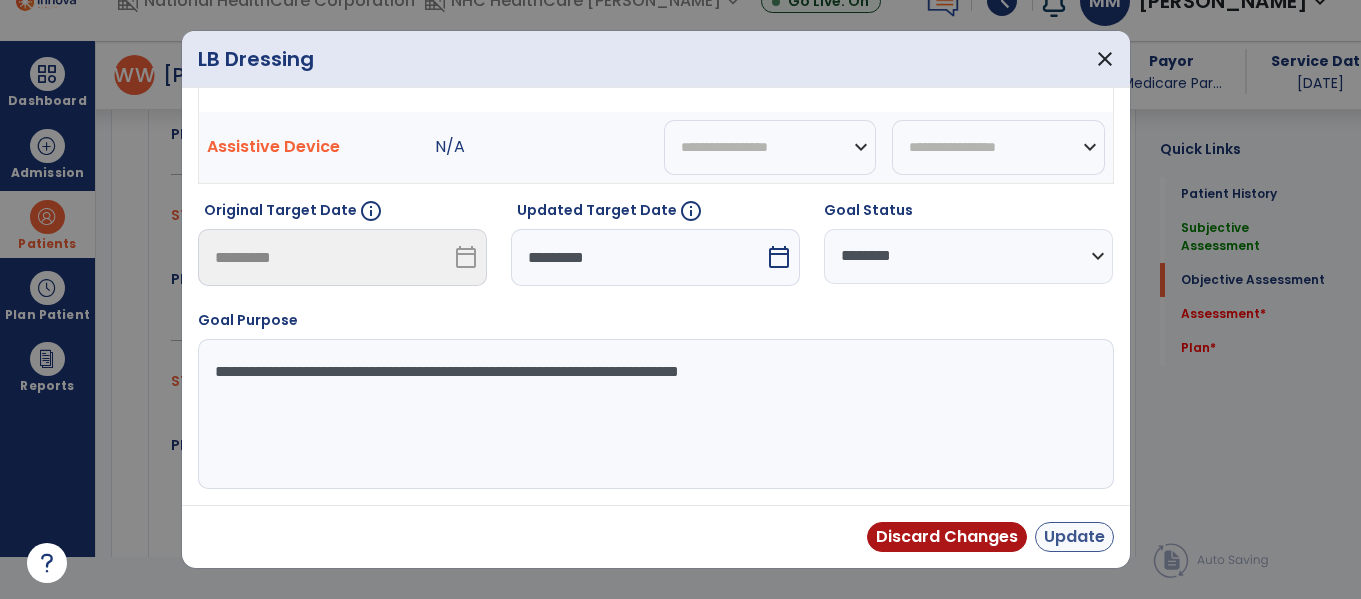 drag, startPoint x: 1068, startPoint y: 516, endPoint x: 1065, endPoint y: 532, distance: 16.27882 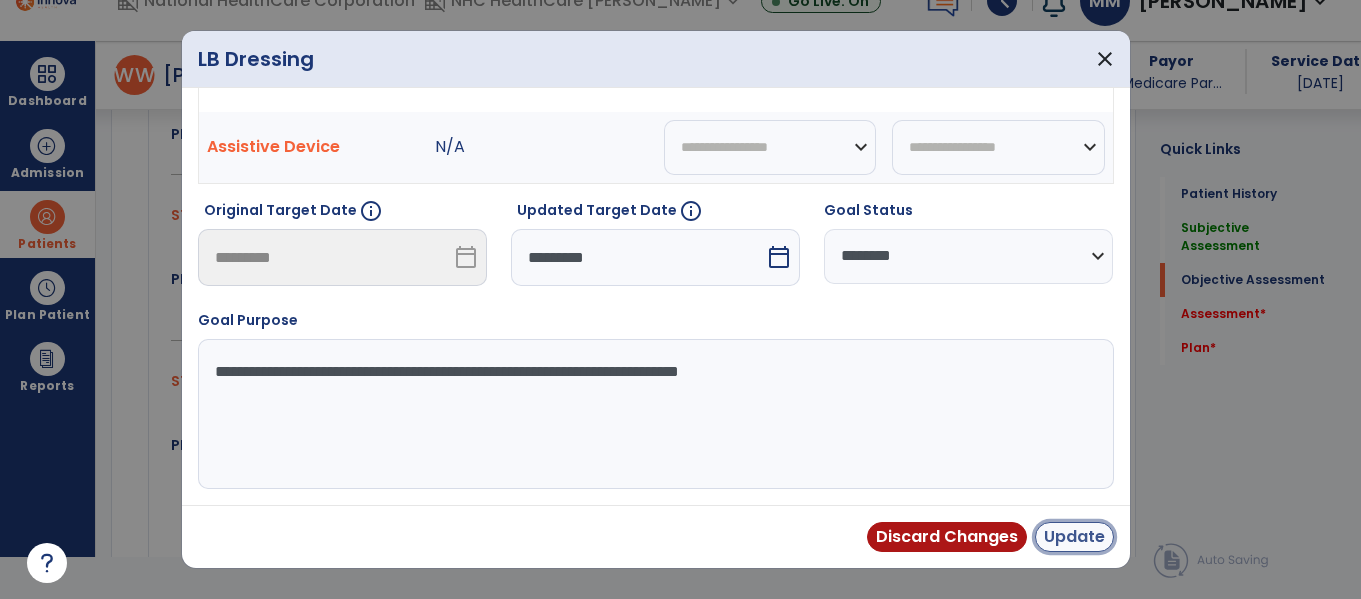 click on "Update" at bounding box center [1074, 537] 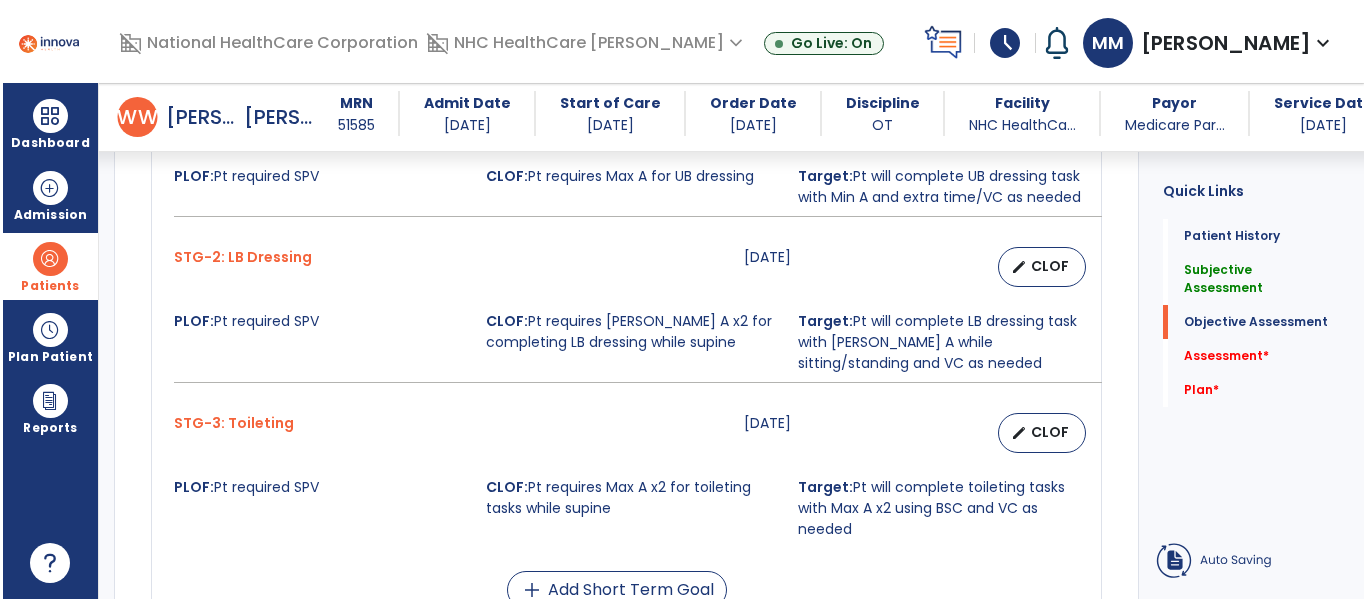 scroll, scrollTop: 42, scrollLeft: 0, axis: vertical 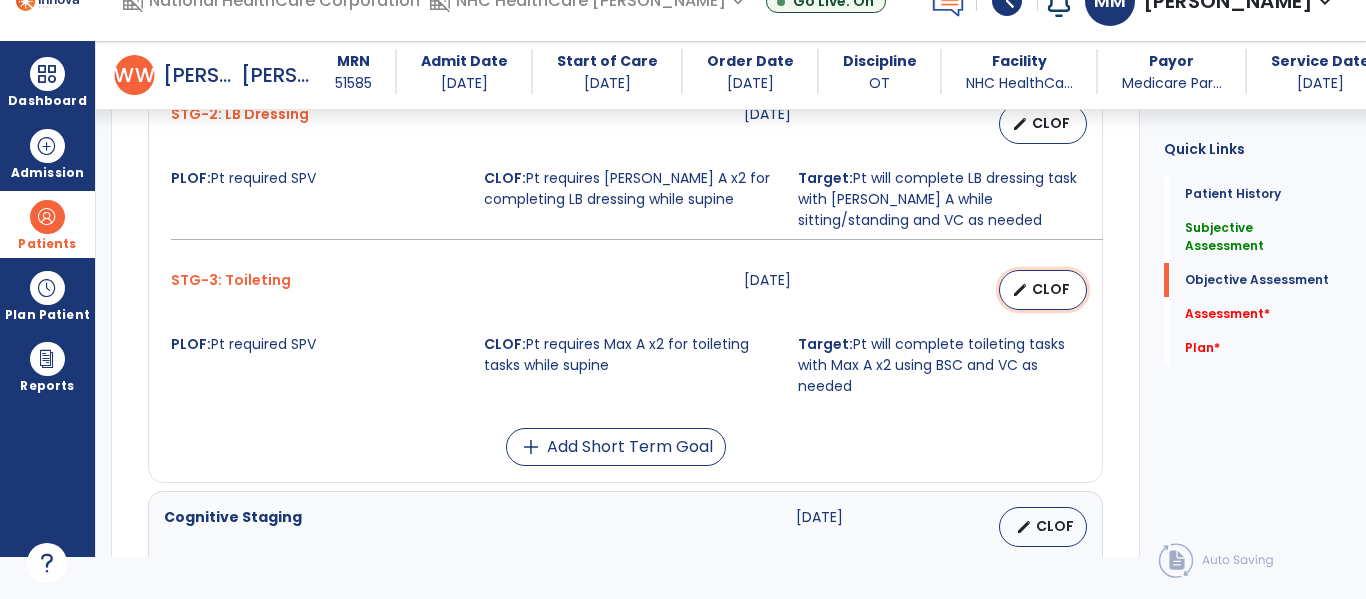 click on "CLOF" at bounding box center (1051, 289) 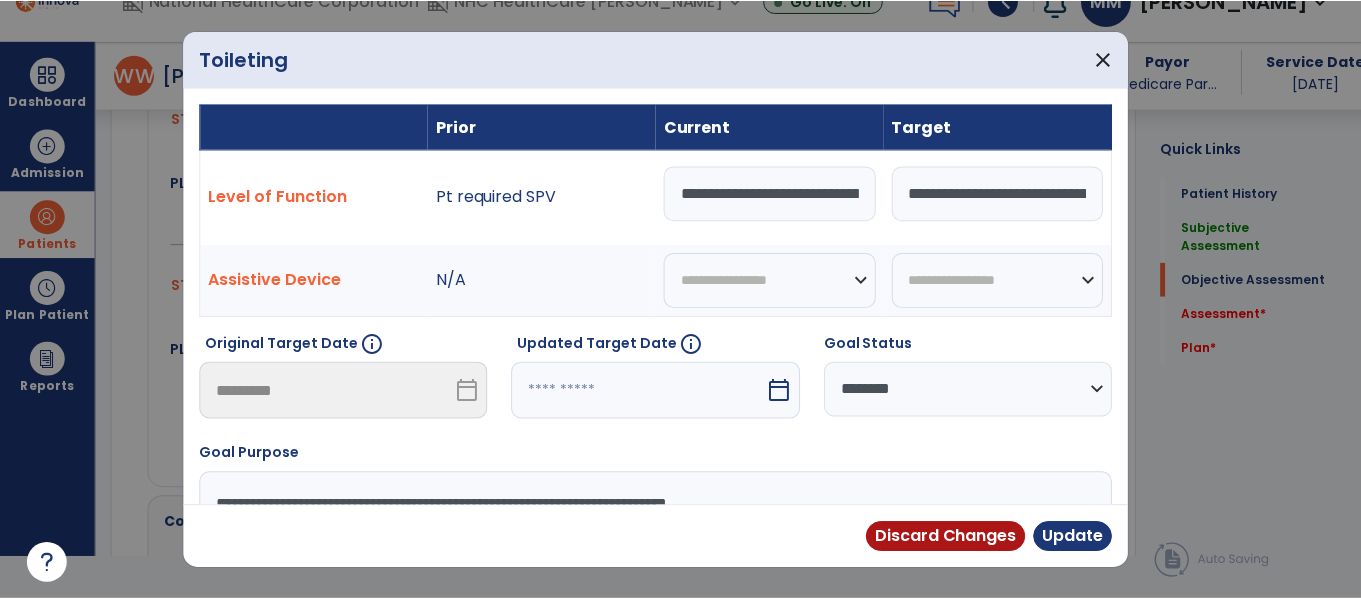 scroll, scrollTop: 0, scrollLeft: 0, axis: both 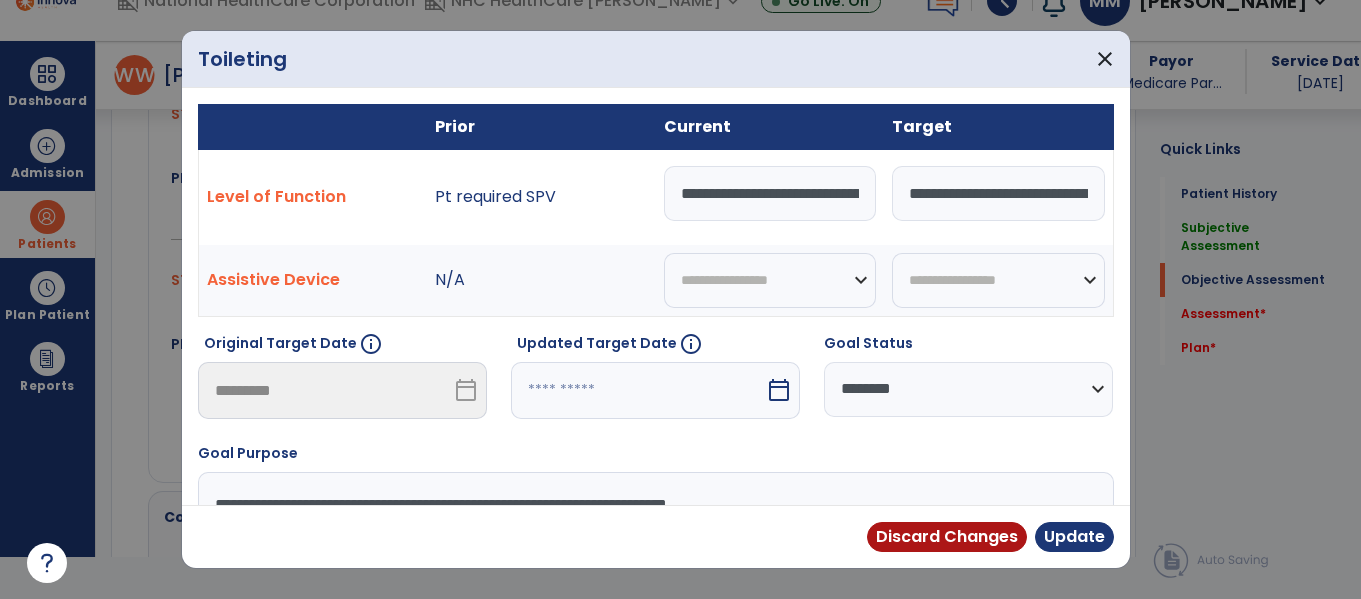 click on "**********" at bounding box center (998, 193) 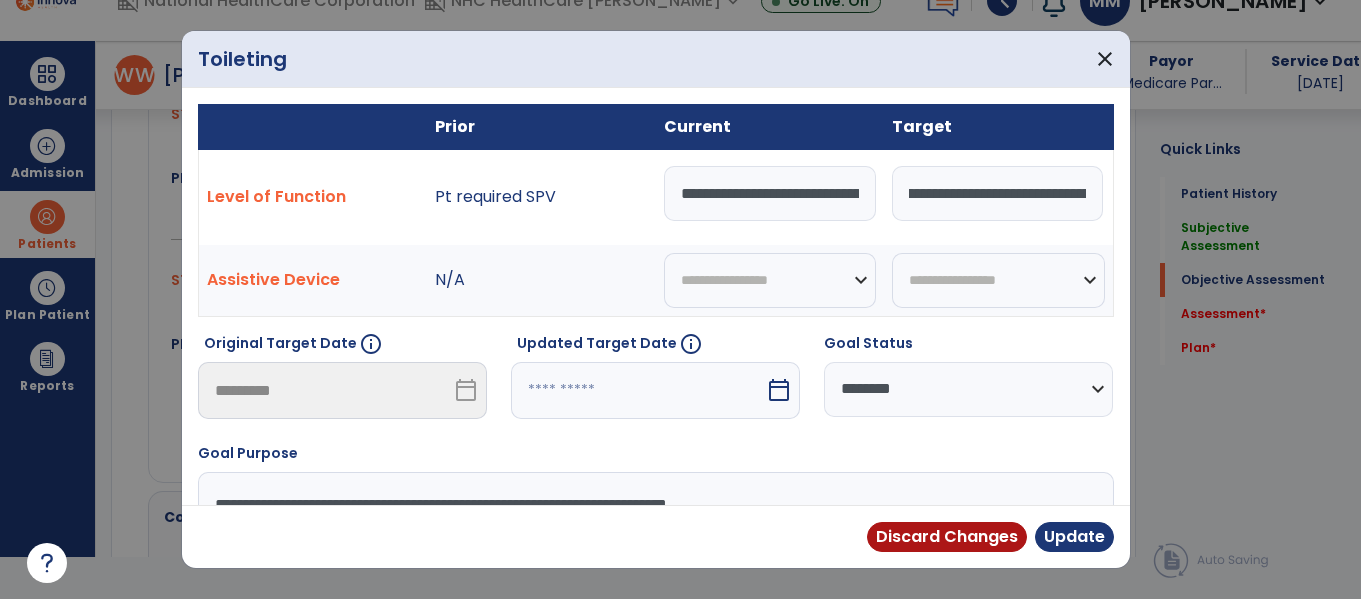 scroll, scrollTop: 0, scrollLeft: 179, axis: horizontal 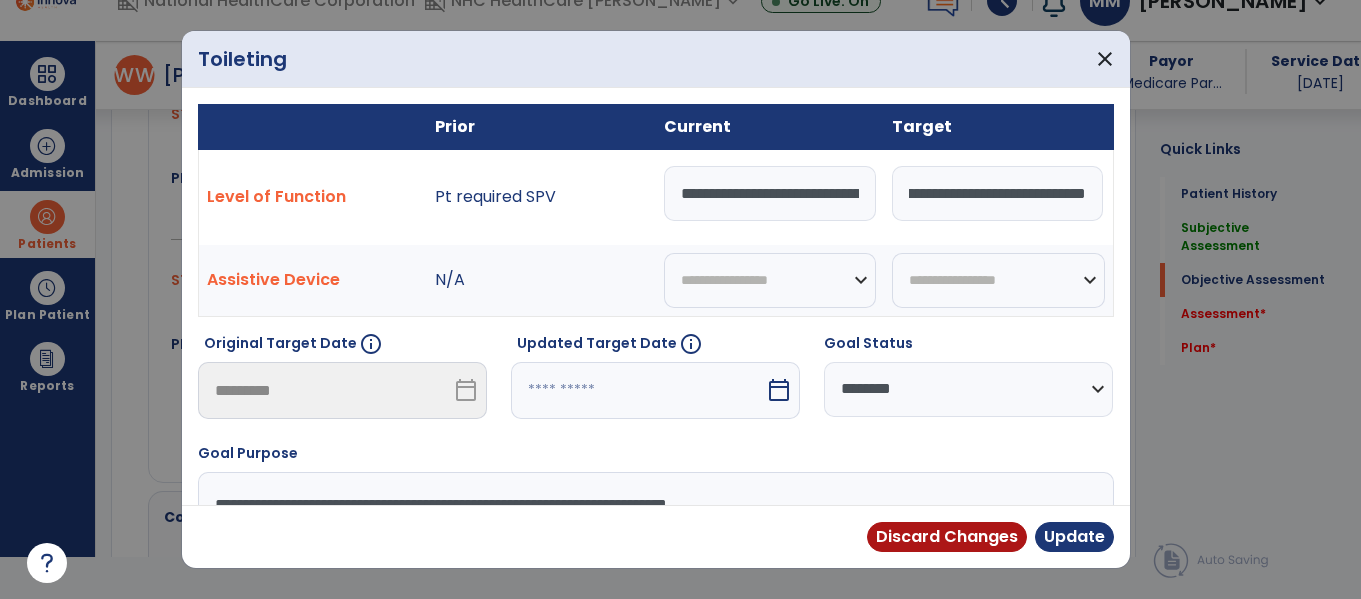 drag, startPoint x: 1008, startPoint y: 193, endPoint x: 1362, endPoint y: 197, distance: 354.02258 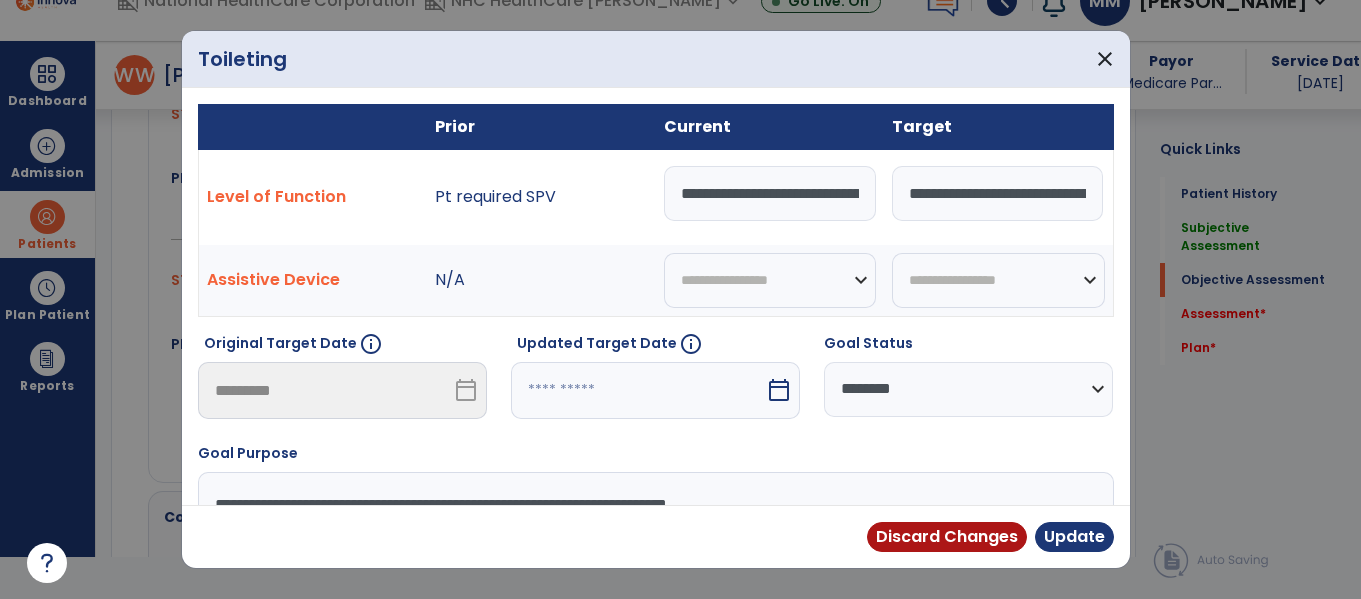 scroll, scrollTop: 0, scrollLeft: 48, axis: horizontal 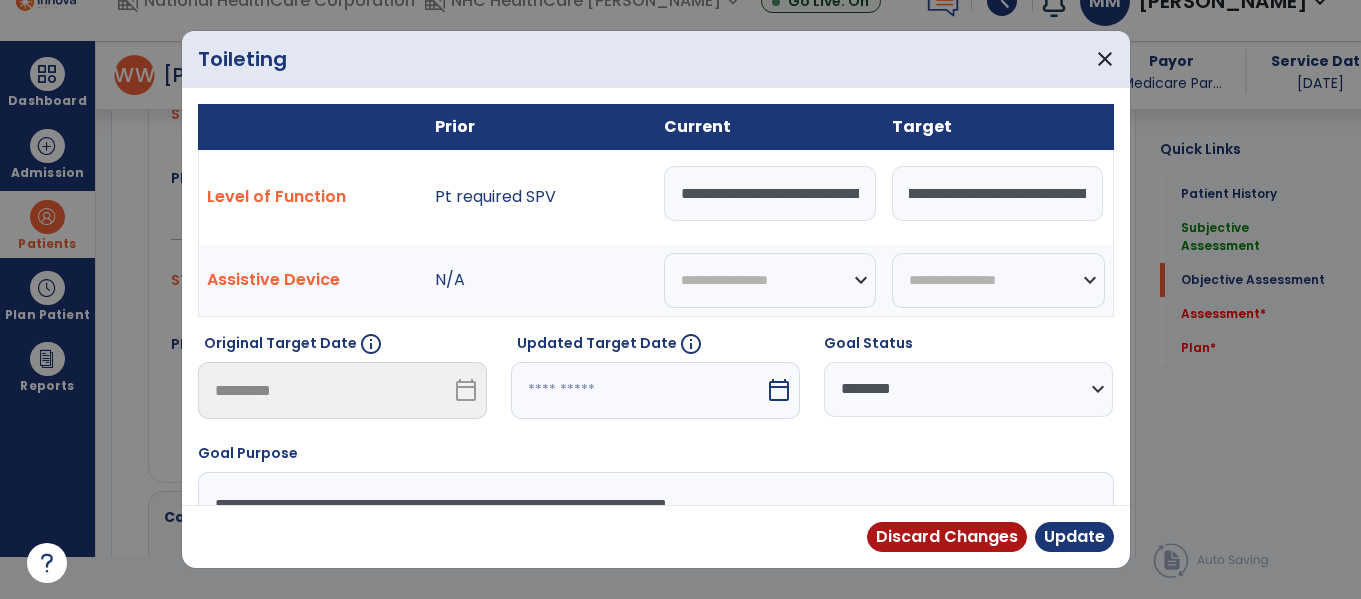 click on "**********" at bounding box center [997, 193] 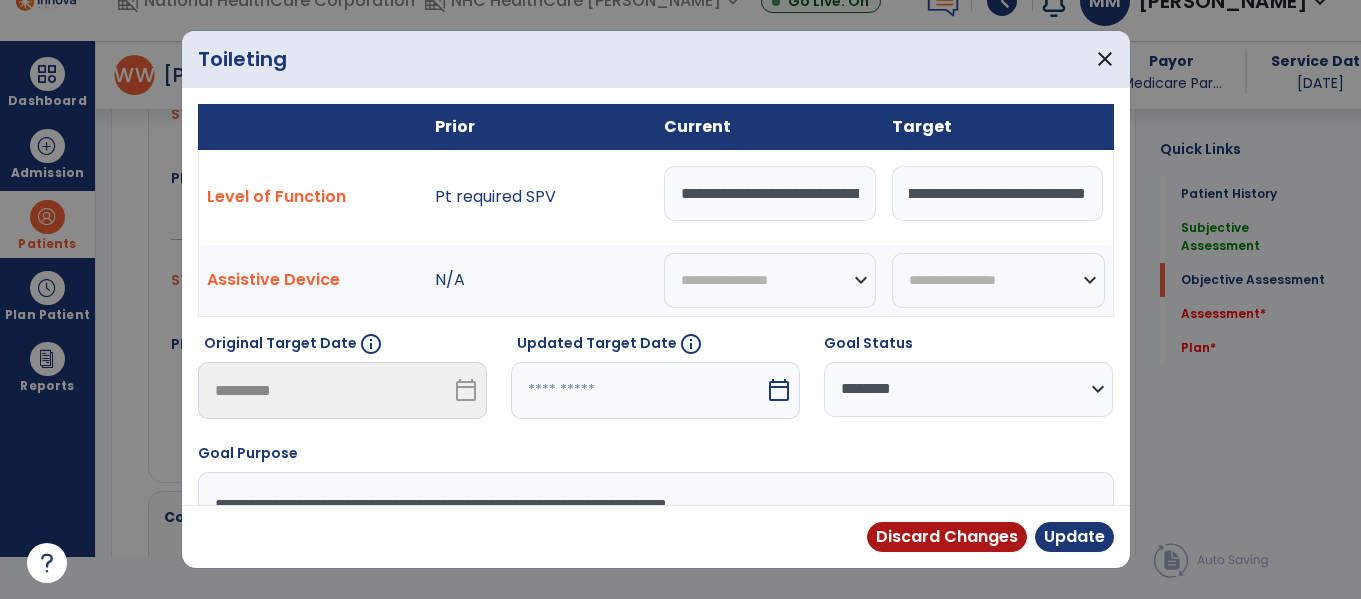 scroll, scrollTop: 0, scrollLeft: 394, axis: horizontal 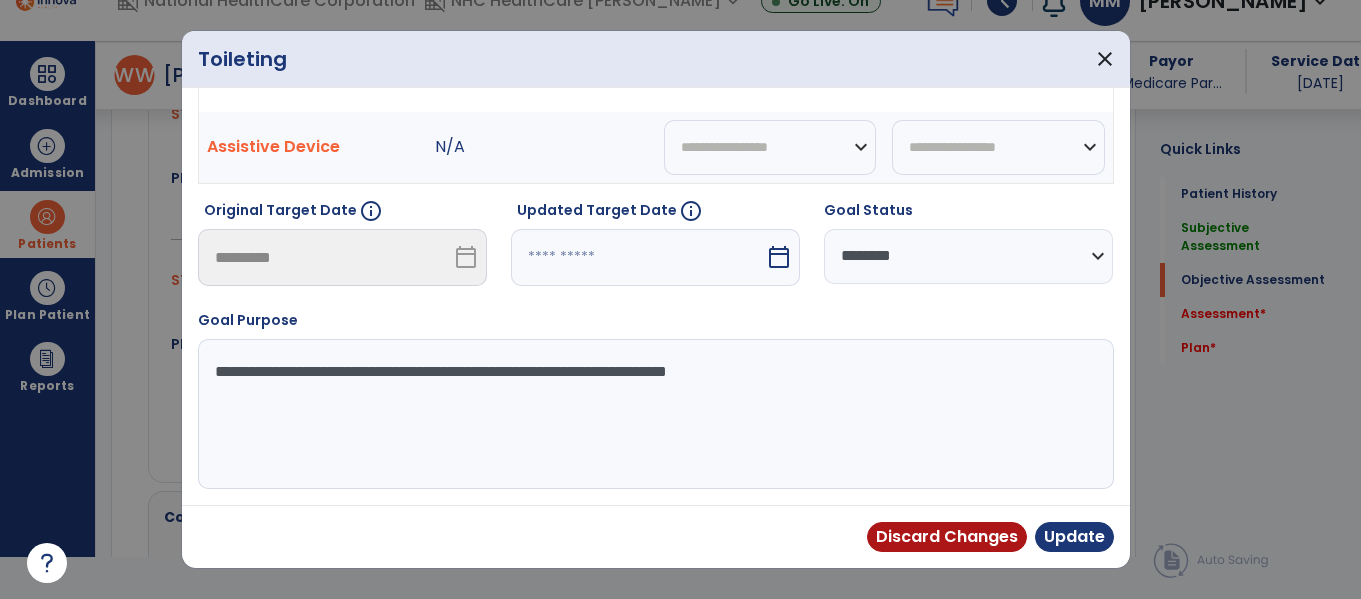 select on "*" 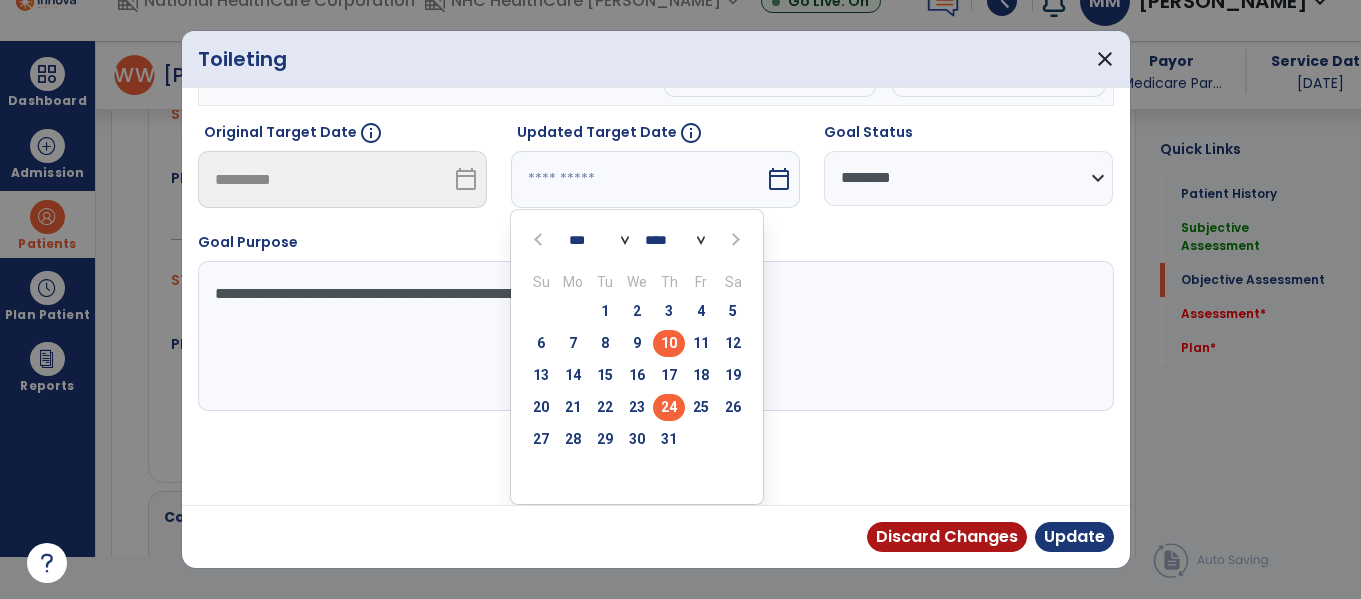 click on "24" at bounding box center (669, 407) 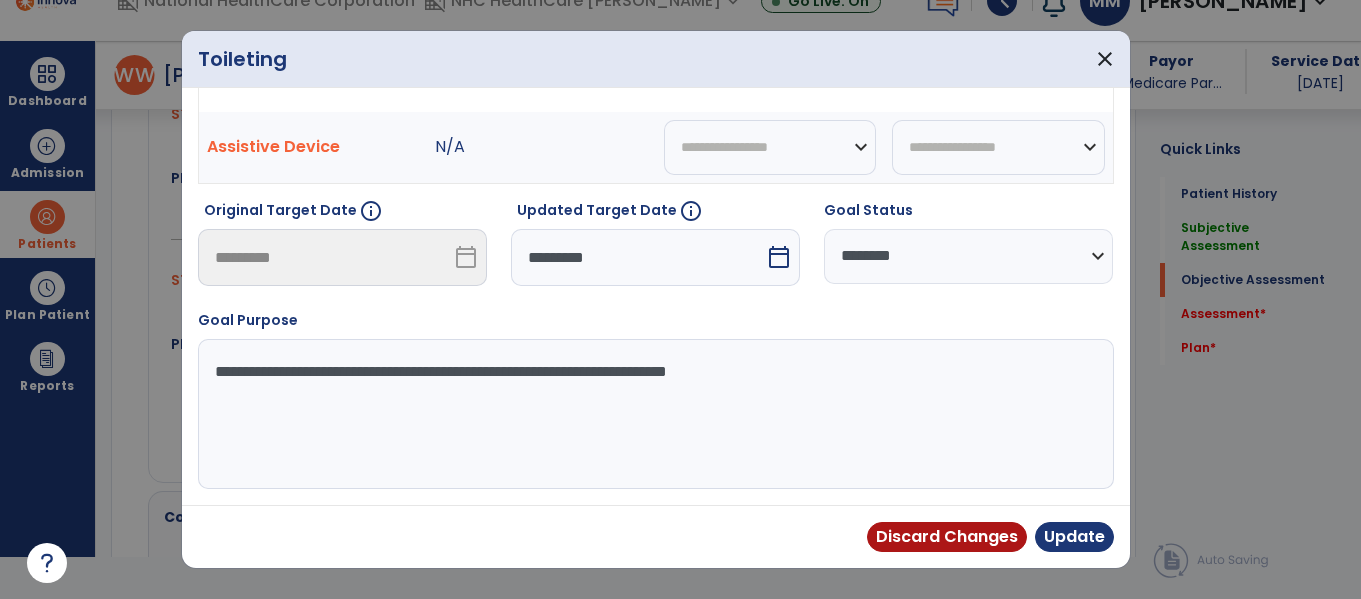 scroll, scrollTop: 0, scrollLeft: 0, axis: both 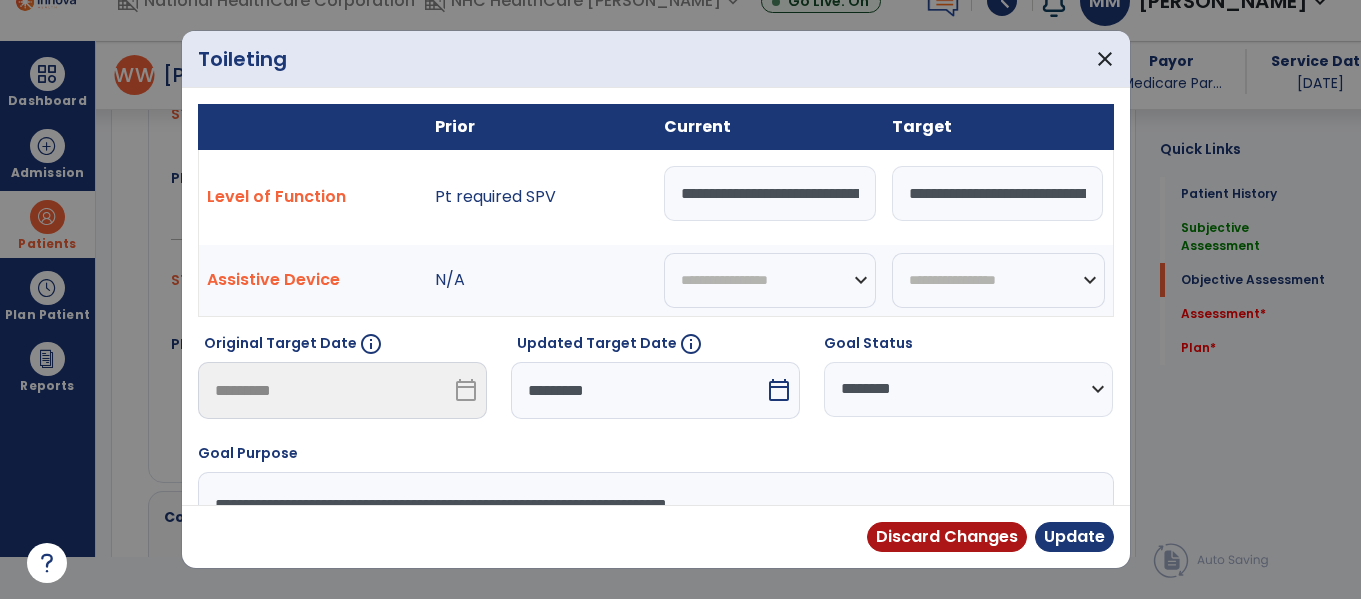 click on "**********" at bounding box center [997, 193] 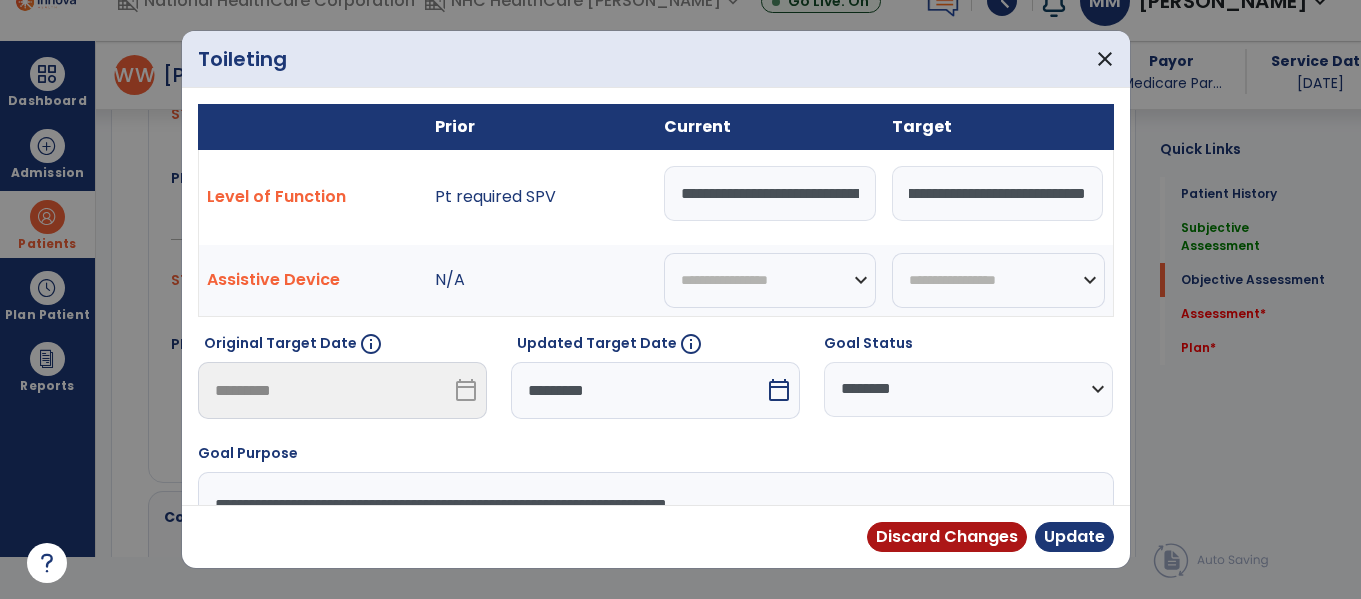scroll, scrollTop: 0, scrollLeft: 394, axis: horizontal 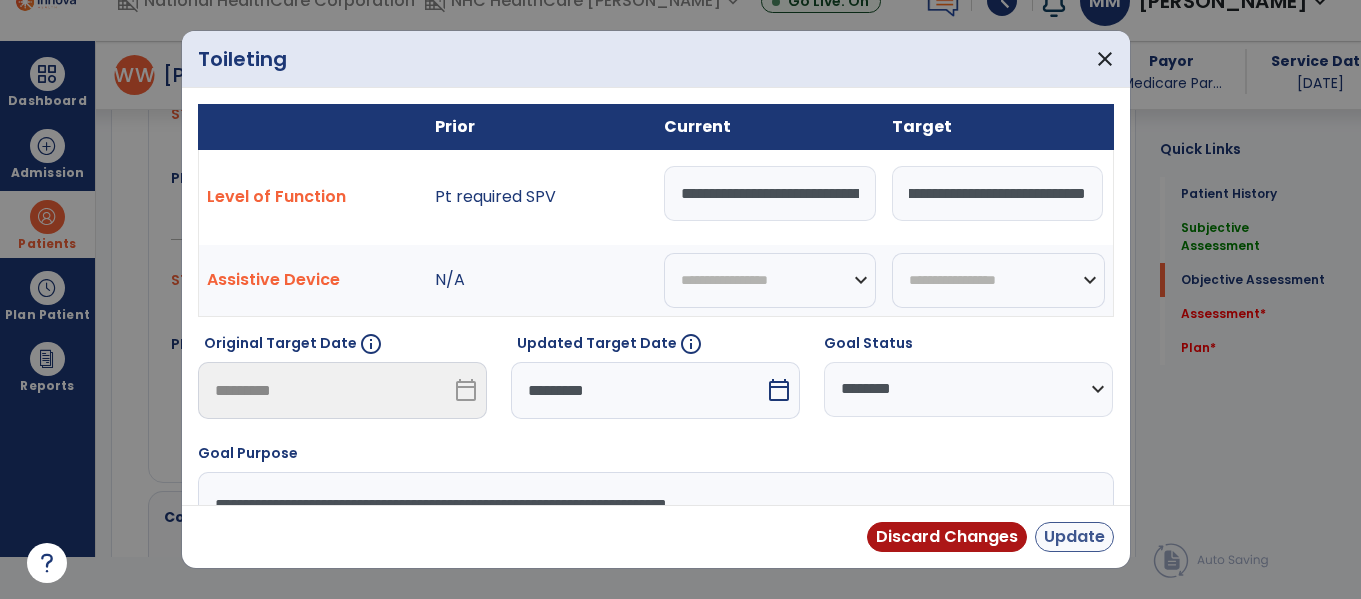 type on "**********" 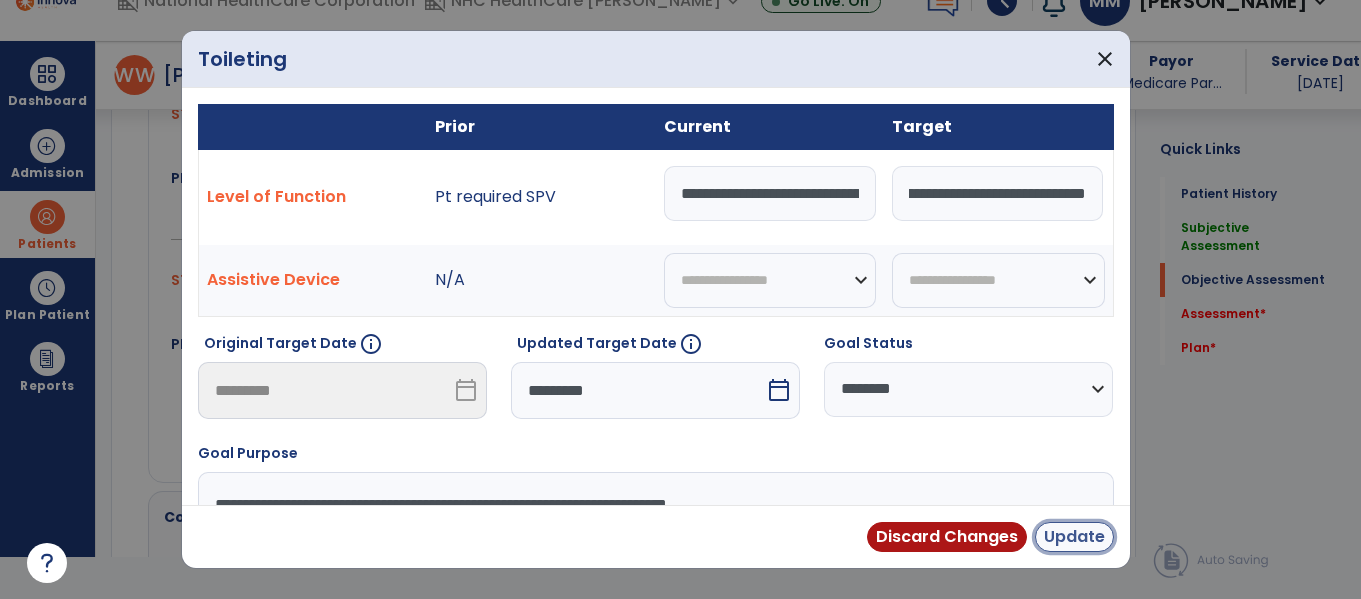 click on "Update" at bounding box center [1074, 537] 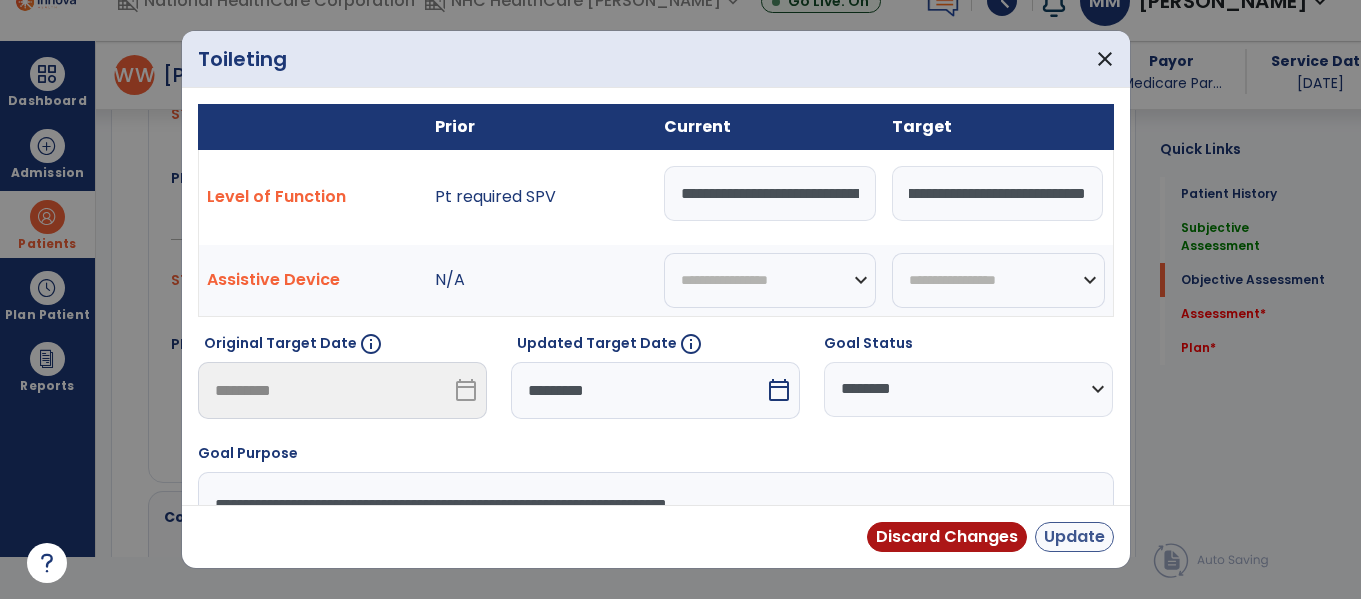 scroll, scrollTop: 0, scrollLeft: 0, axis: both 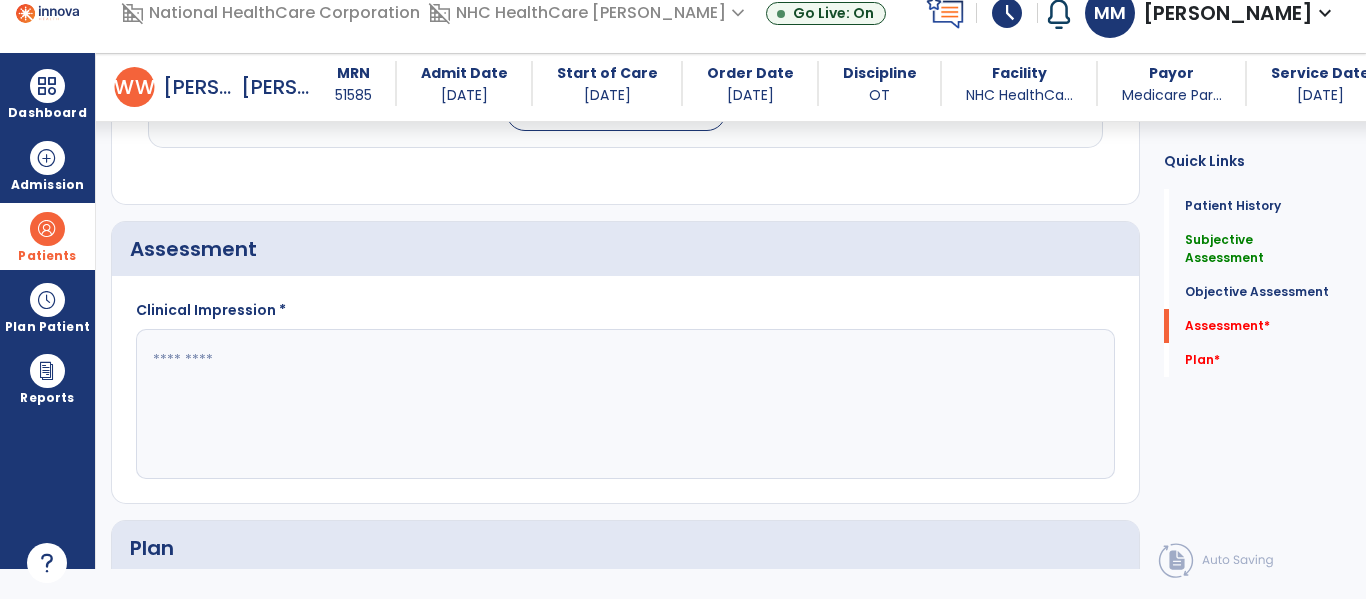 click 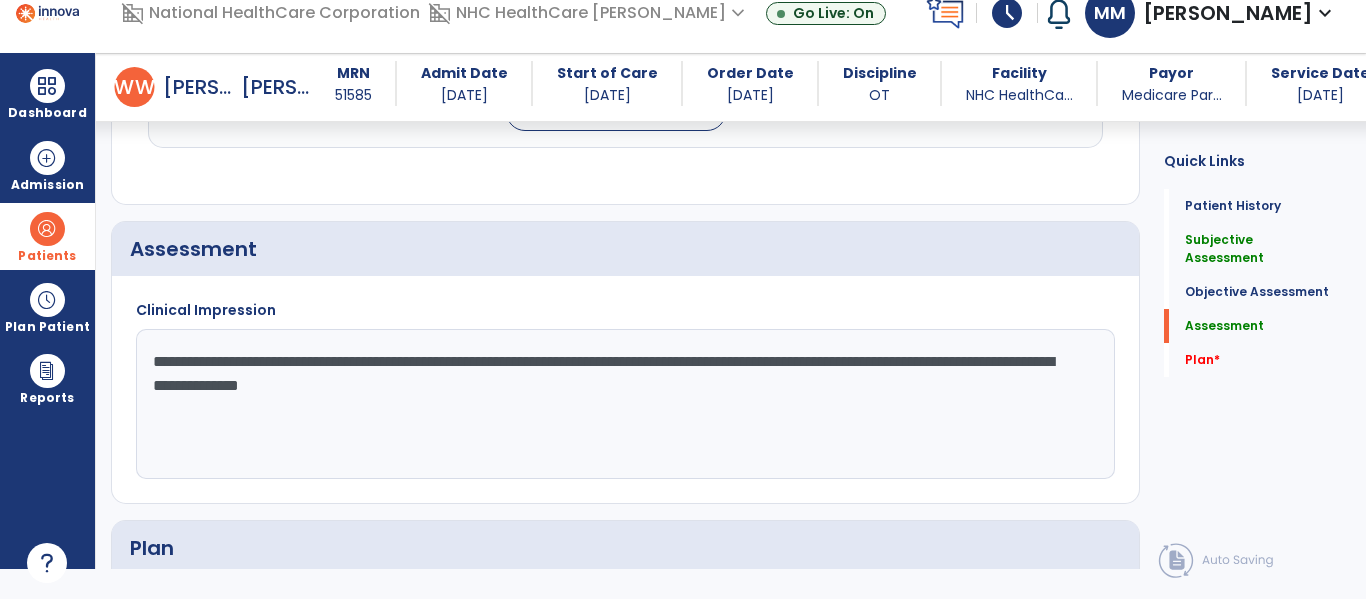 click on "**********" 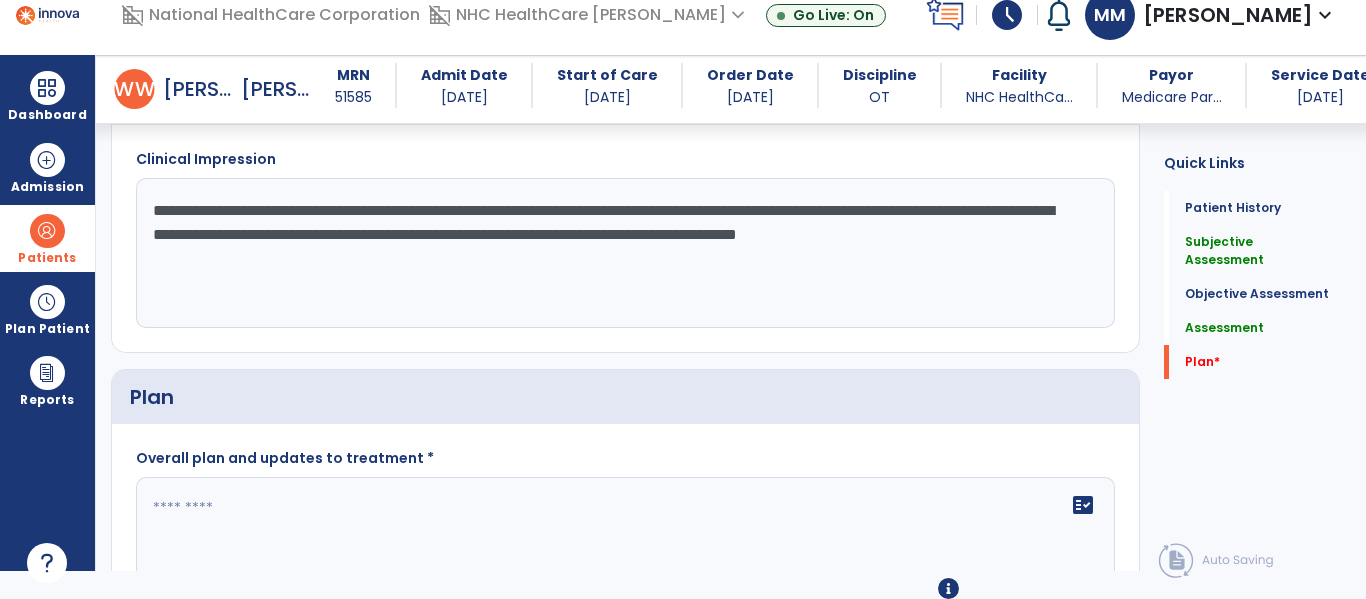 scroll, scrollTop: 2632, scrollLeft: 0, axis: vertical 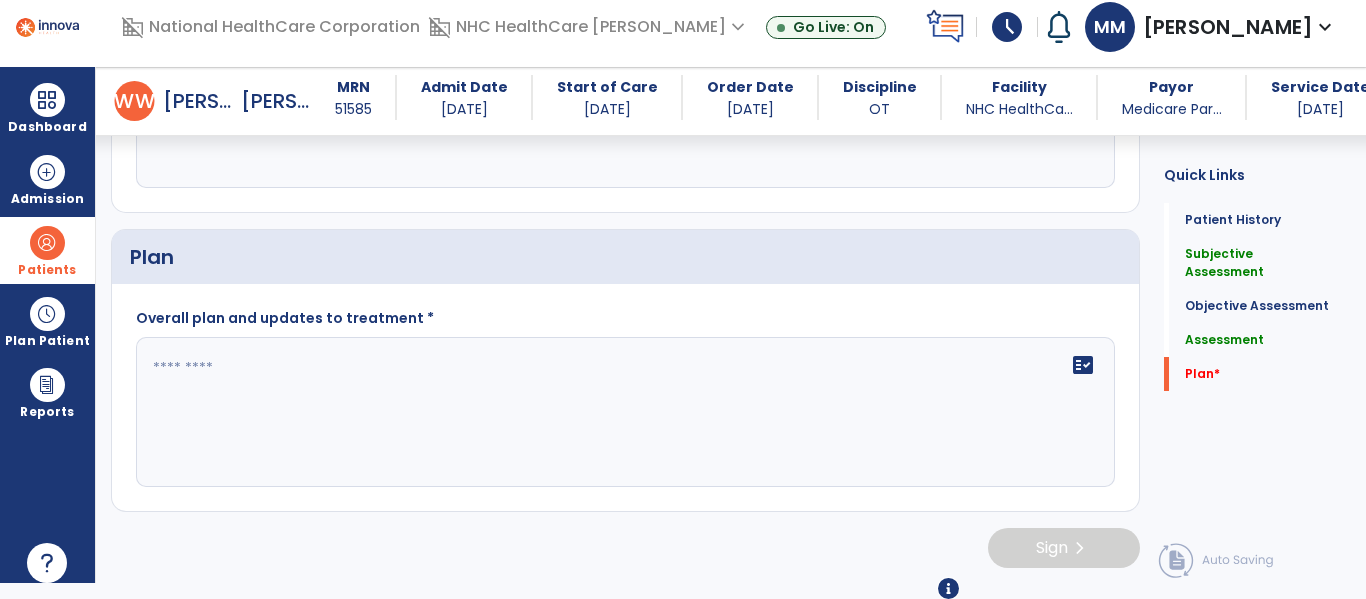type on "**********" 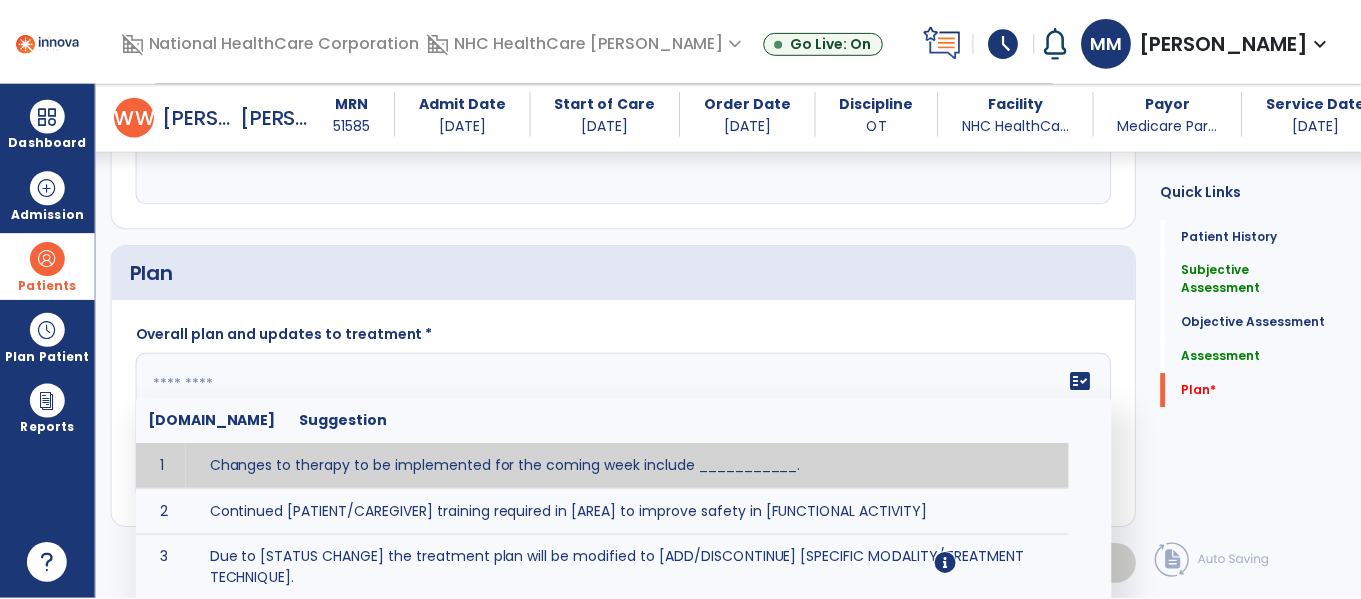scroll, scrollTop: 0, scrollLeft: 0, axis: both 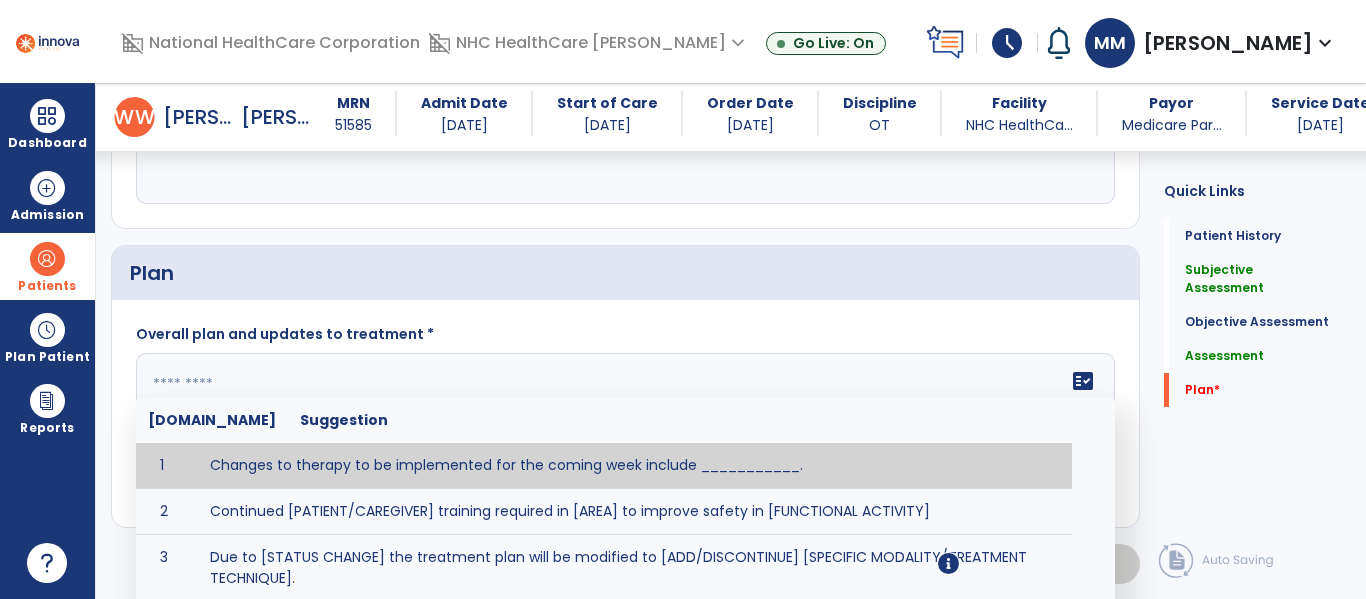 click on "fact_check  [DOMAIN_NAME] Suggestion 1 Changes to therapy to be implemented for the coming week include ___________. 2 Continued [PATIENT/CAREGIVER] training required in [AREA] to improve safety in [FUNCTIONAL ACTIVITY] 3 Due to [STATUS CHANGE] the treatment plan will be modified to [ADD/DISCONTINUE] [SPECIFIC MODALITY/TREATMENT TECHNIQUE]. 4 Goals related to ___________ have been met.  Will add new STG's to address _______ in the upcoming week. 5 Updated precautions include ________. 6 Progress treatment to include ____________. 7 Requires further [PATIENT/CAREGIVER] training in ______ to improve safety in ________. 8 Short term goals related to _________ have been met and new short term goals to be added as appropriate for patient. 9 STGs have been met, will now focus on LTGs. 10 The plan for next week's visits include [INTERVENTIONS] with the objective of improving [IMPAIRMENTS] to continue to progress toward long term goal(s). 11 12 13 Changes to therapy to be implemented for the coming week include ___________." 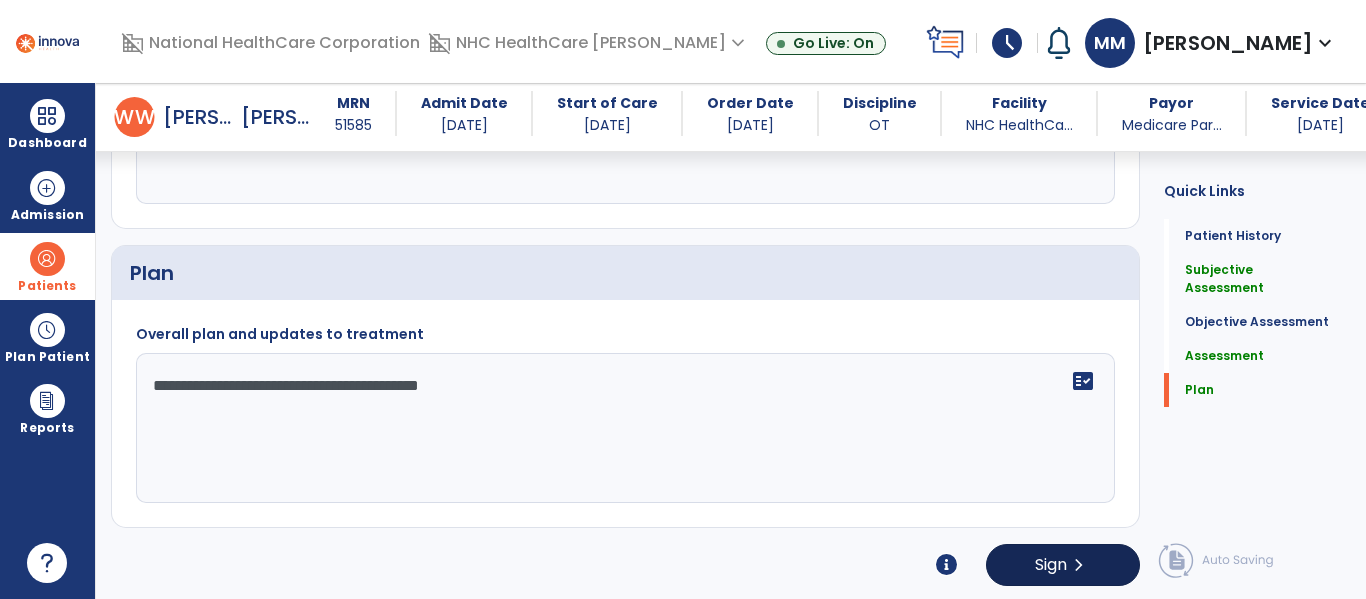 type on "**********" 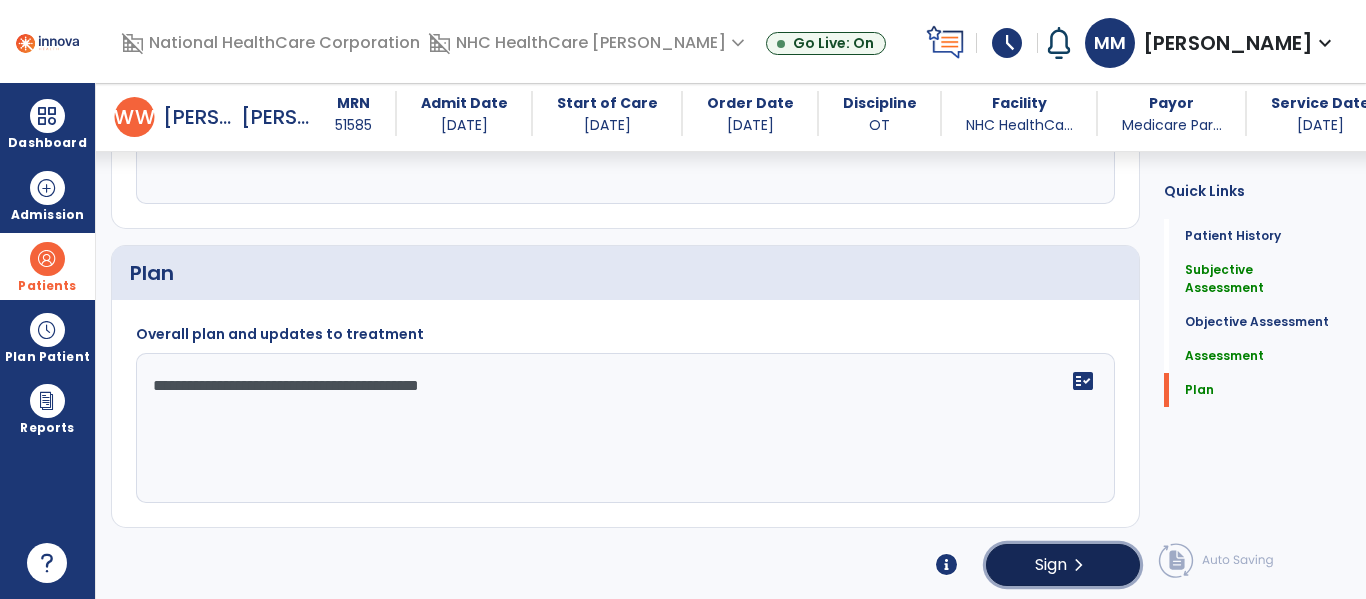 click on "chevron_right" 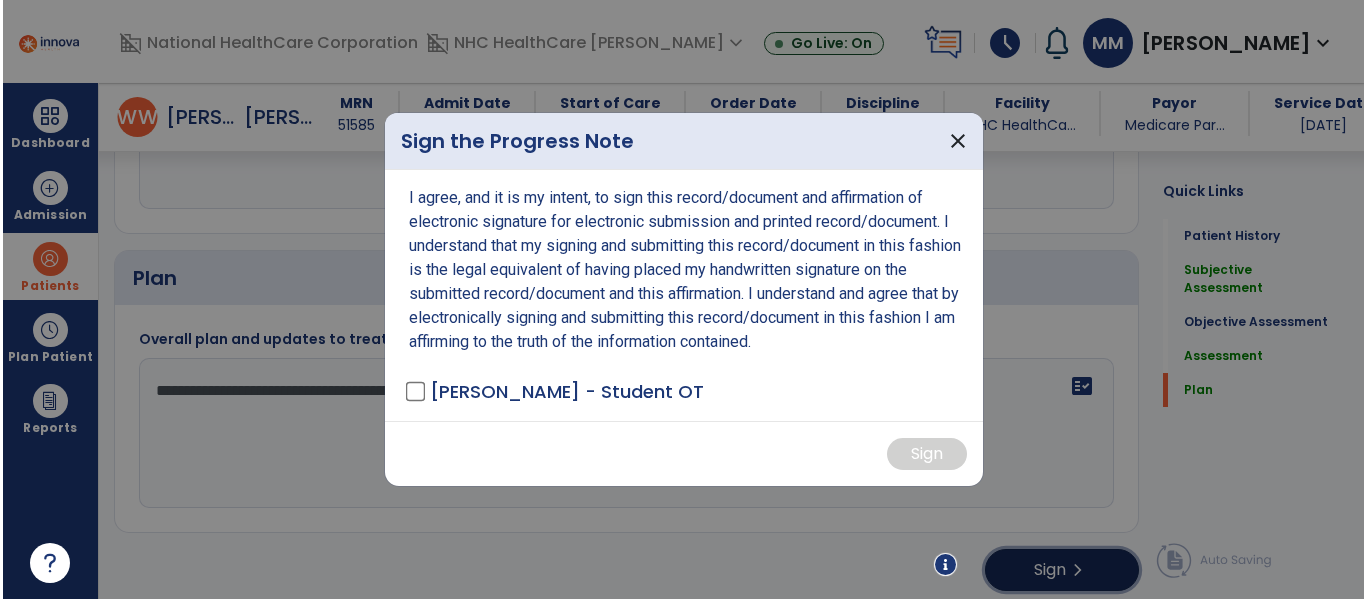 scroll, scrollTop: 2679, scrollLeft: 0, axis: vertical 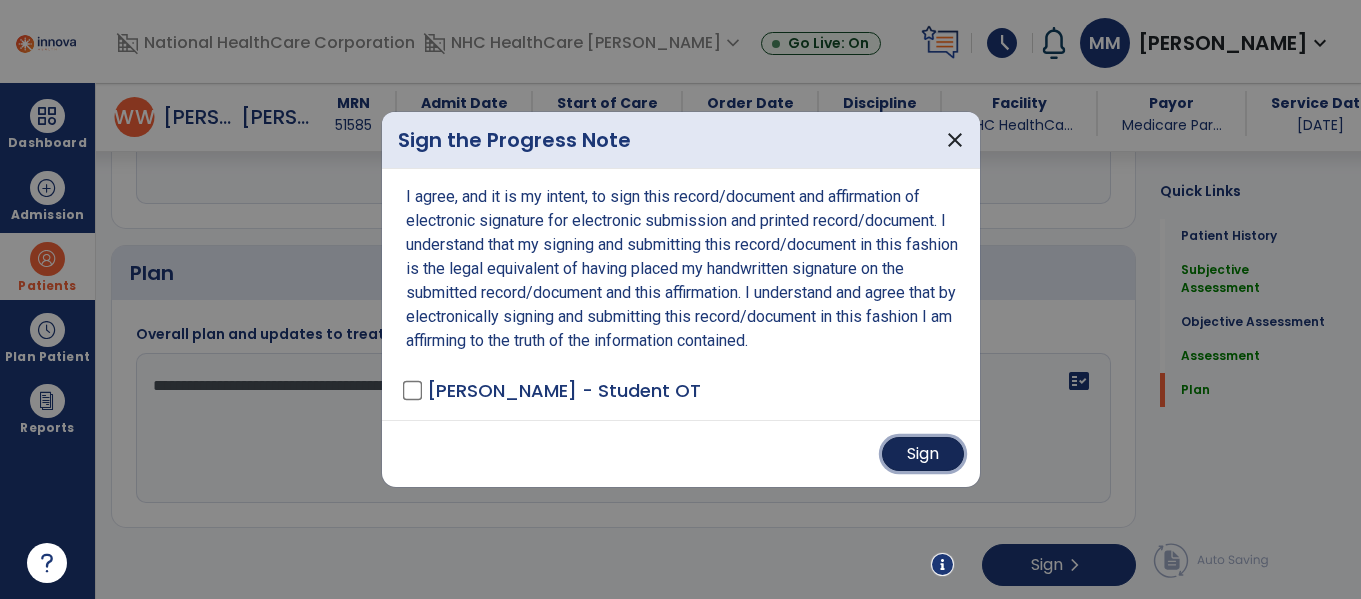 click on "Sign" at bounding box center (923, 454) 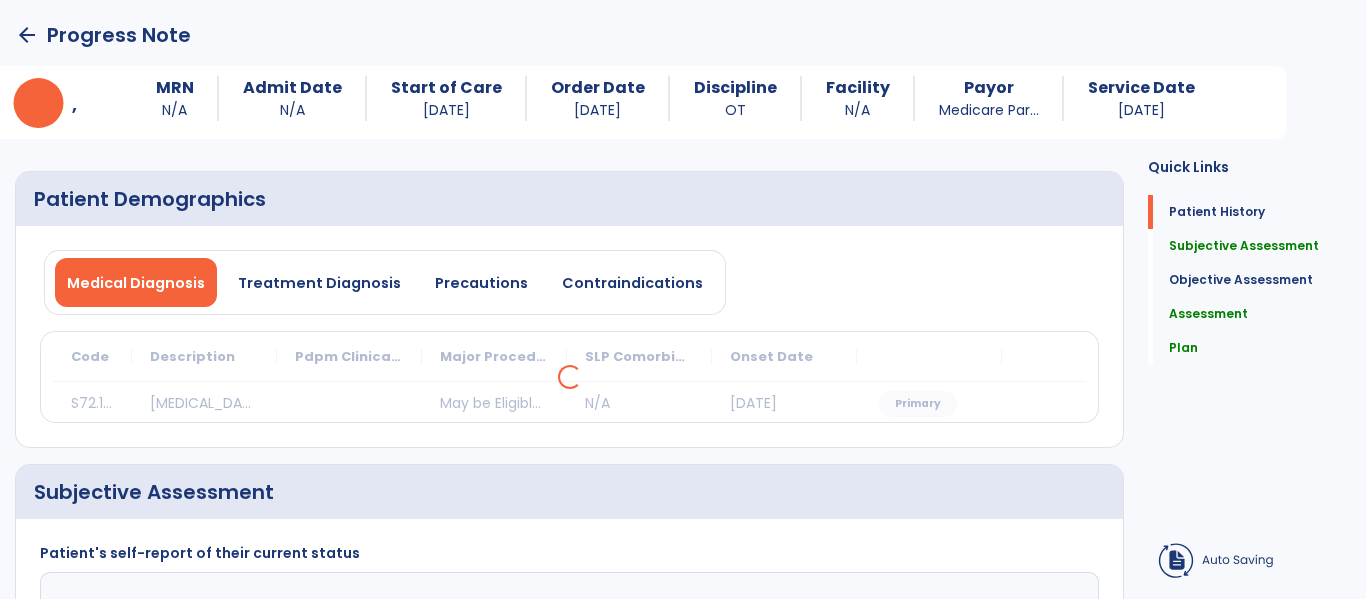 scroll, scrollTop: 0, scrollLeft: 0, axis: both 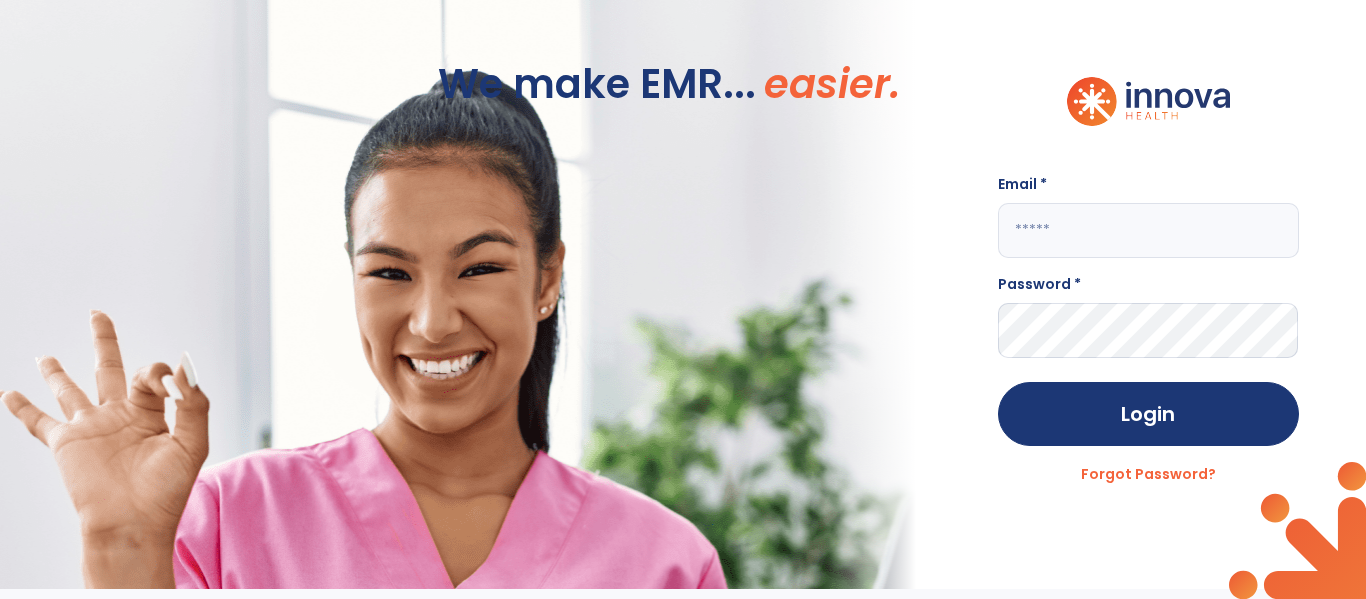 click 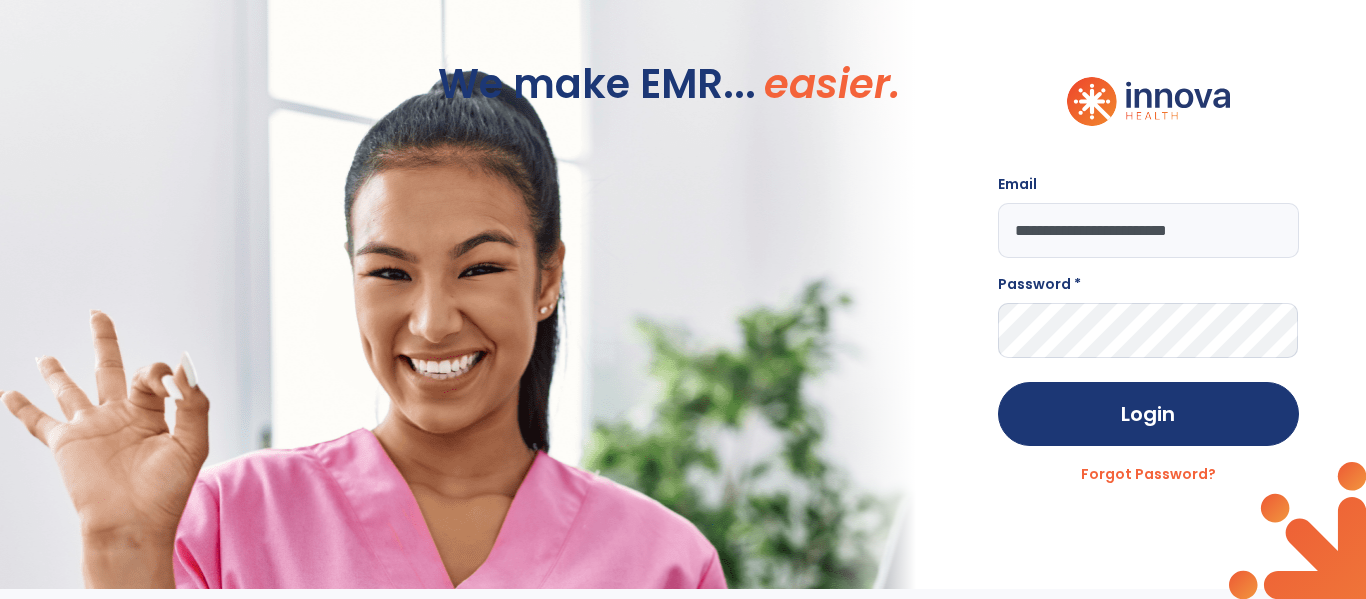 type on "**********" 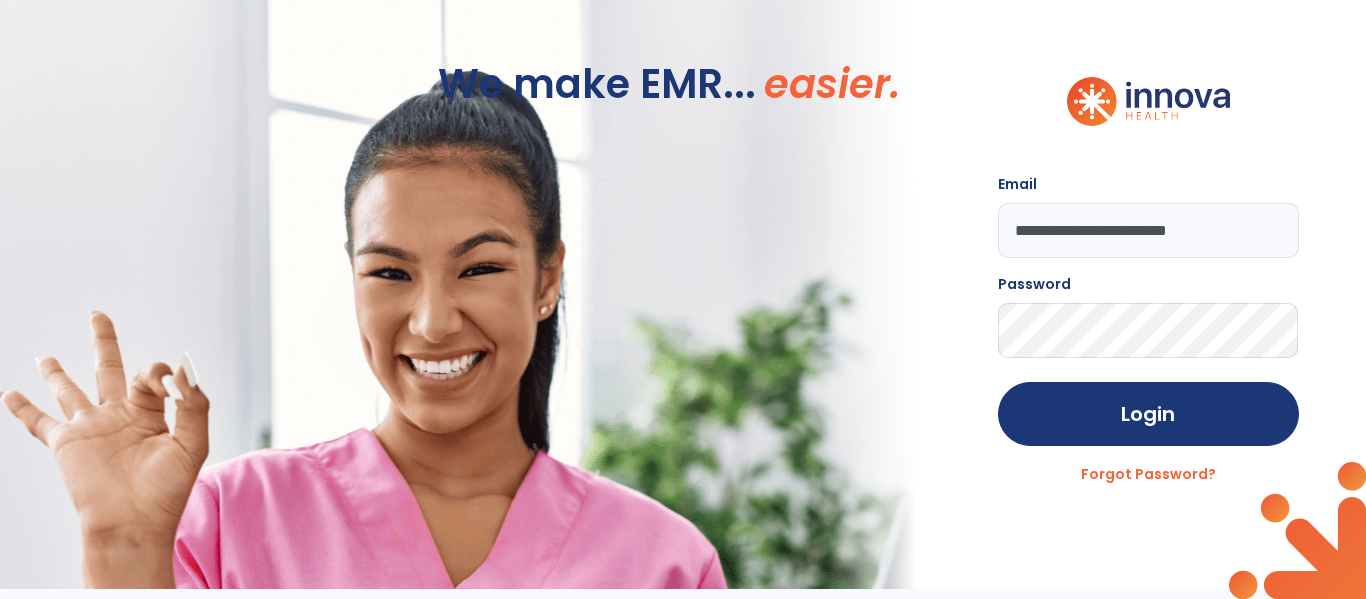 click on "Login" 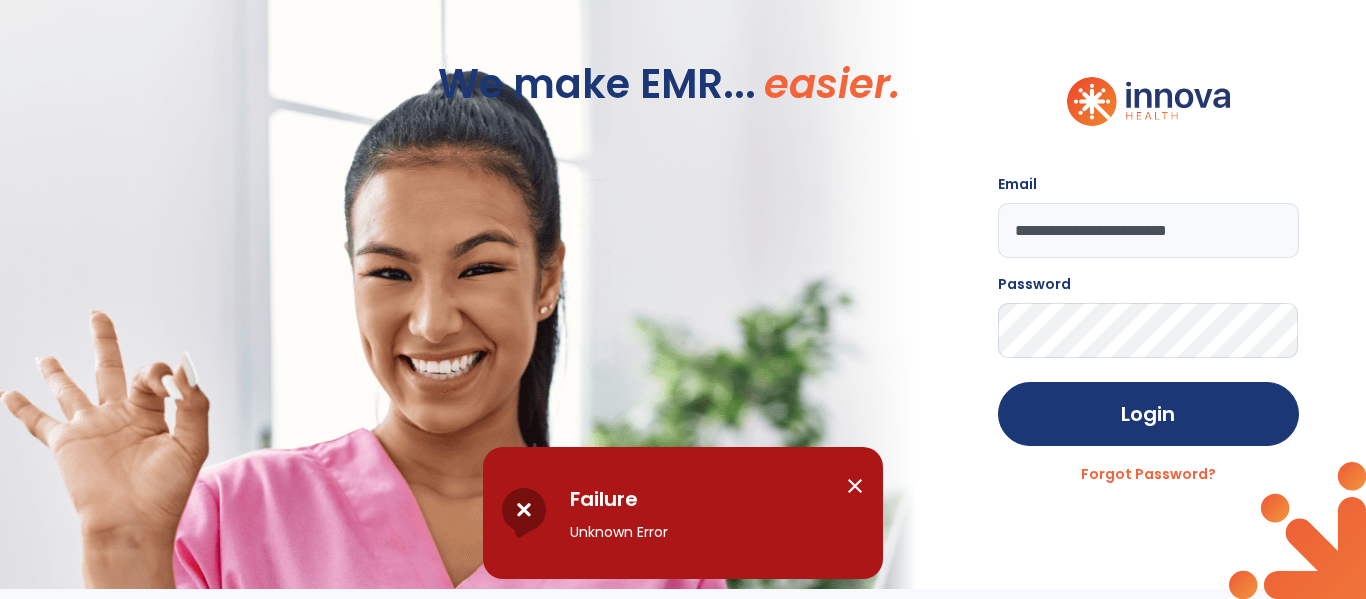 click on "close" at bounding box center [855, 486] 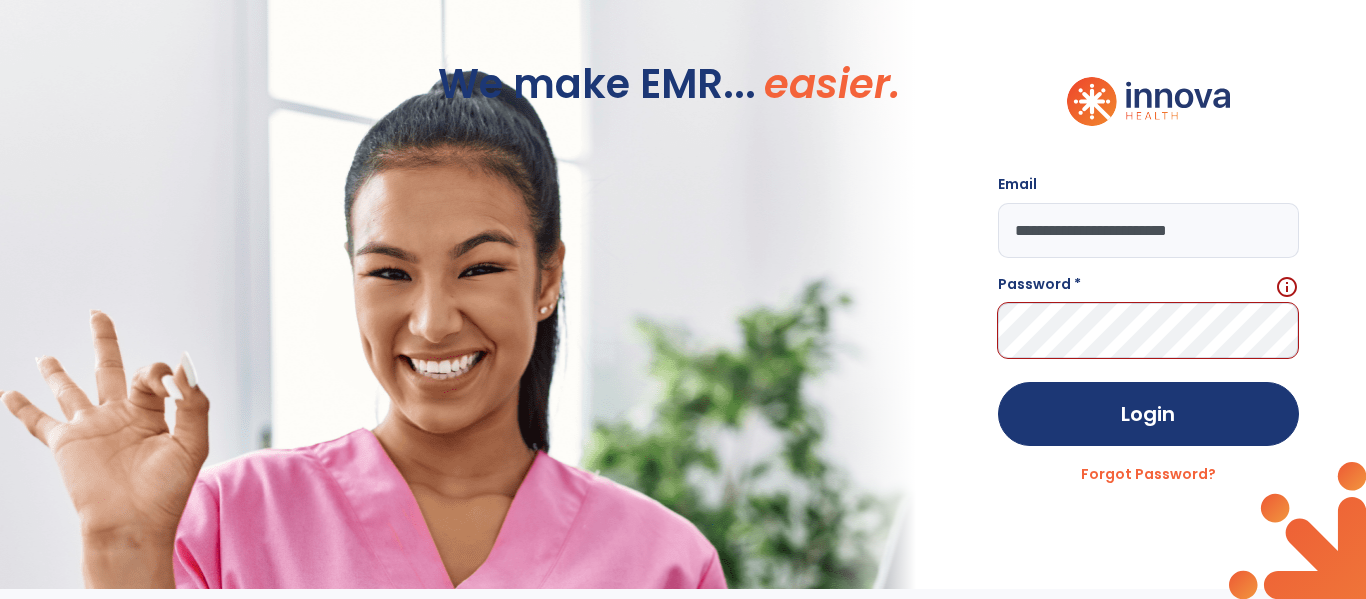 click on "**********" 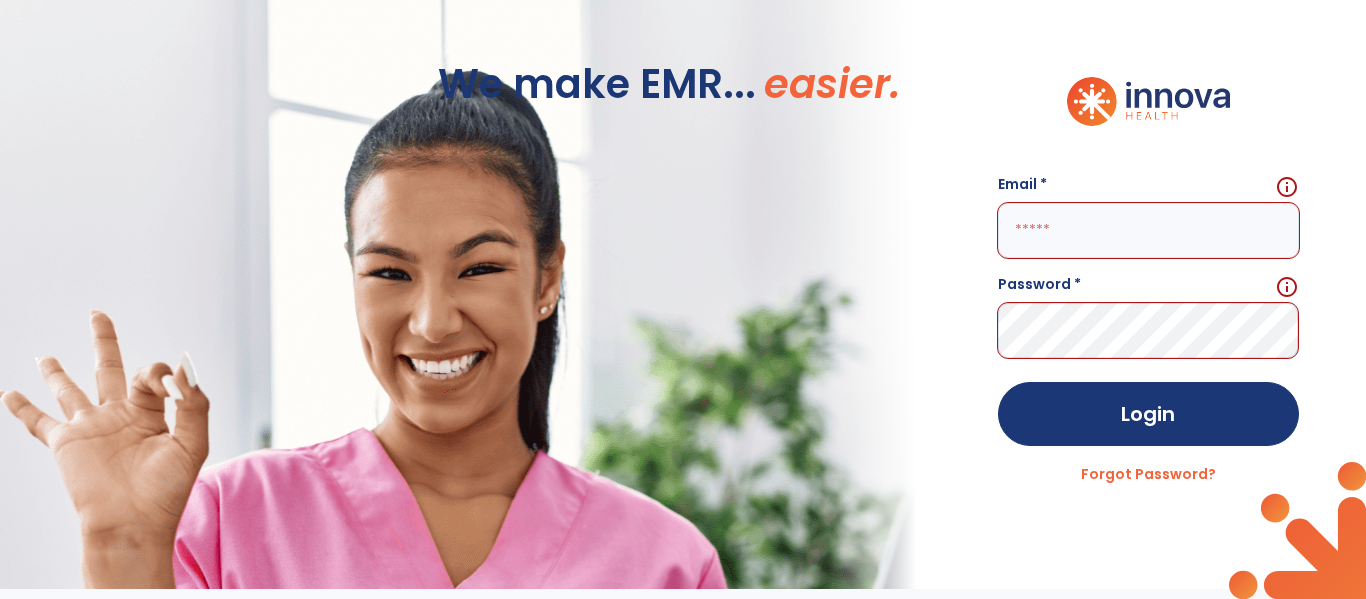 type 